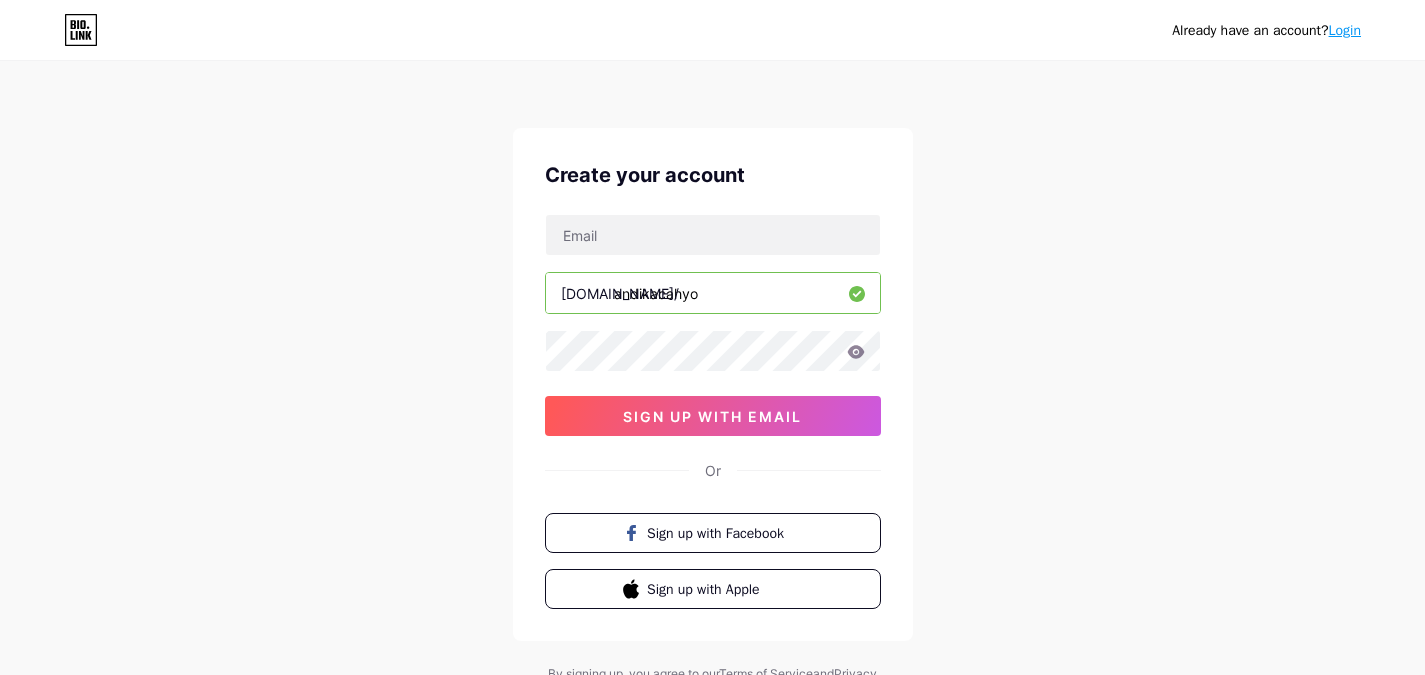 scroll, scrollTop: 90, scrollLeft: 0, axis: vertical 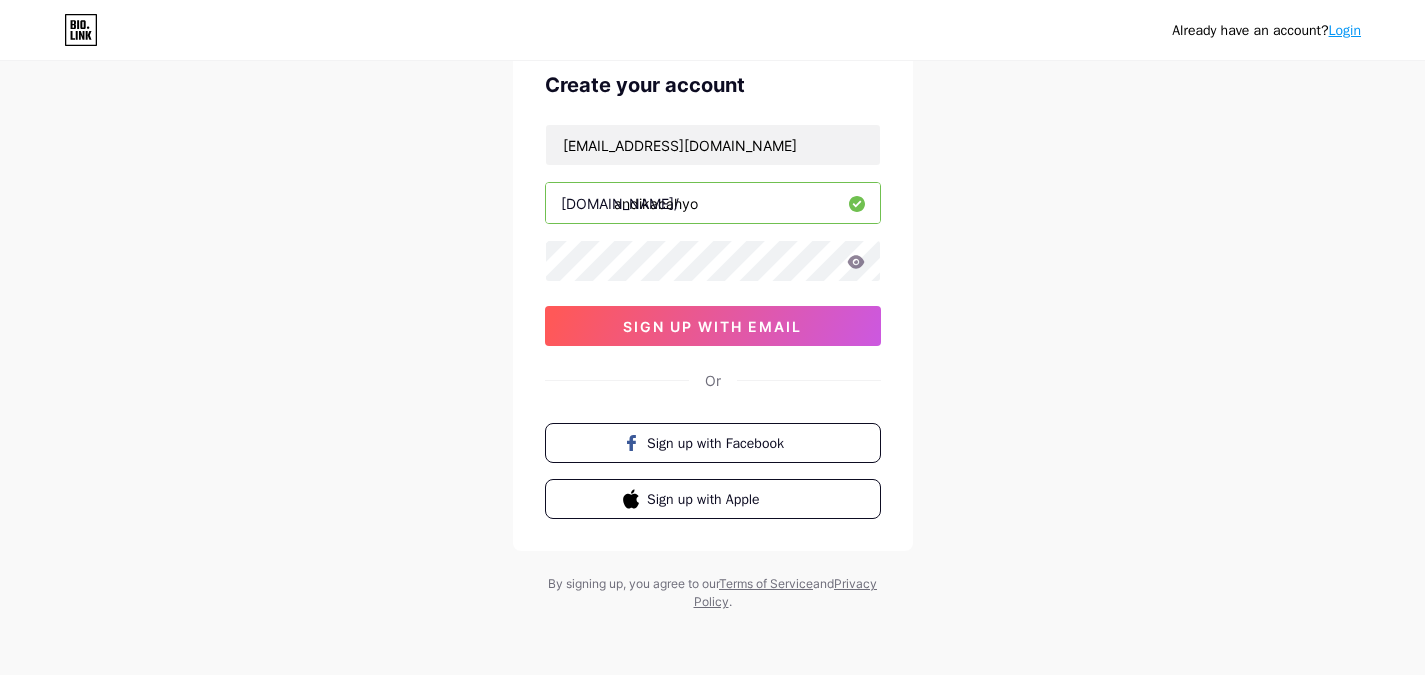 type on "[EMAIL_ADDRESS][DOMAIN_NAME]" 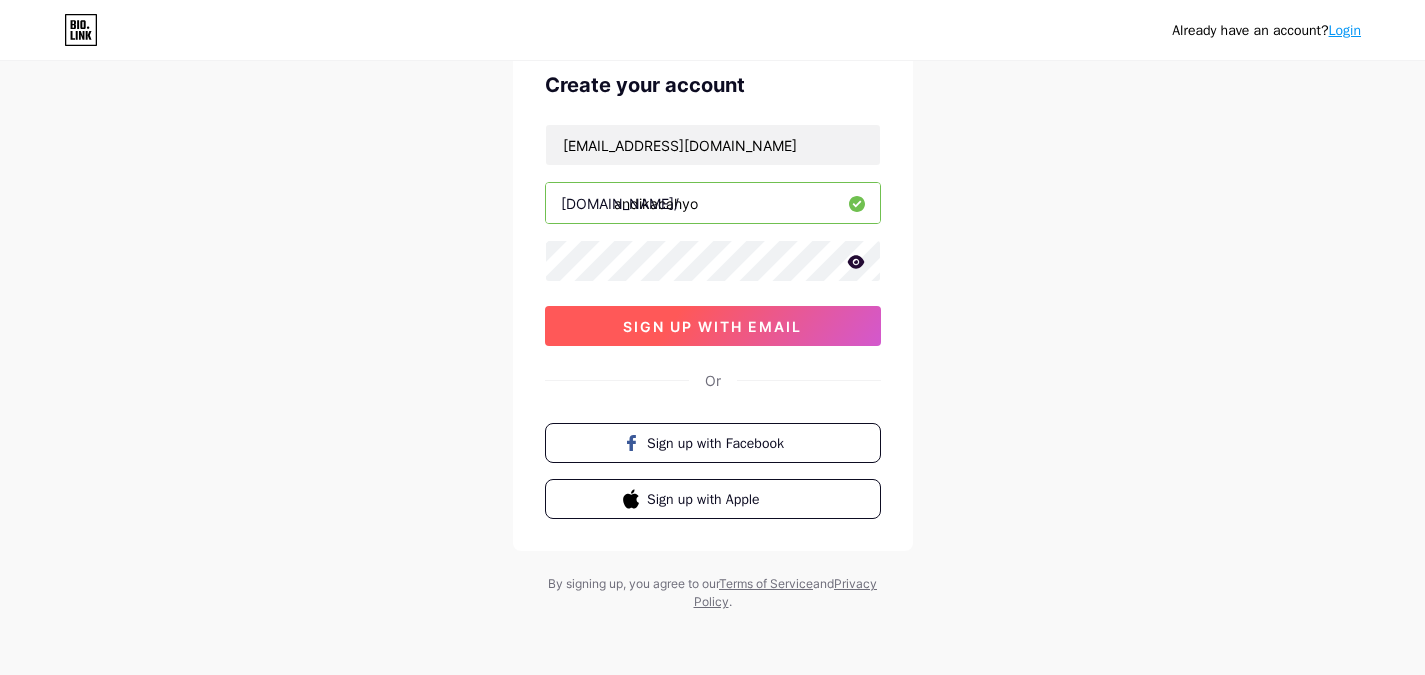 click on "sign up with email" at bounding box center [713, 326] 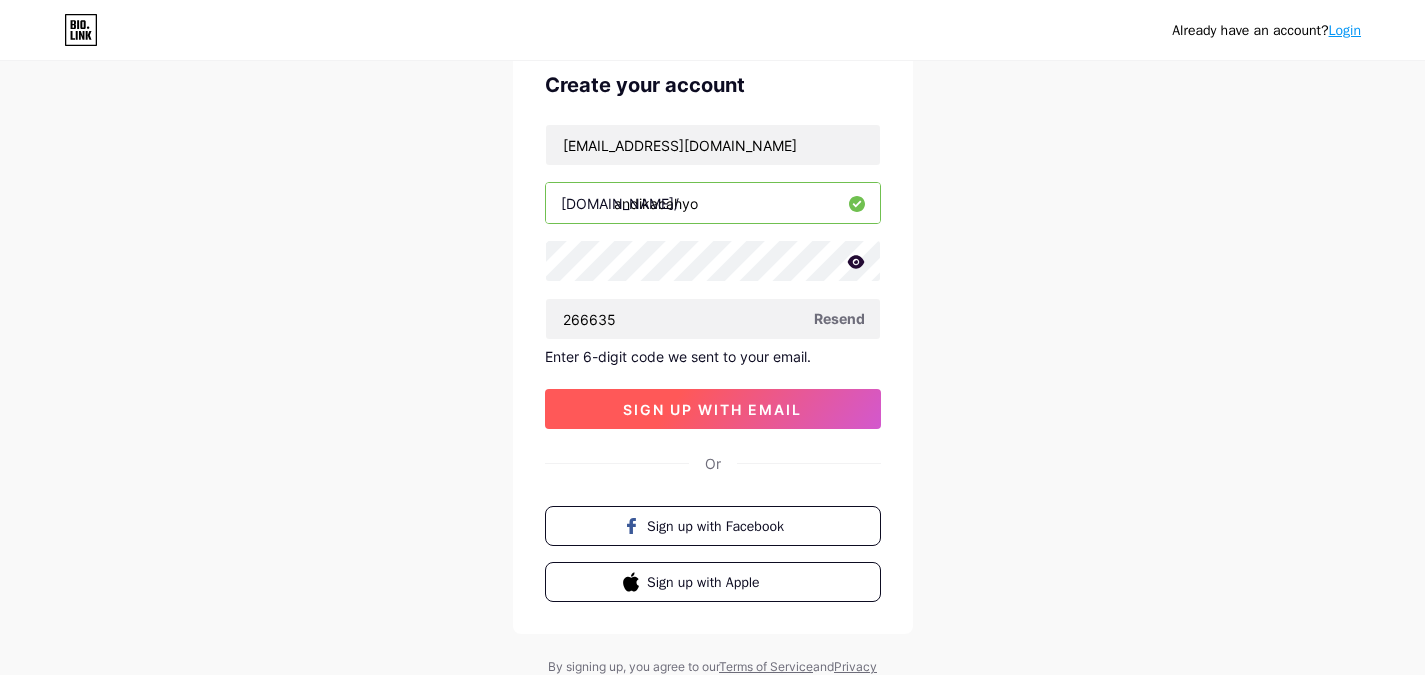 type on "266635" 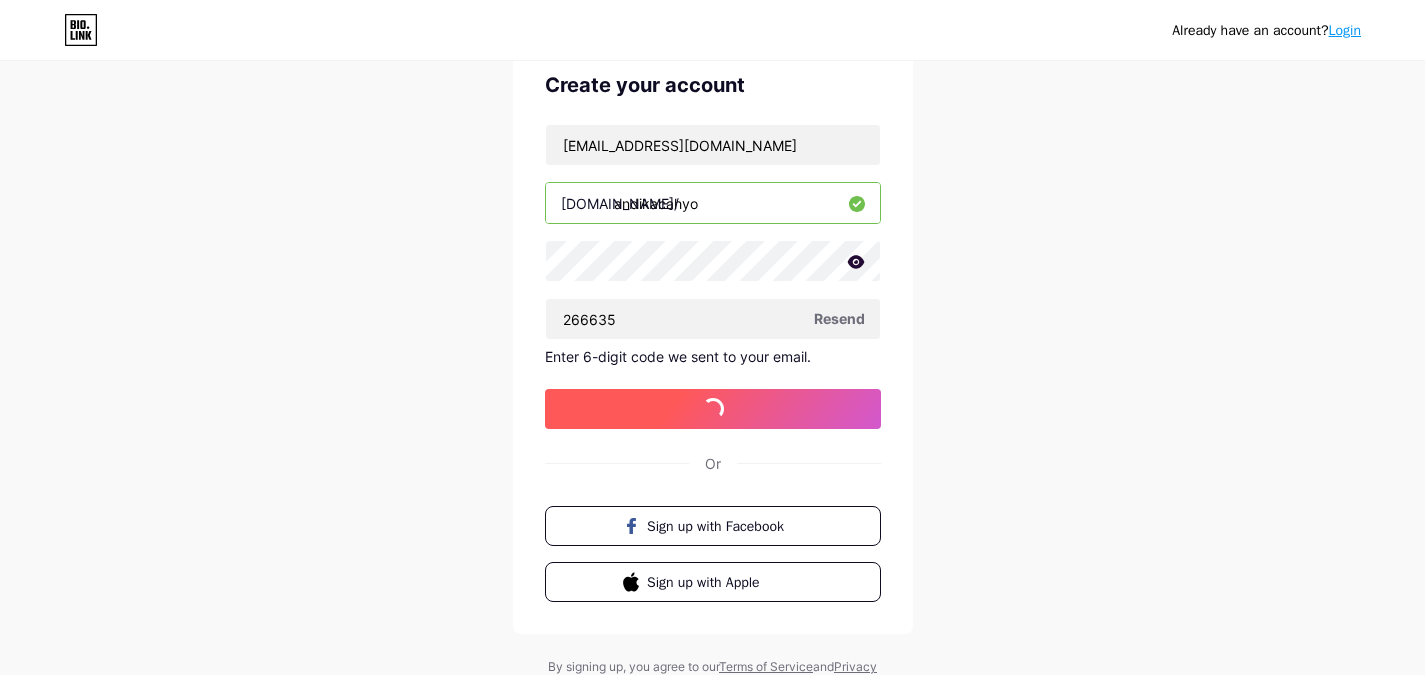 scroll, scrollTop: 0, scrollLeft: 0, axis: both 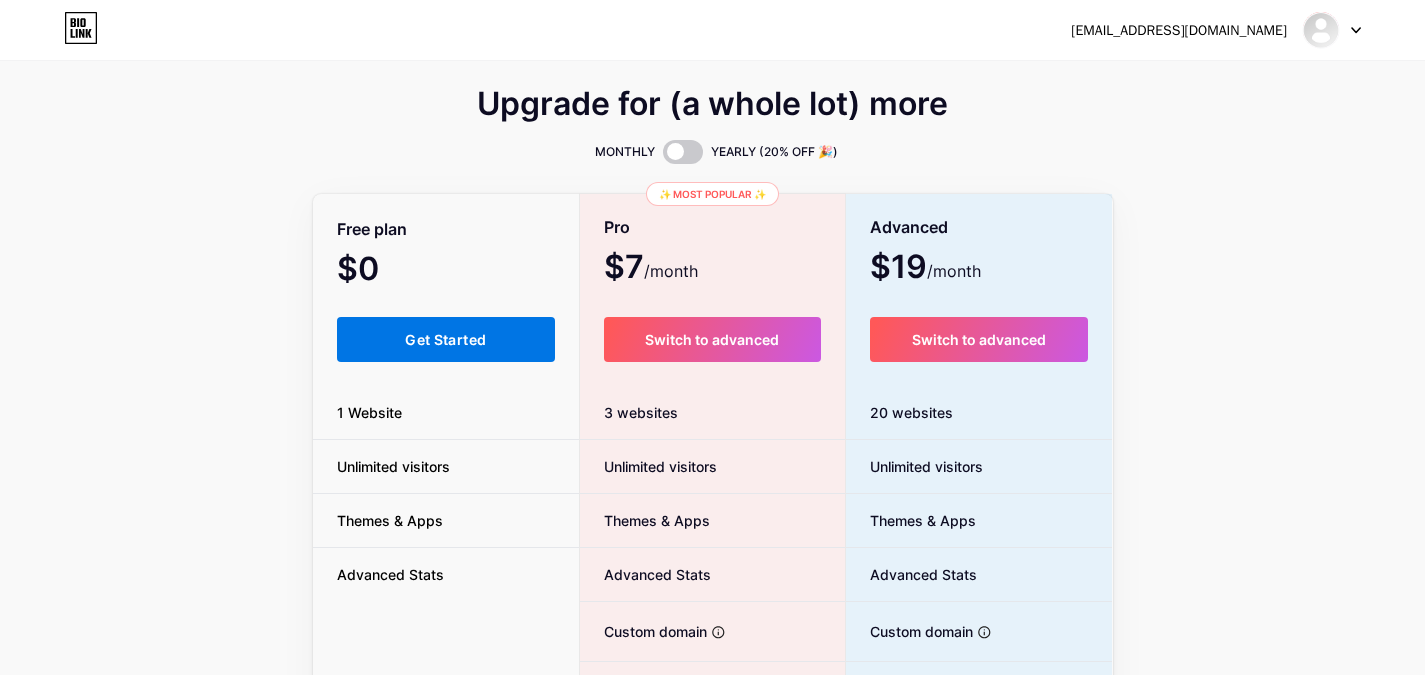click on "Get Started" at bounding box center [445, 339] 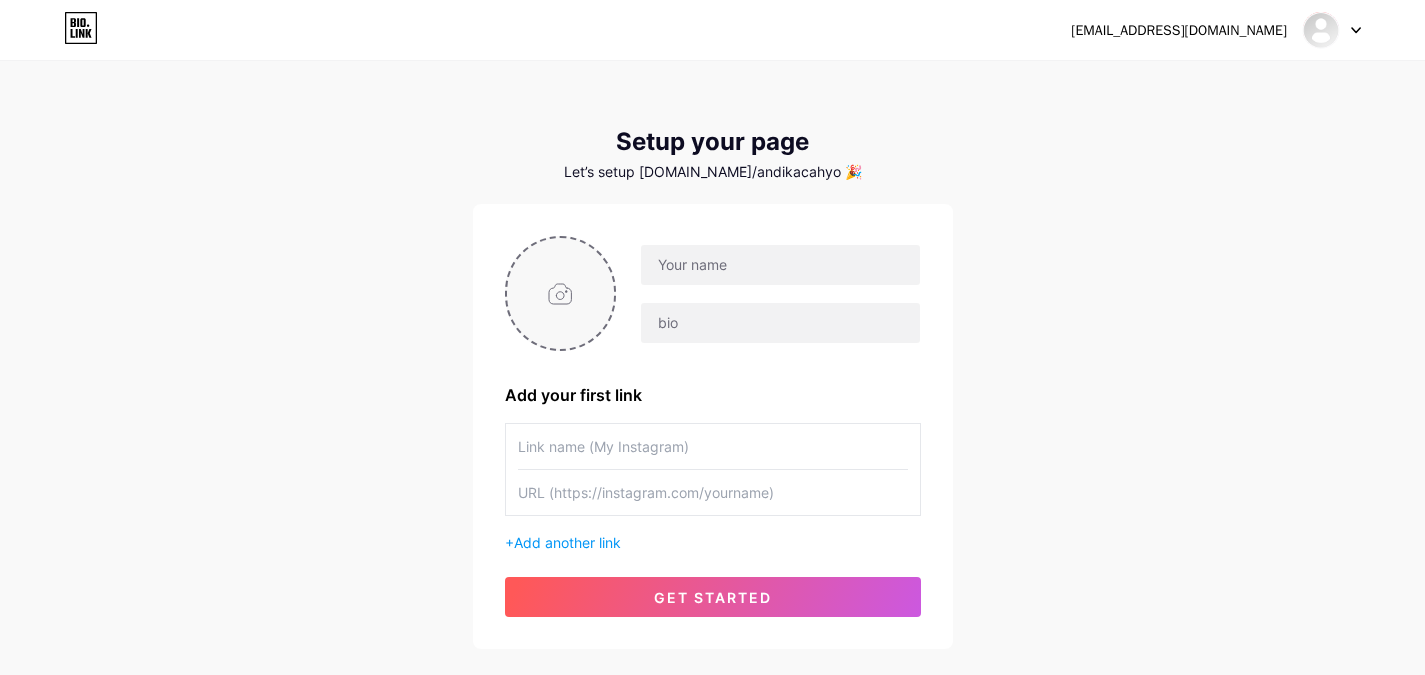 click at bounding box center (561, 293) 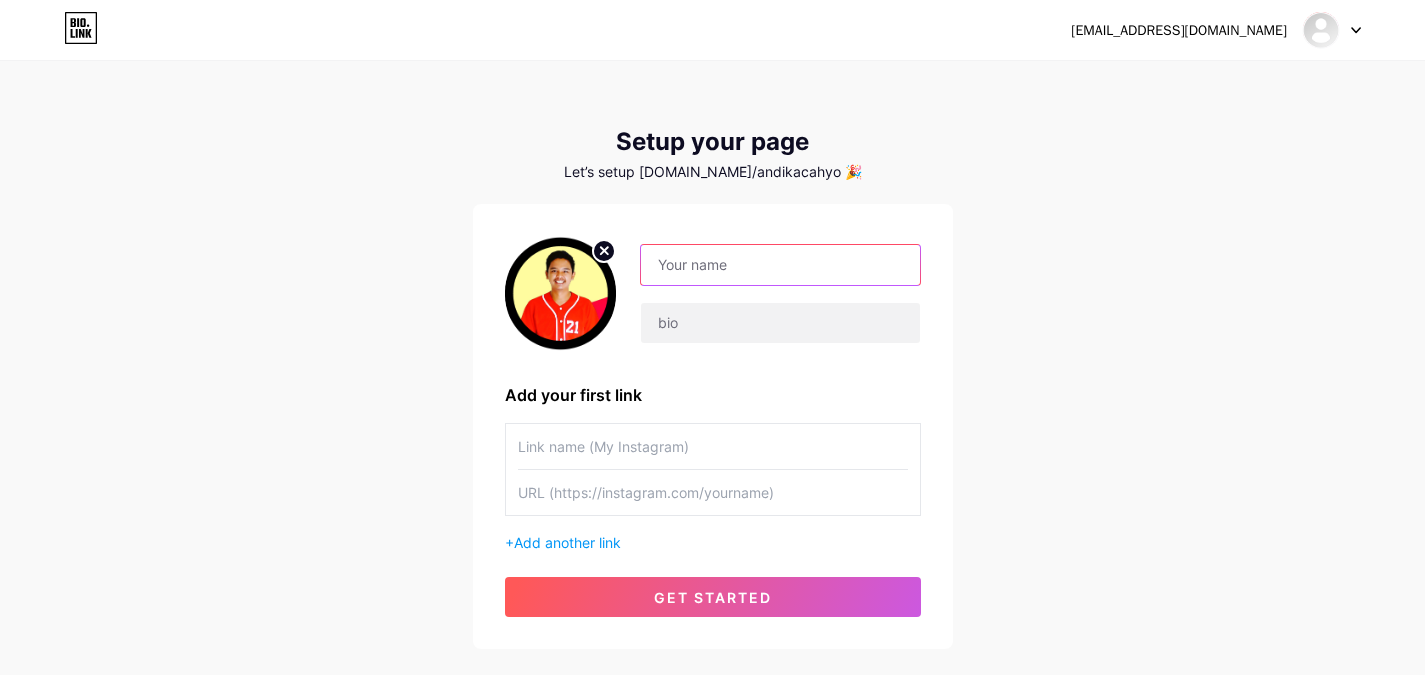 click at bounding box center [780, 265] 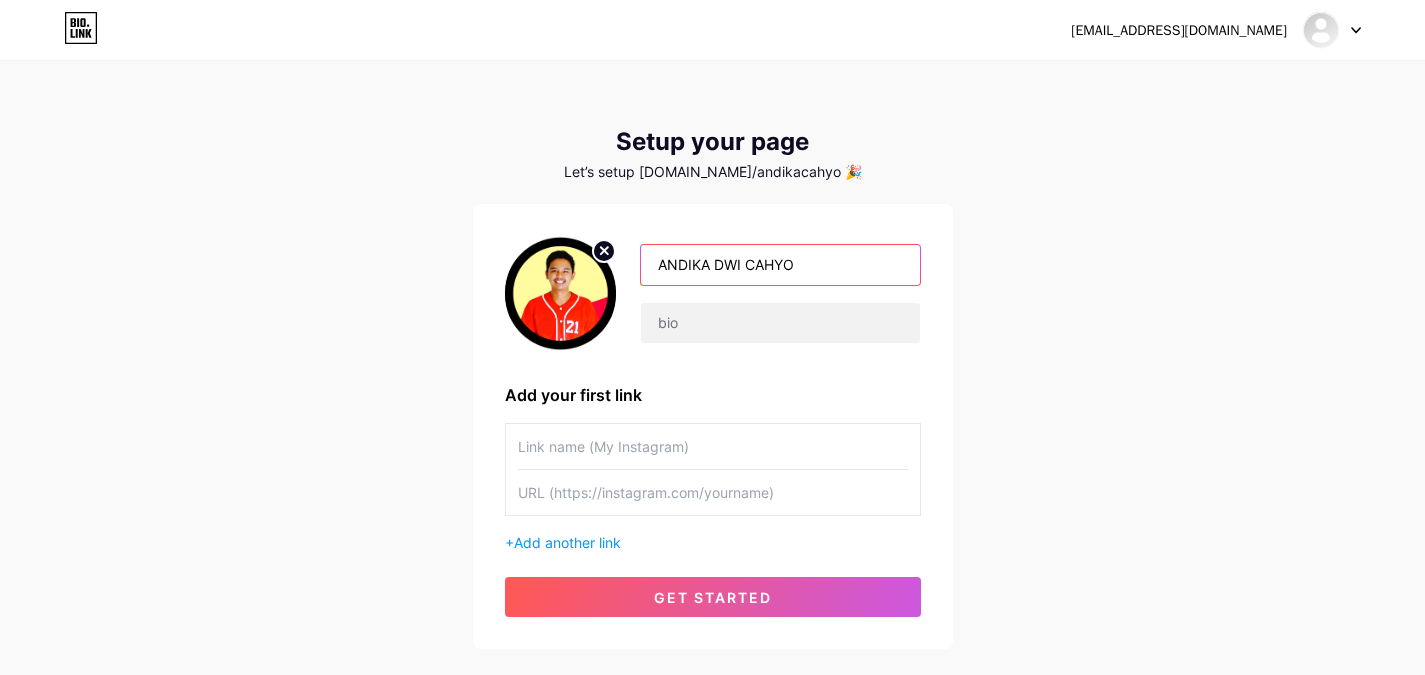 type on "ANDIKA DWI CAHYO" 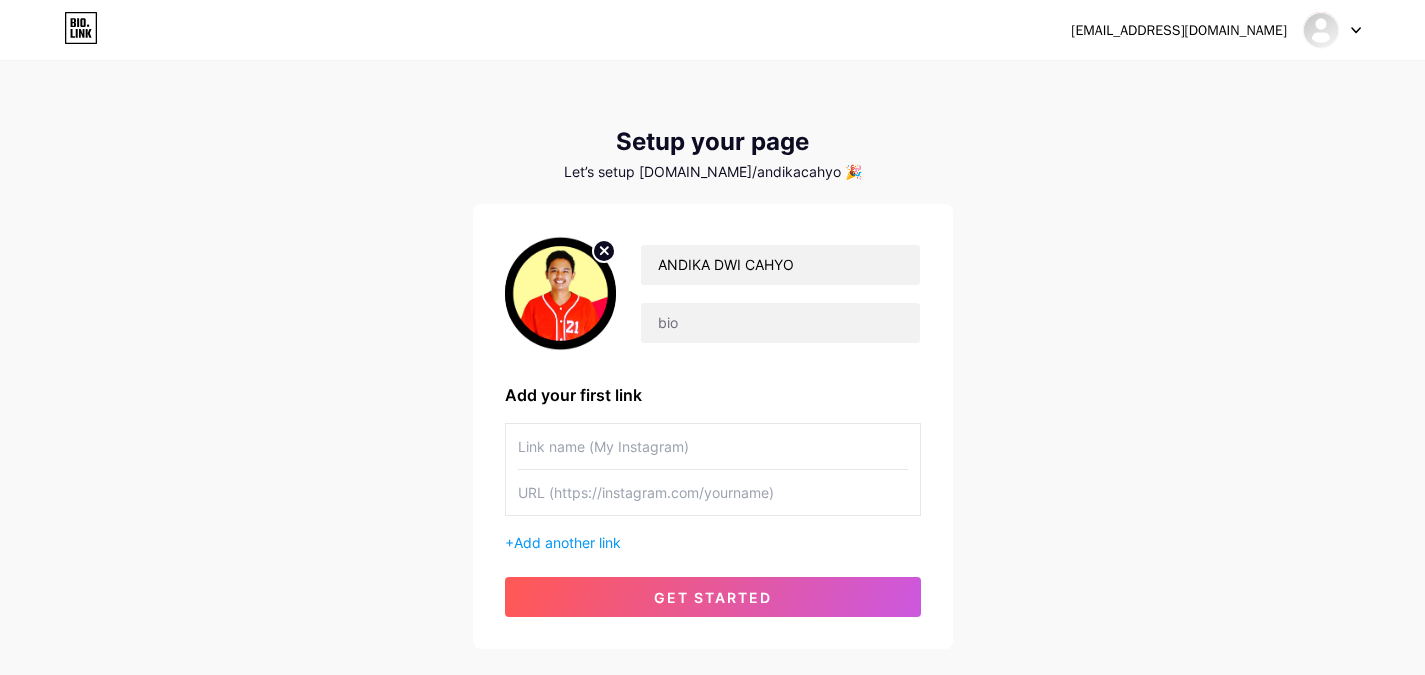 click at bounding box center (713, 446) 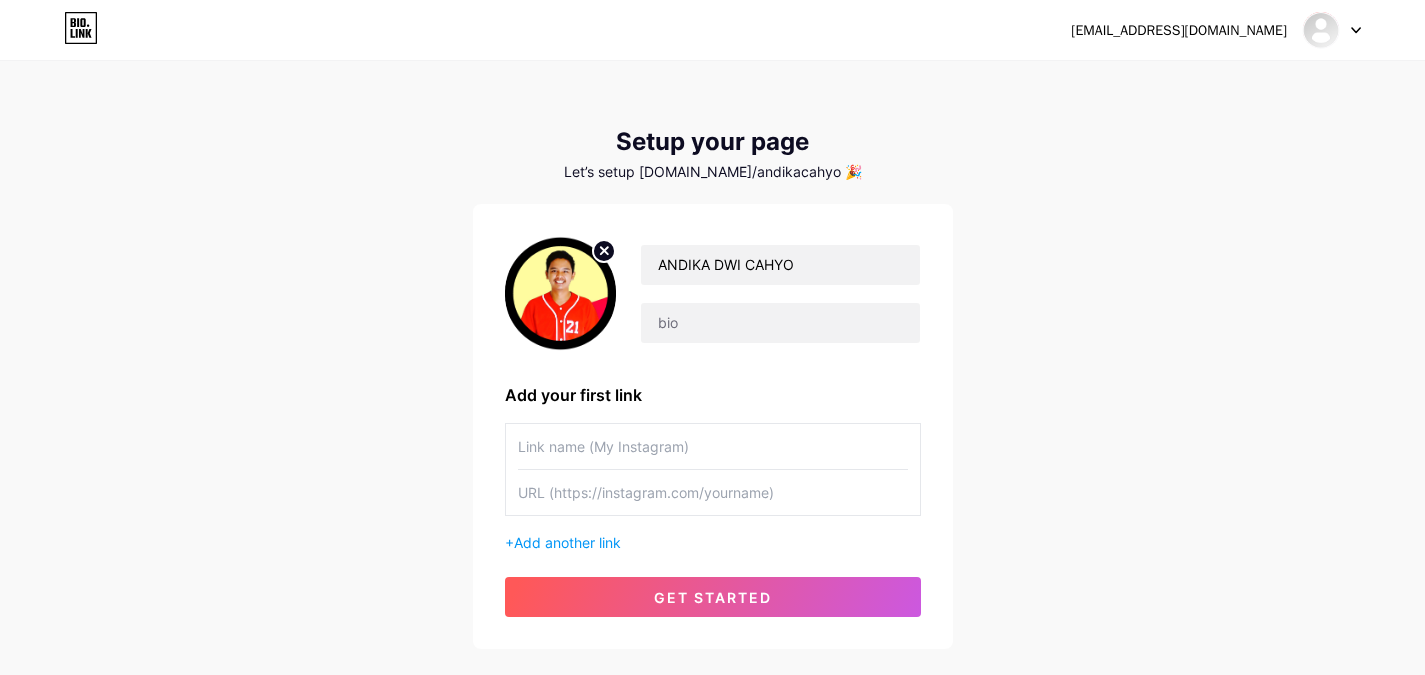 click on "+  Add another link" at bounding box center [713, 542] 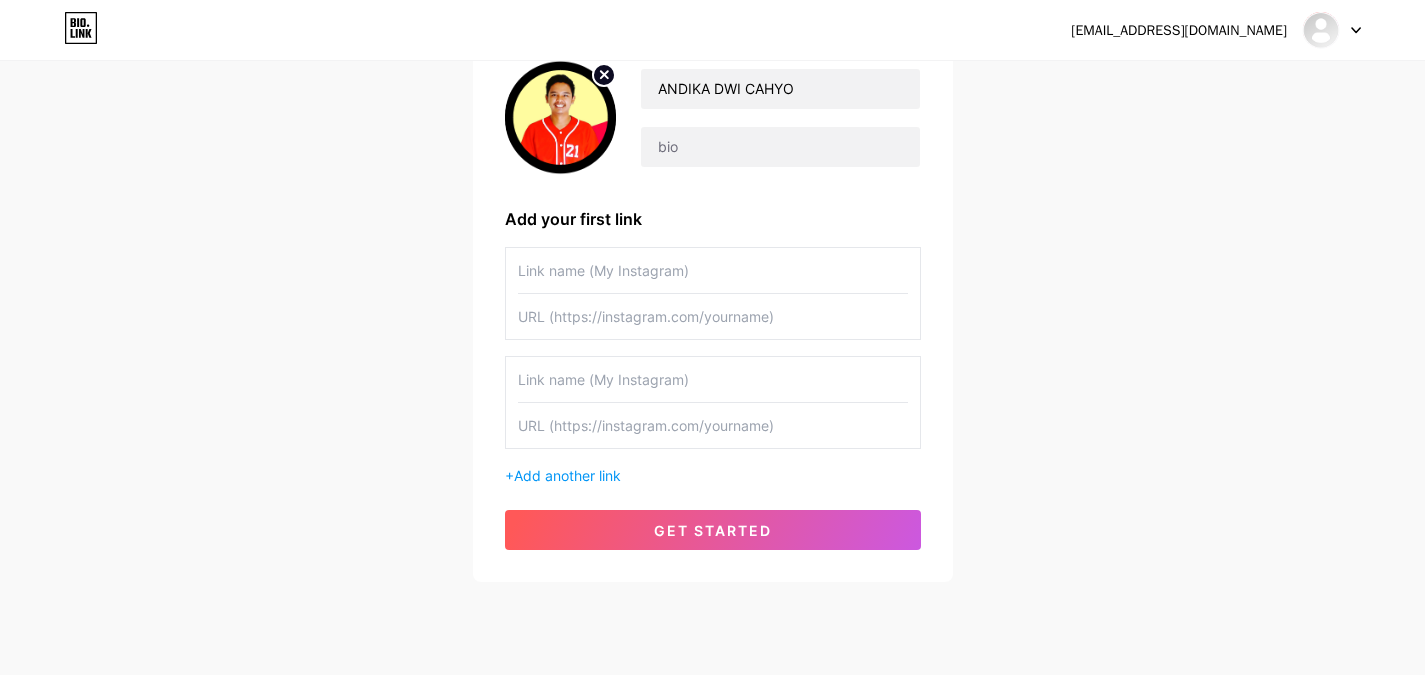 scroll, scrollTop: 177, scrollLeft: 0, axis: vertical 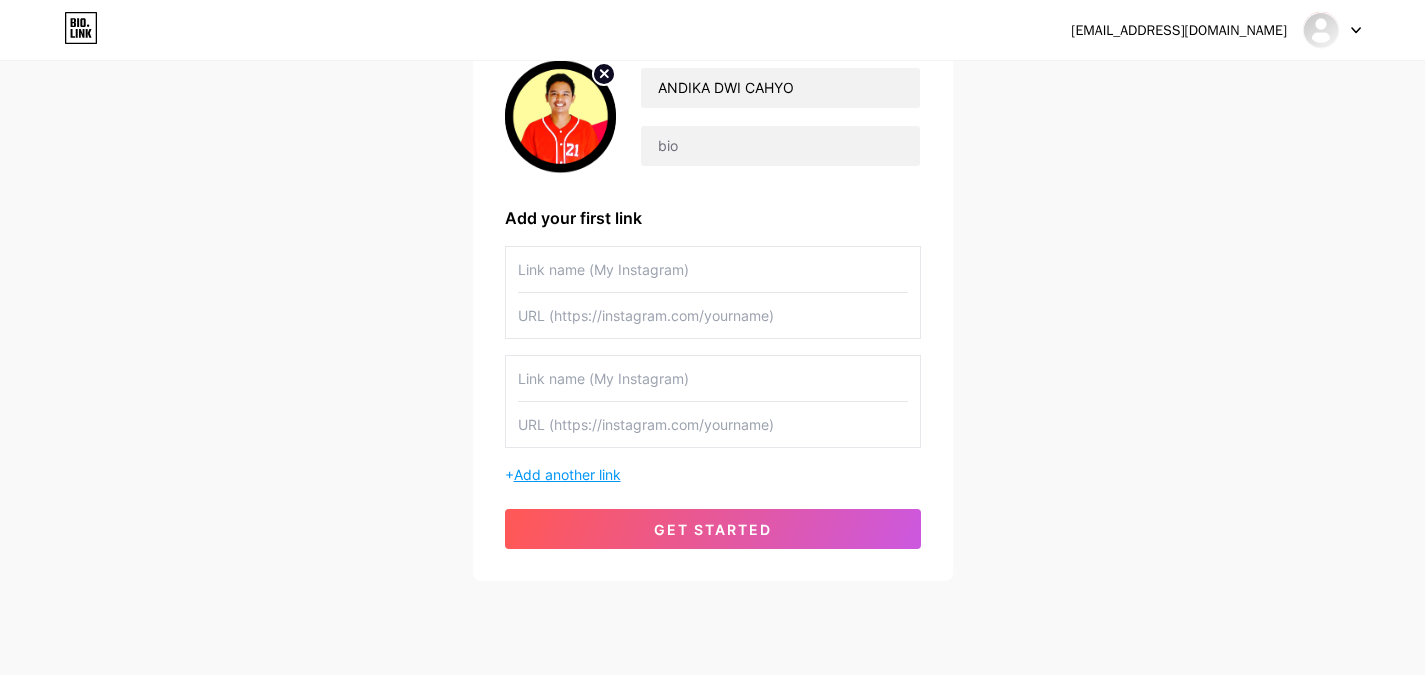click on "Add another link" at bounding box center [567, 474] 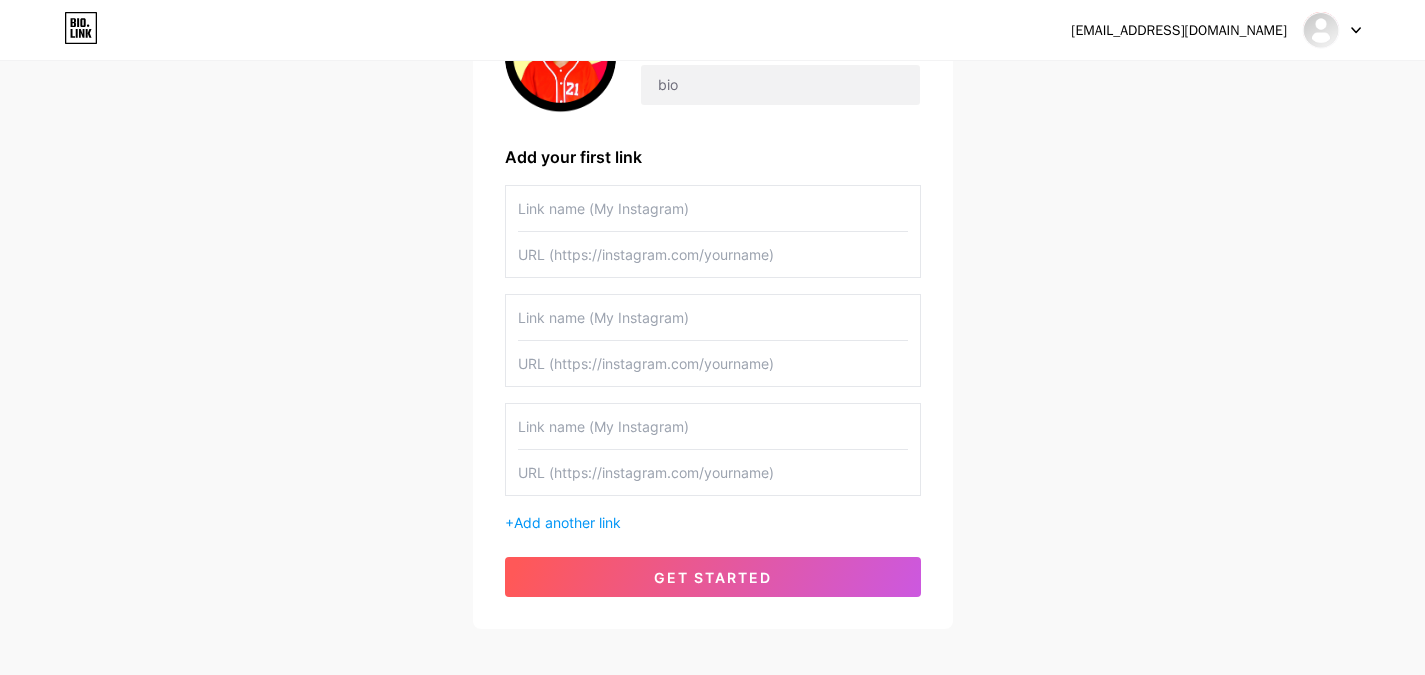 scroll, scrollTop: 215, scrollLeft: 0, axis: vertical 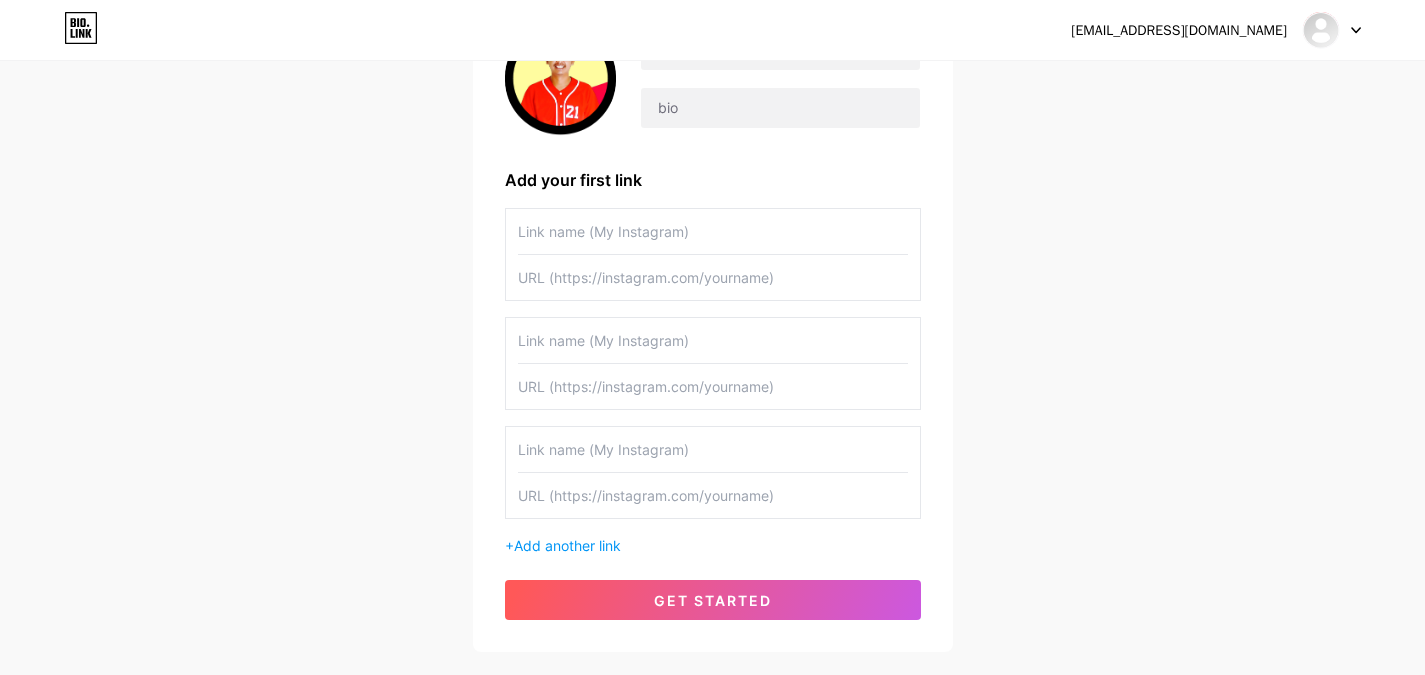 click at bounding box center (713, 231) 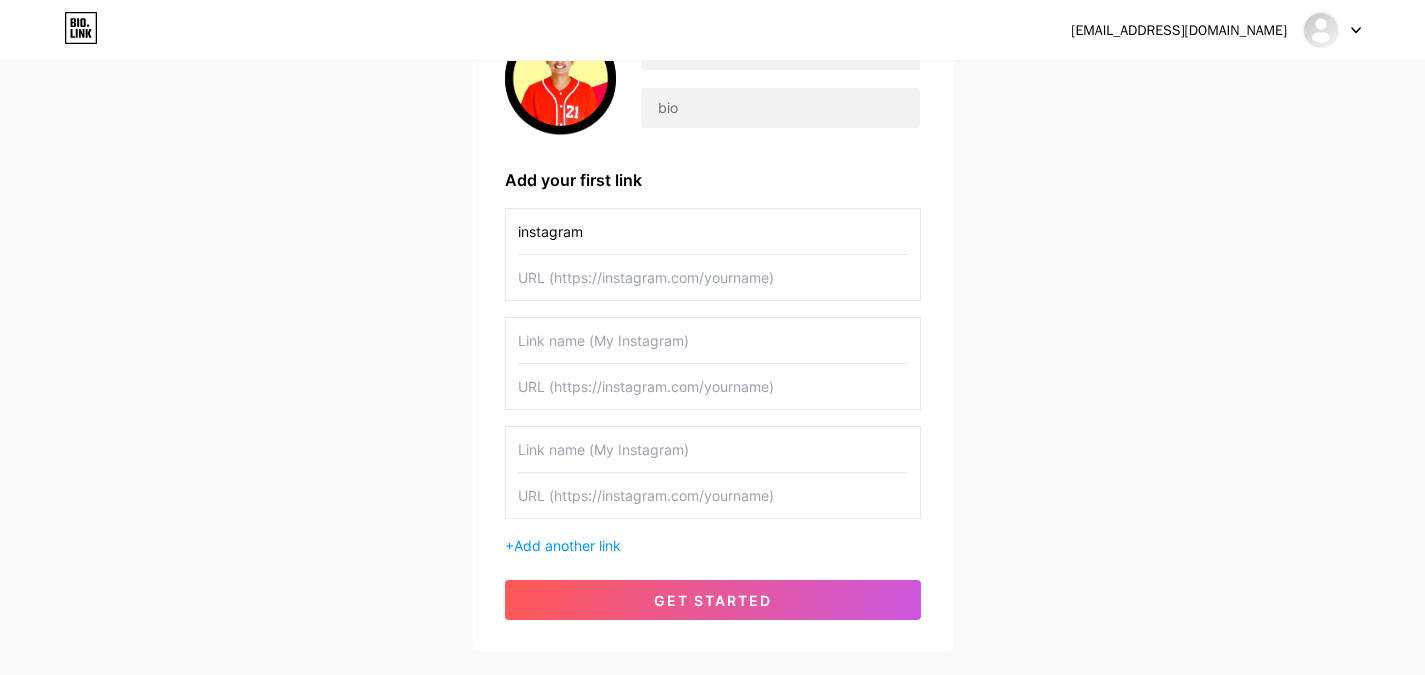type on "instagram" 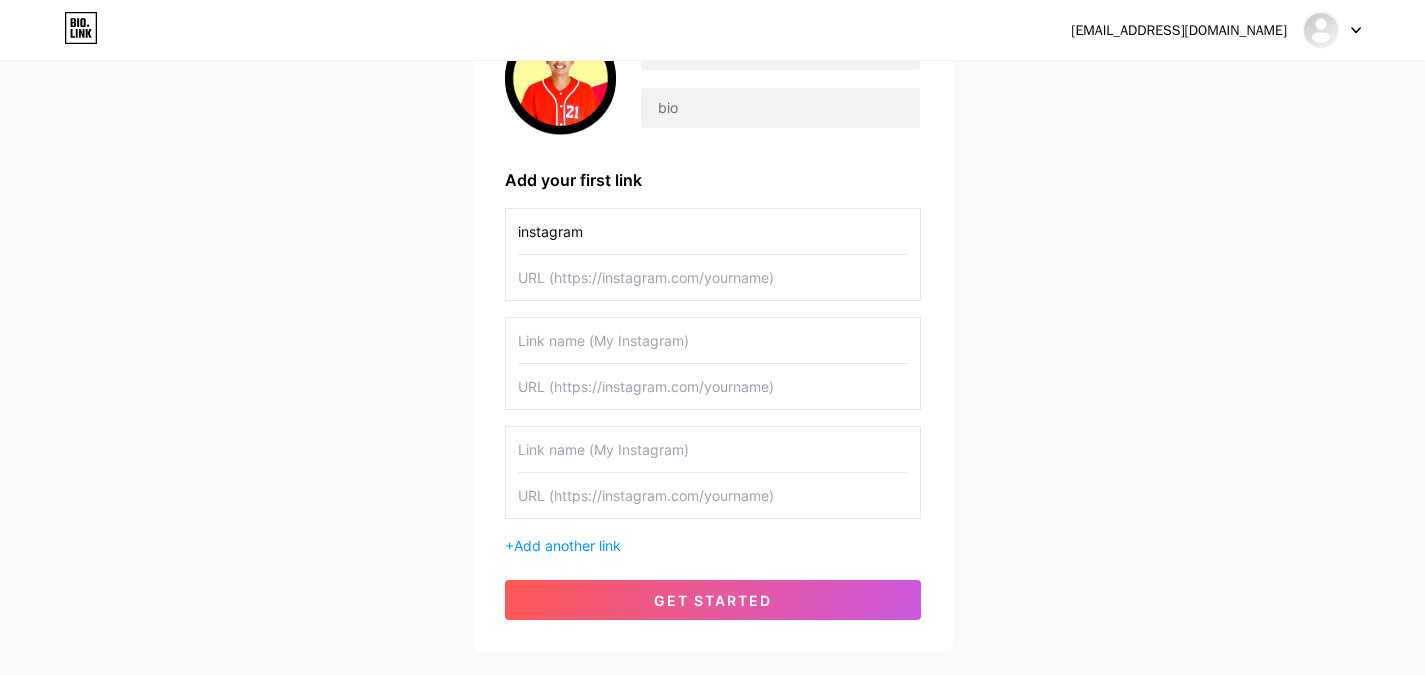 paste on "[URL][DOMAIN_NAME][DOMAIN_NAME]" 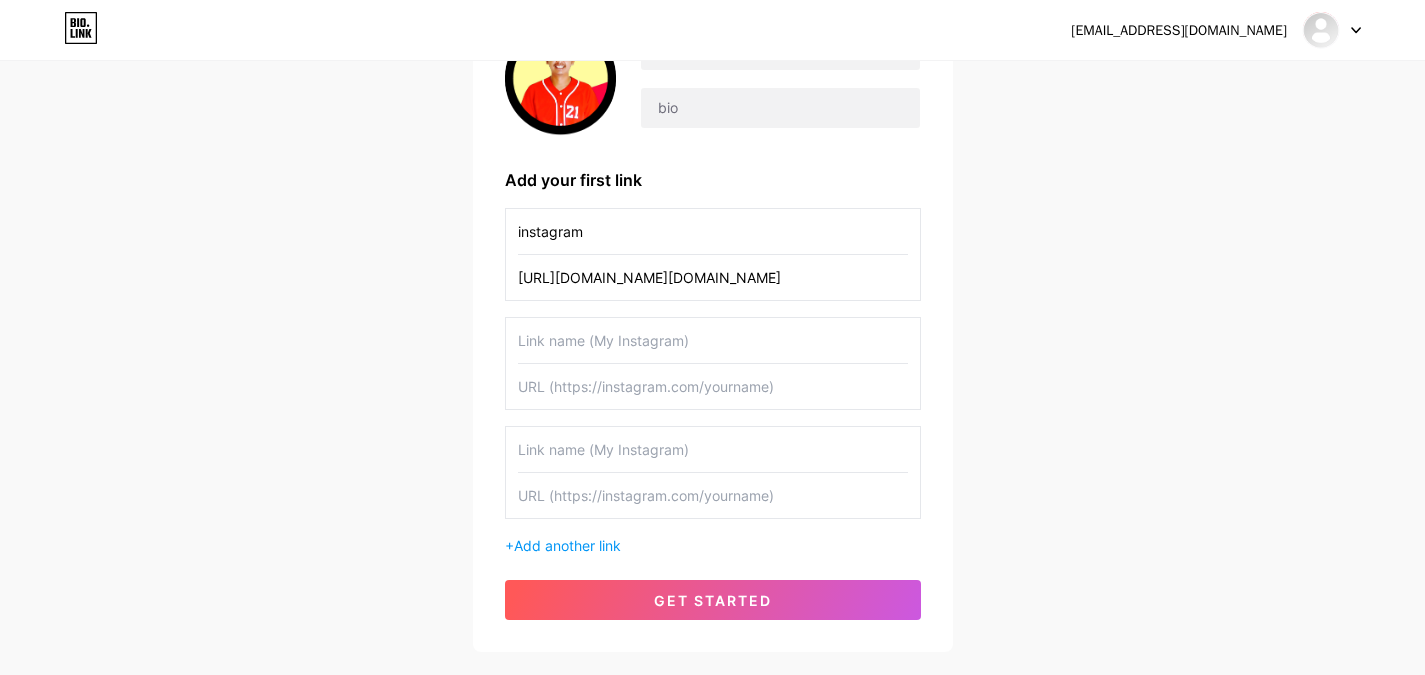 click on "[URL][DOMAIN_NAME][DOMAIN_NAME]" at bounding box center [713, 277] 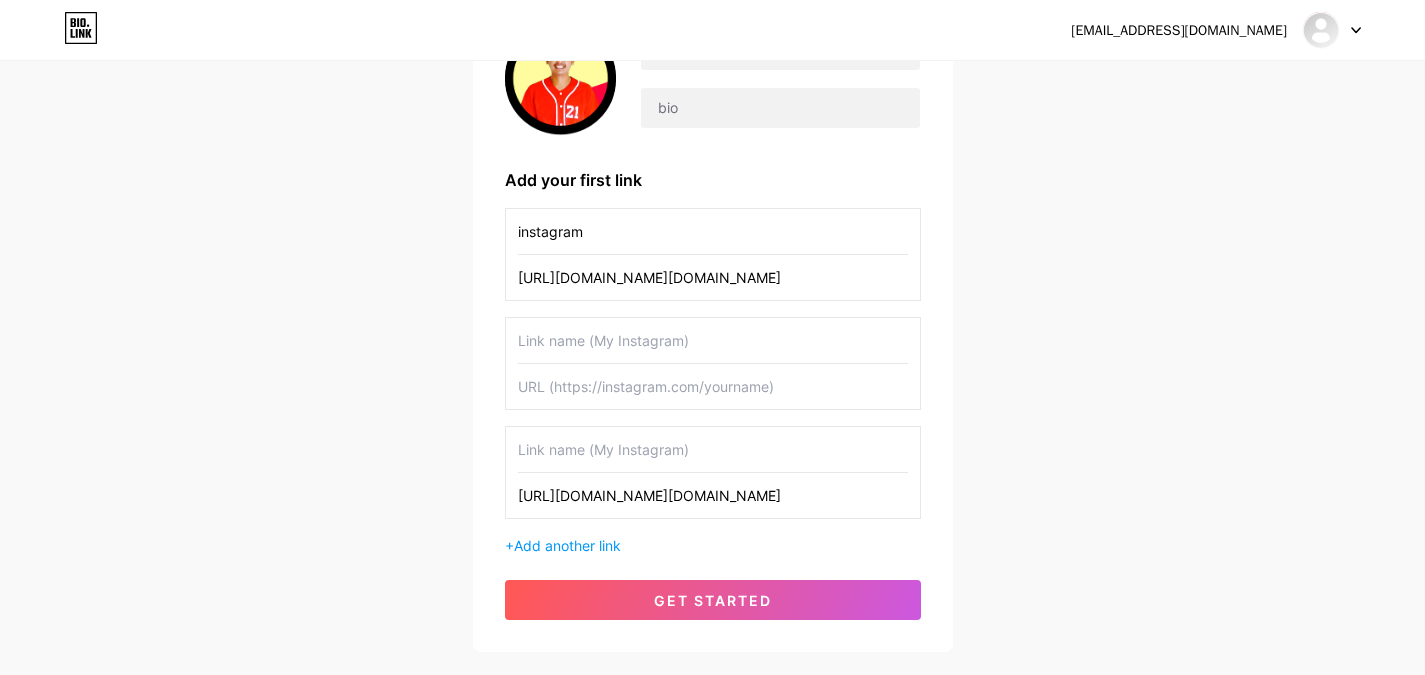 type on "[URL][DOMAIN_NAME][DOMAIN_NAME]" 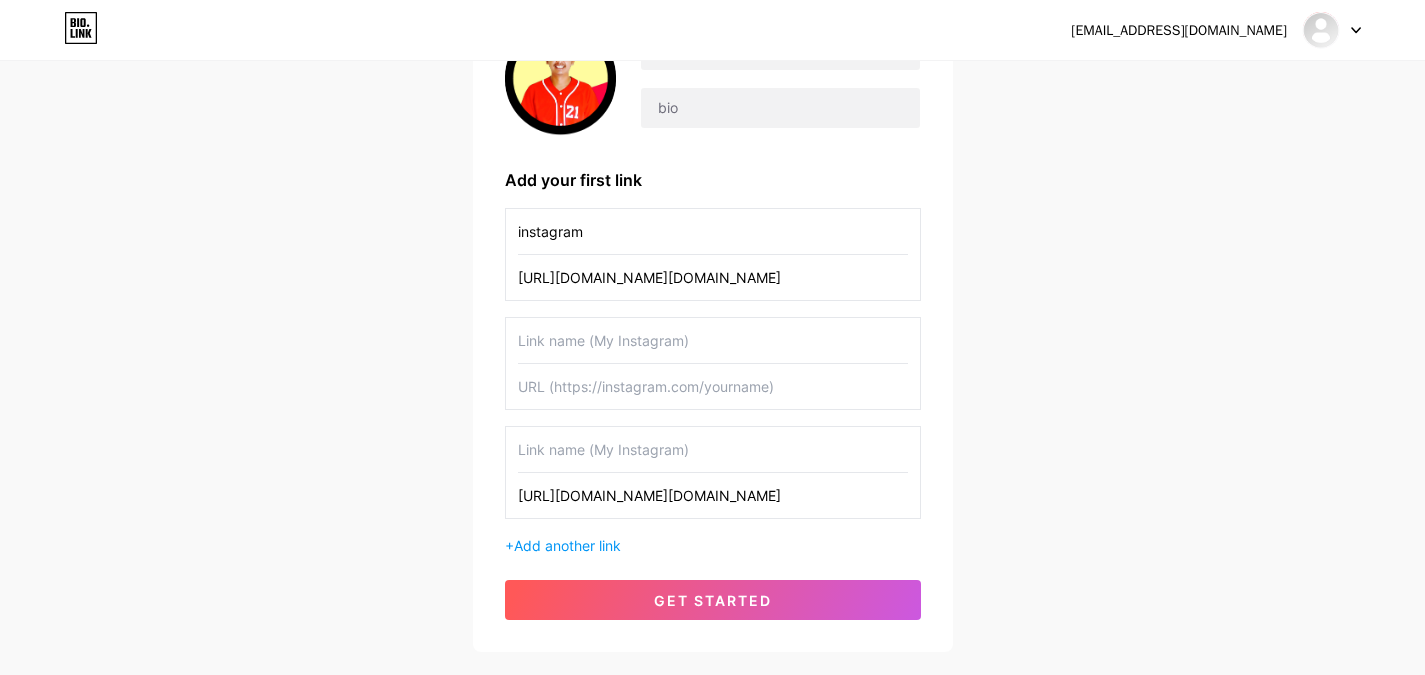 paste on "[URL][DOMAIN_NAME][DOMAIN_NAME]" 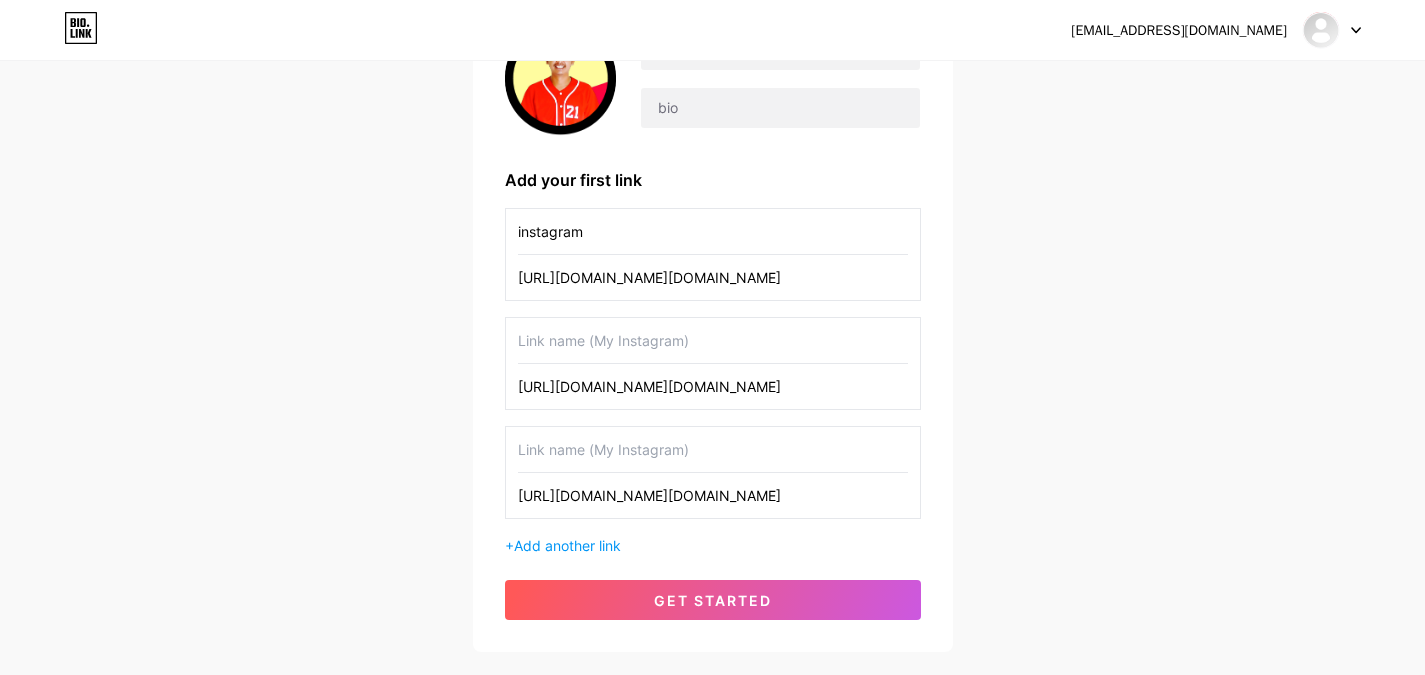 type on "[URL][DOMAIN_NAME][DOMAIN_NAME]" 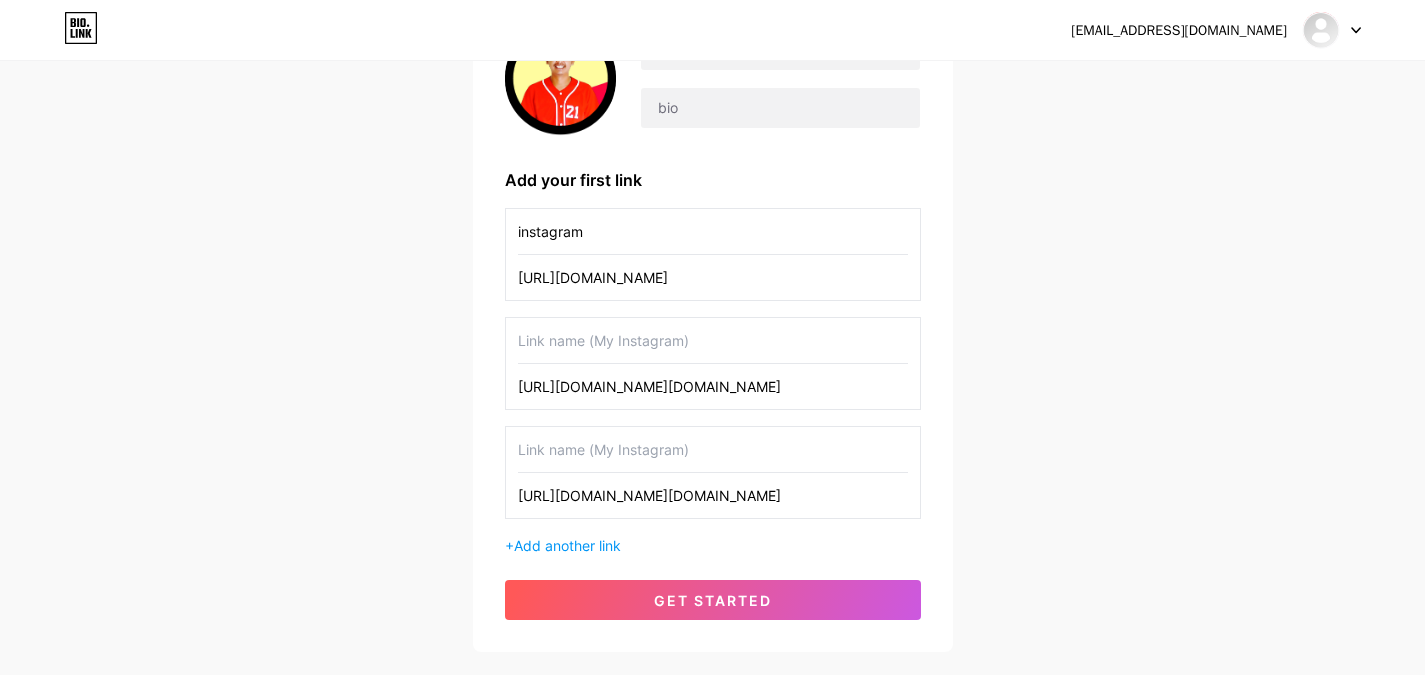 type on "[URL][DOMAIN_NAME]" 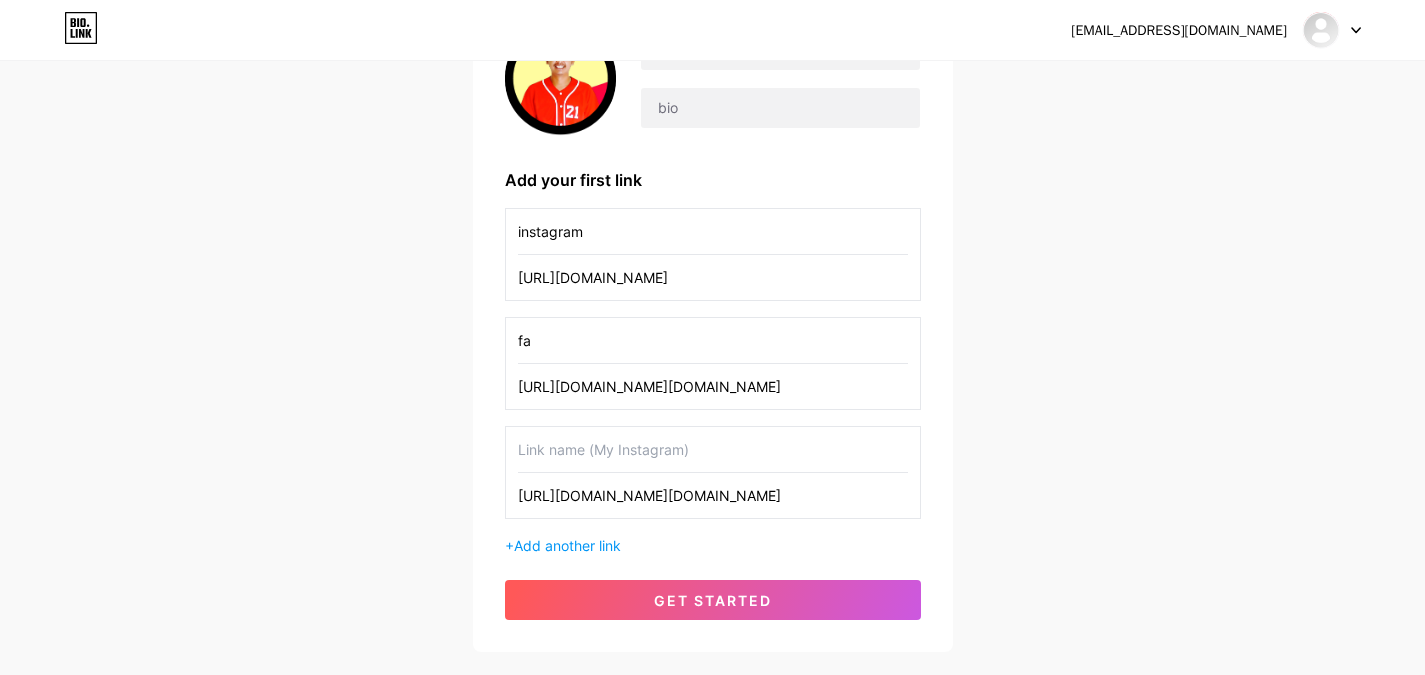 type on "f" 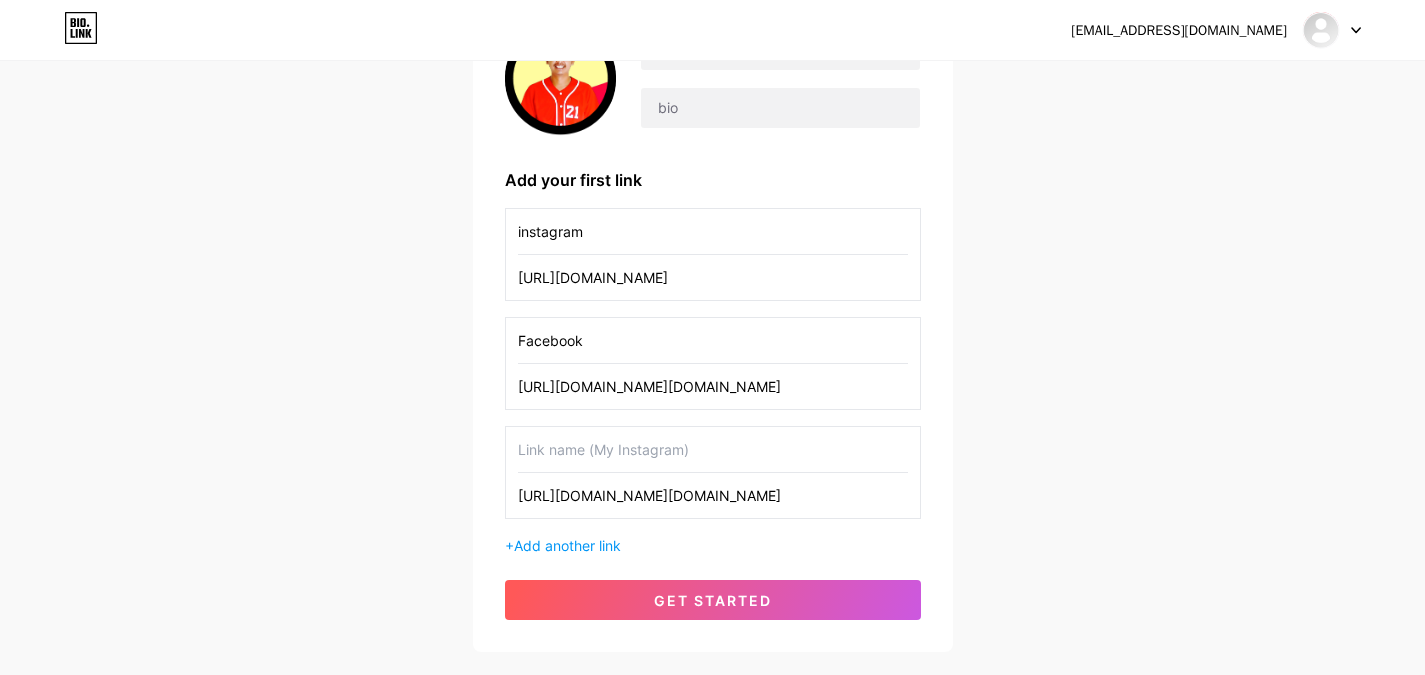 type on "Facebook" 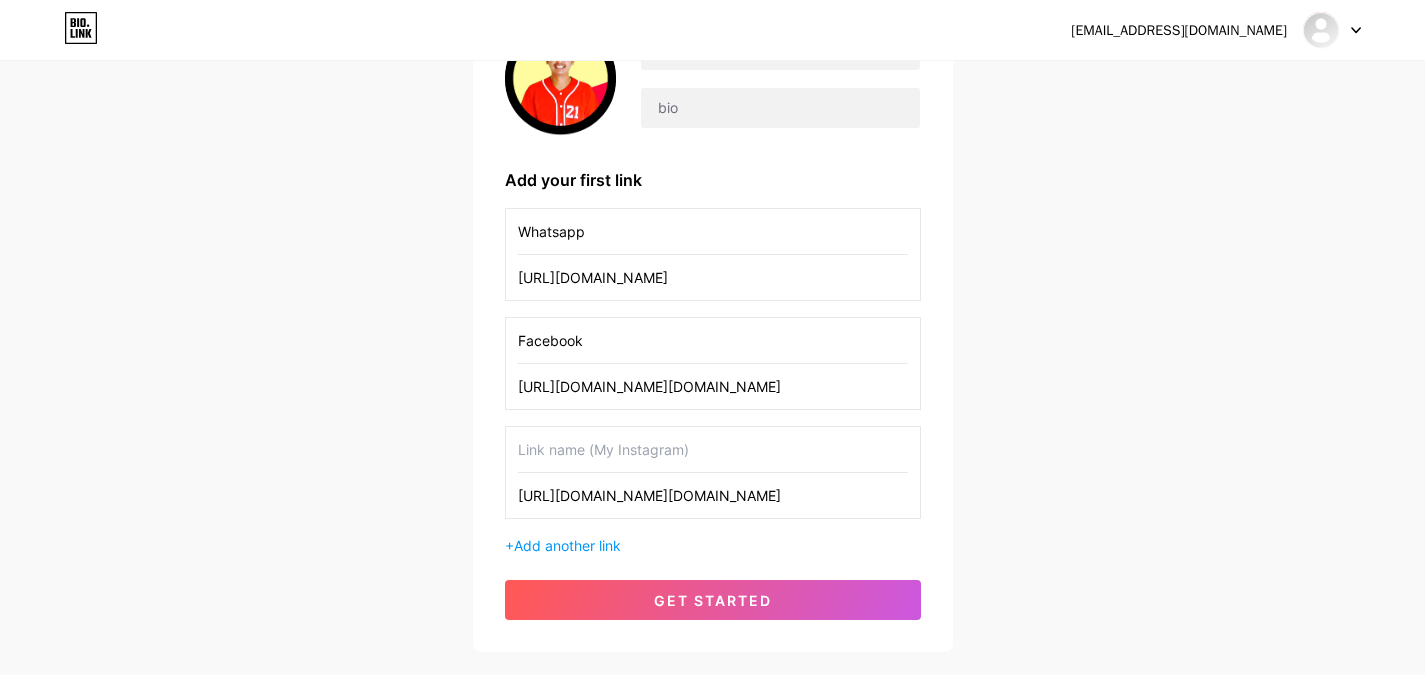 type on "Whatsapp" 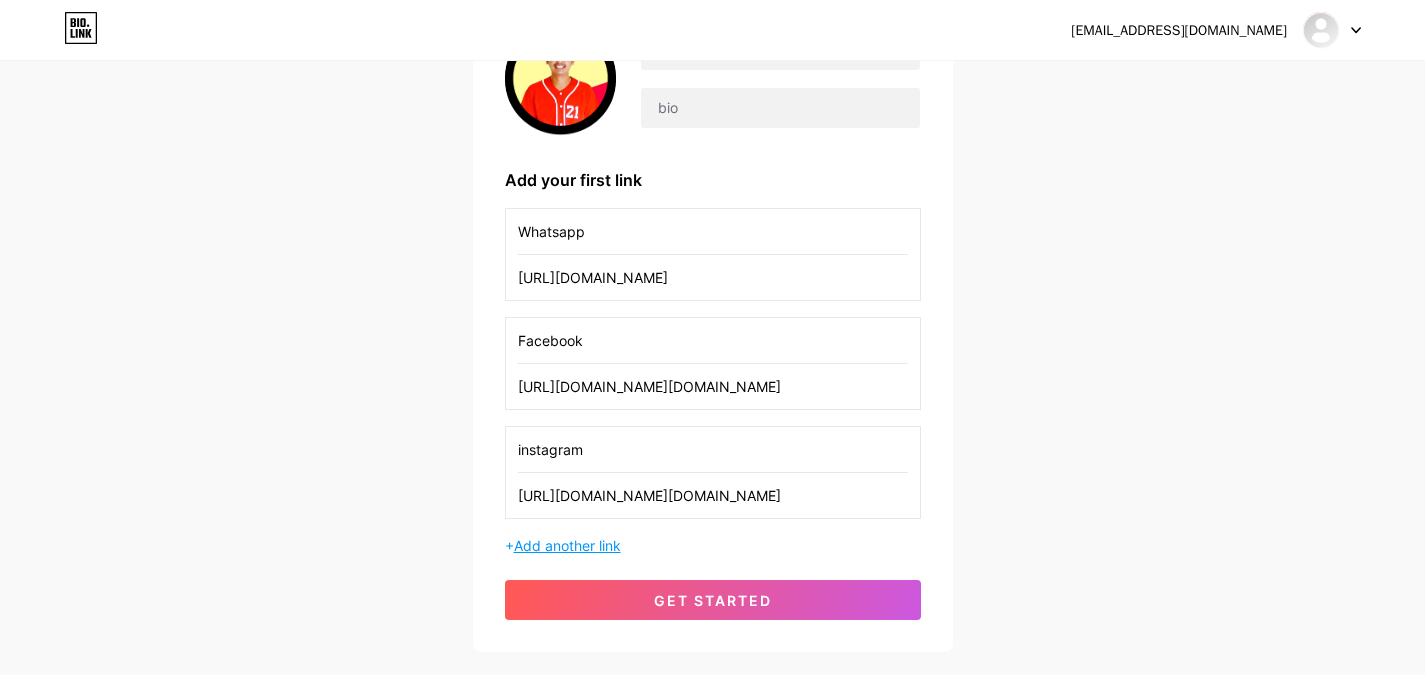type on "instagram" 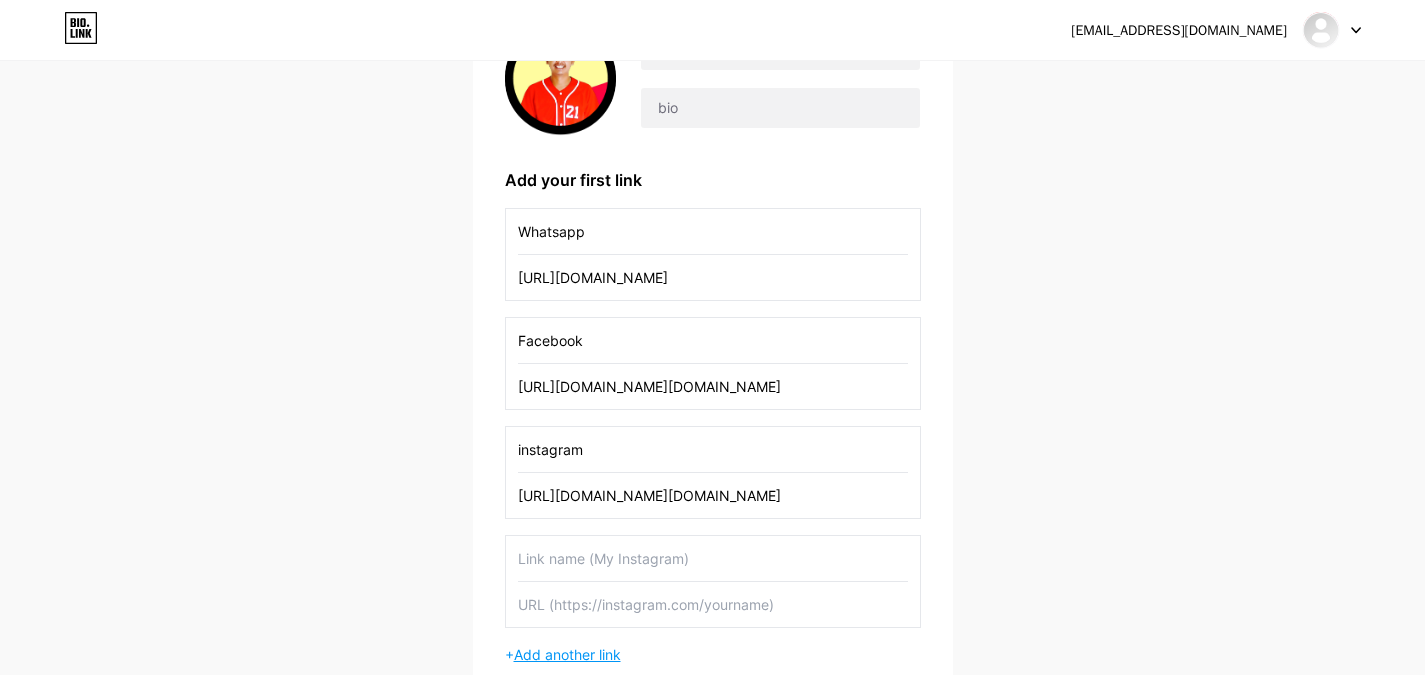 click at bounding box center [713, 558] 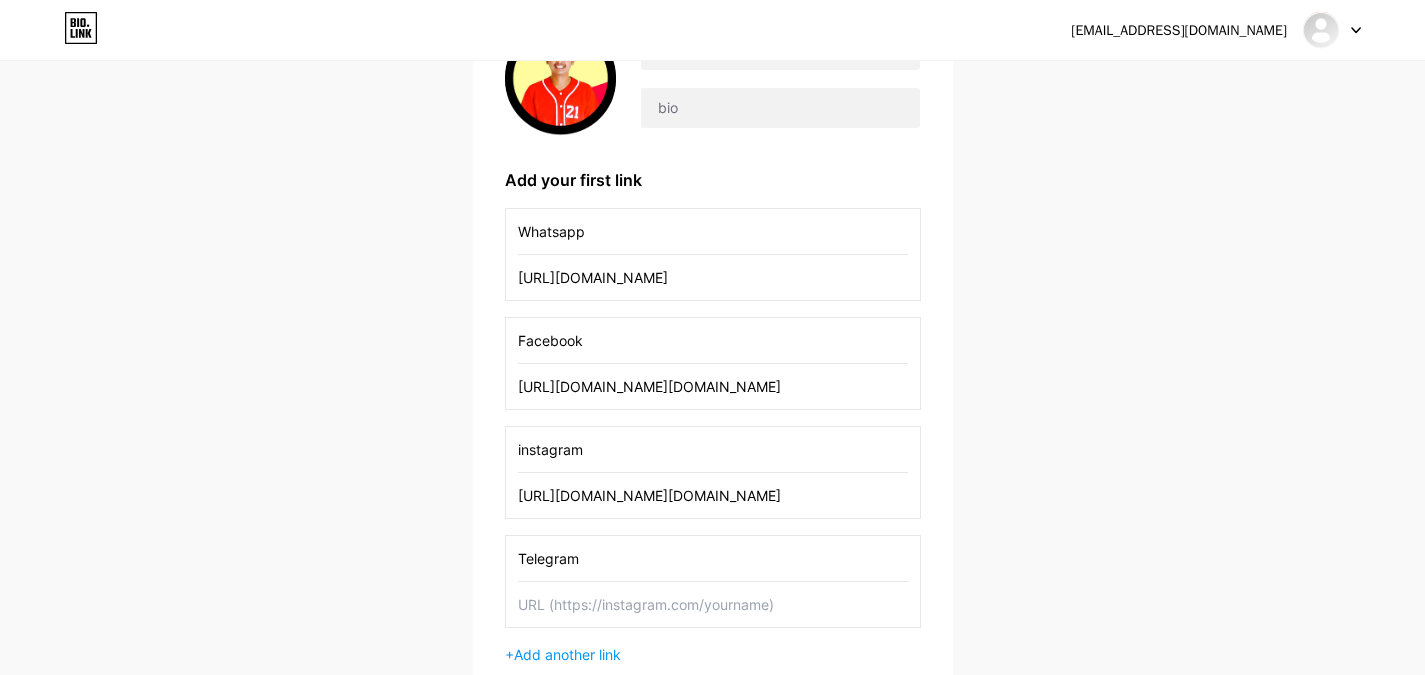 type on "Telegram" 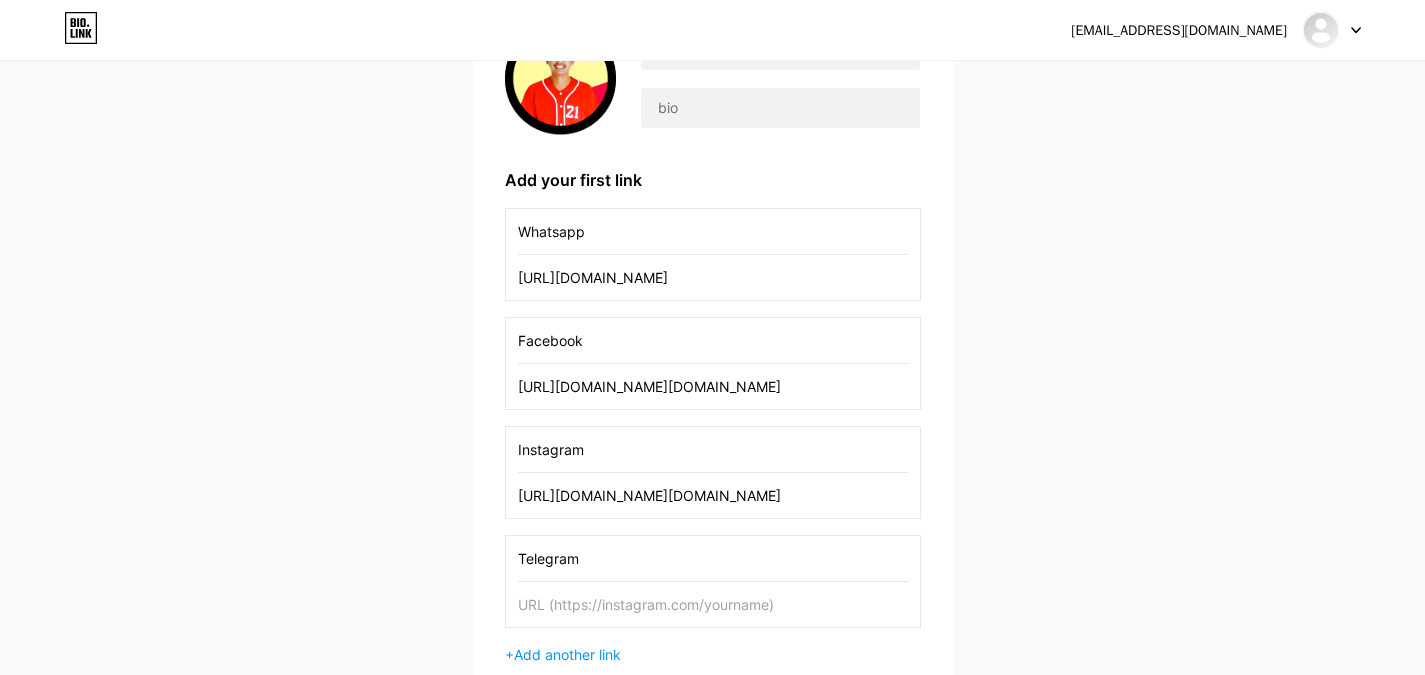 type on "Instagram" 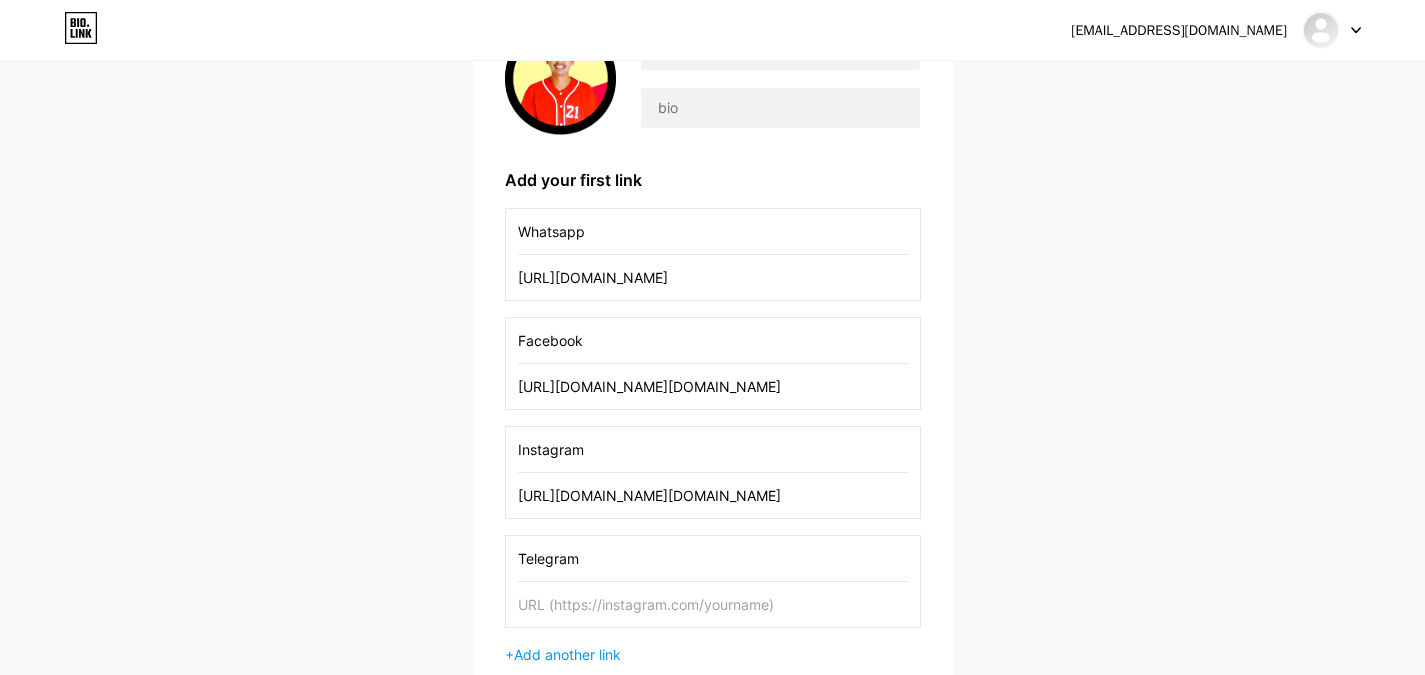 paste on "[URL][DOMAIN_NAME][DOMAIN_NAME]" 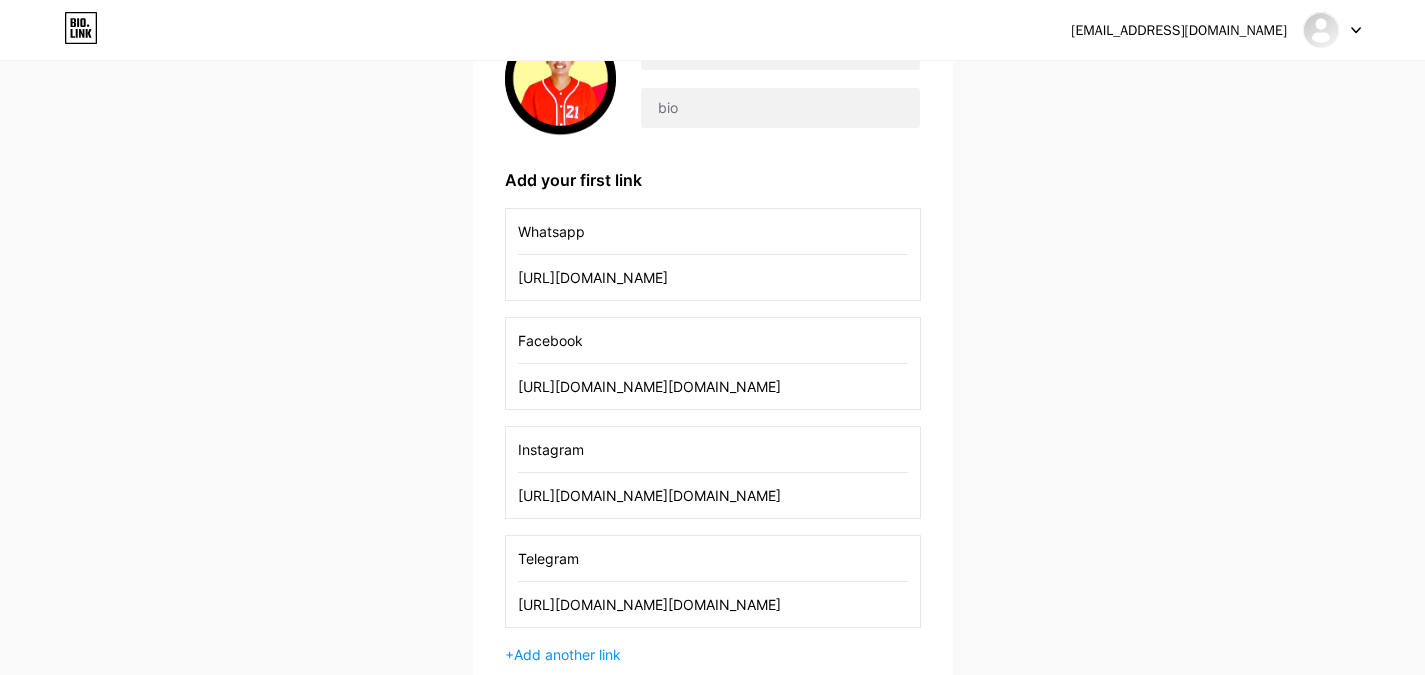 click on "[URL][DOMAIN_NAME][DOMAIN_NAME]" at bounding box center (713, 604) 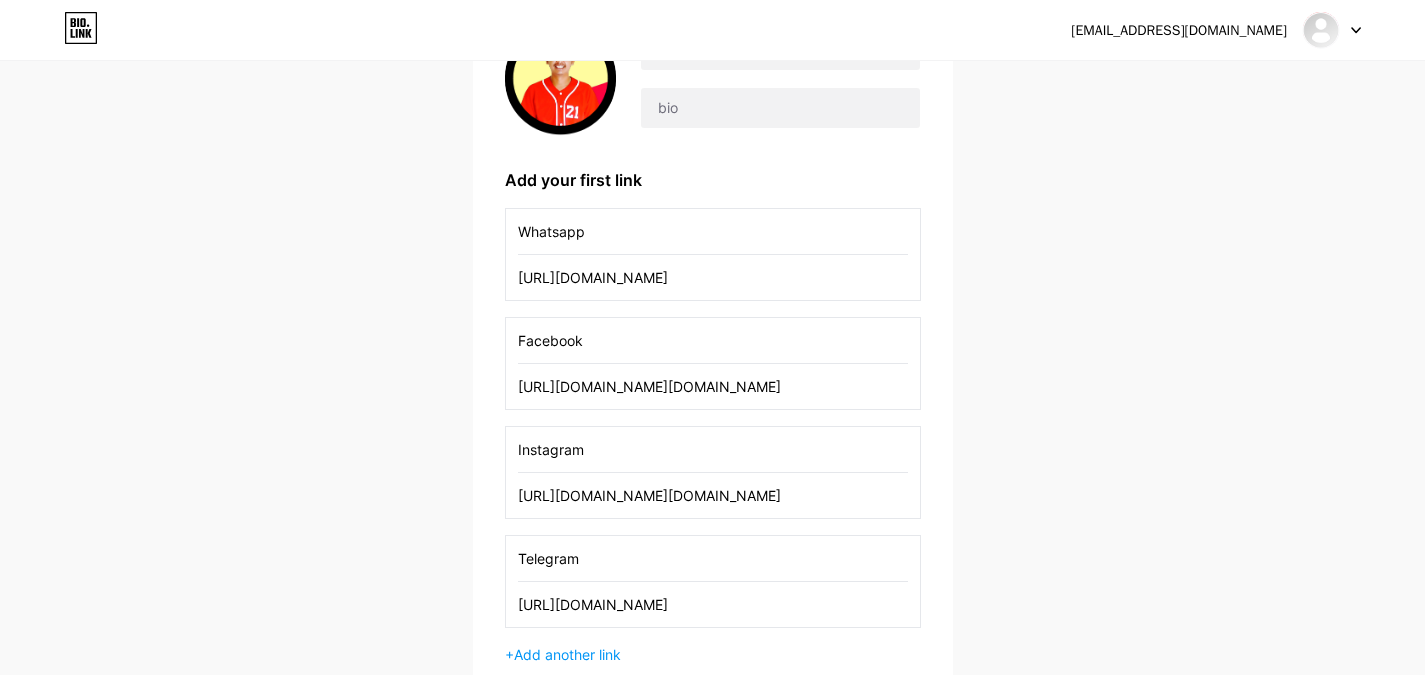 click on "[URL][DOMAIN_NAME]" at bounding box center [713, 604] 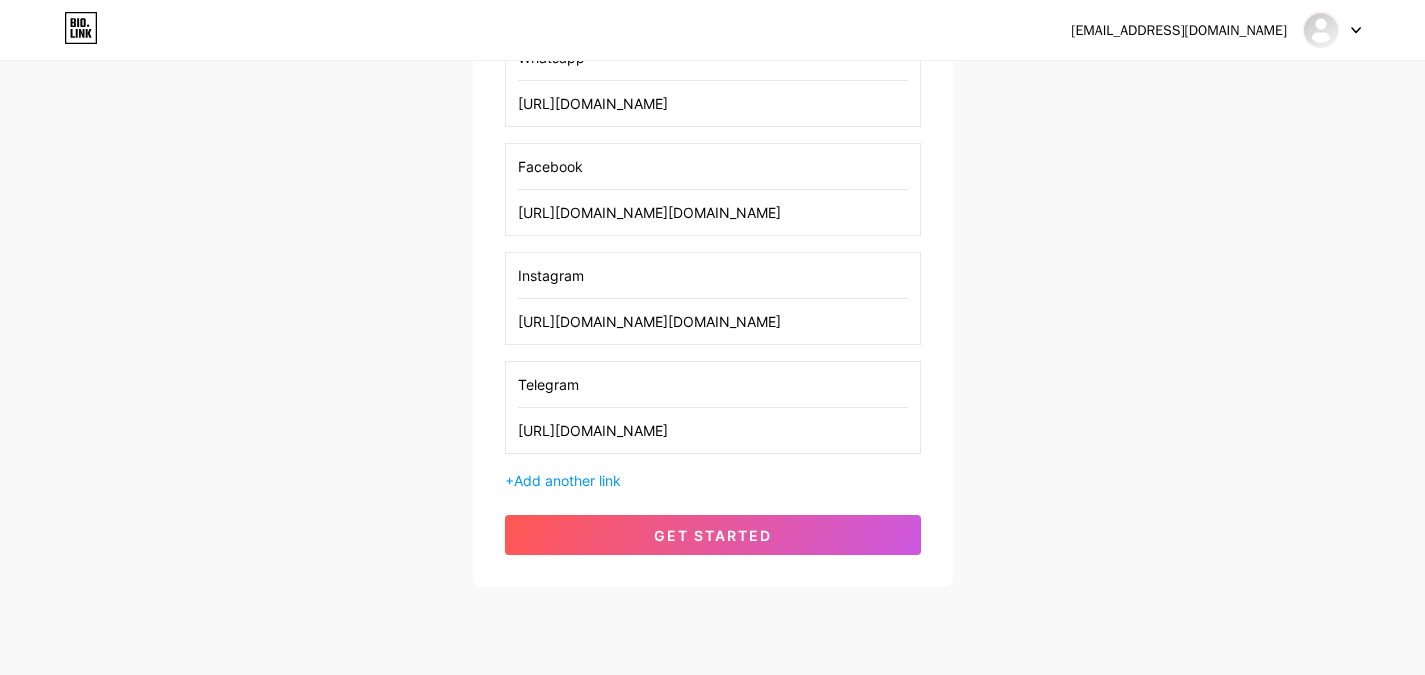 scroll, scrollTop: 397, scrollLeft: 0, axis: vertical 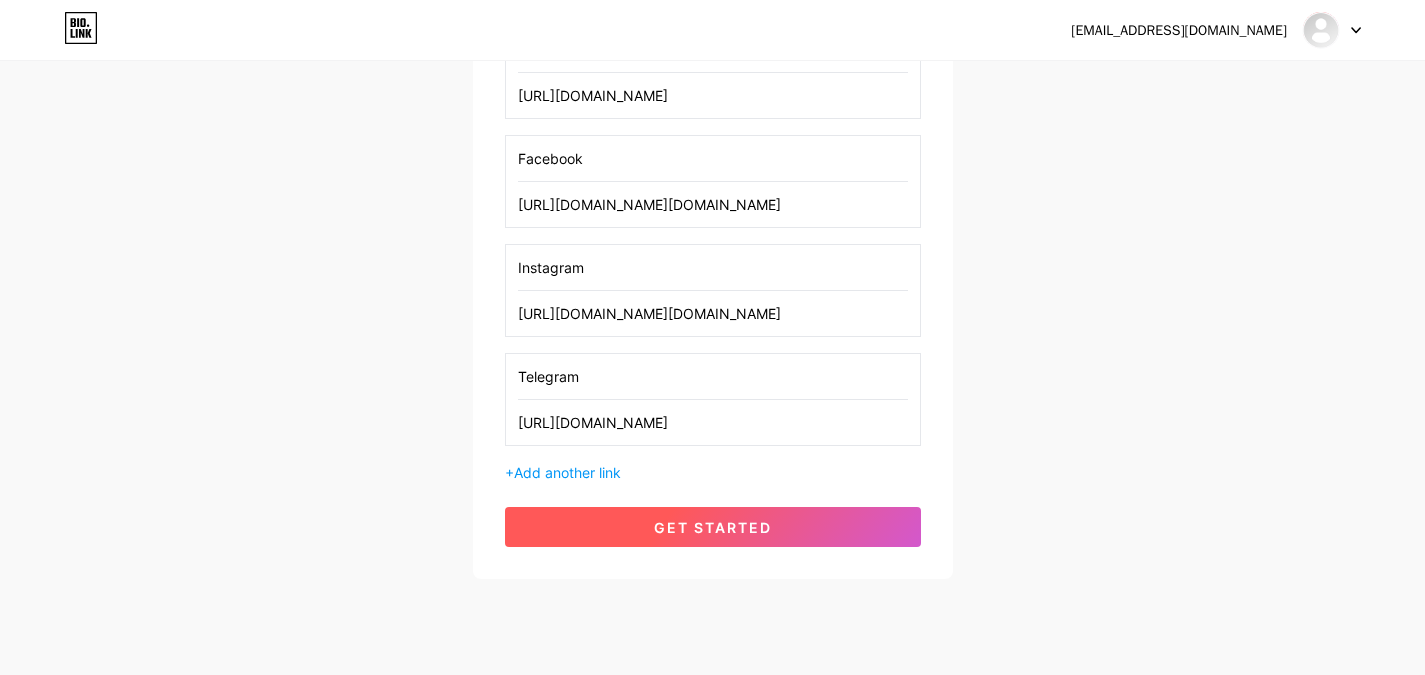 type on "[URL][DOMAIN_NAME]" 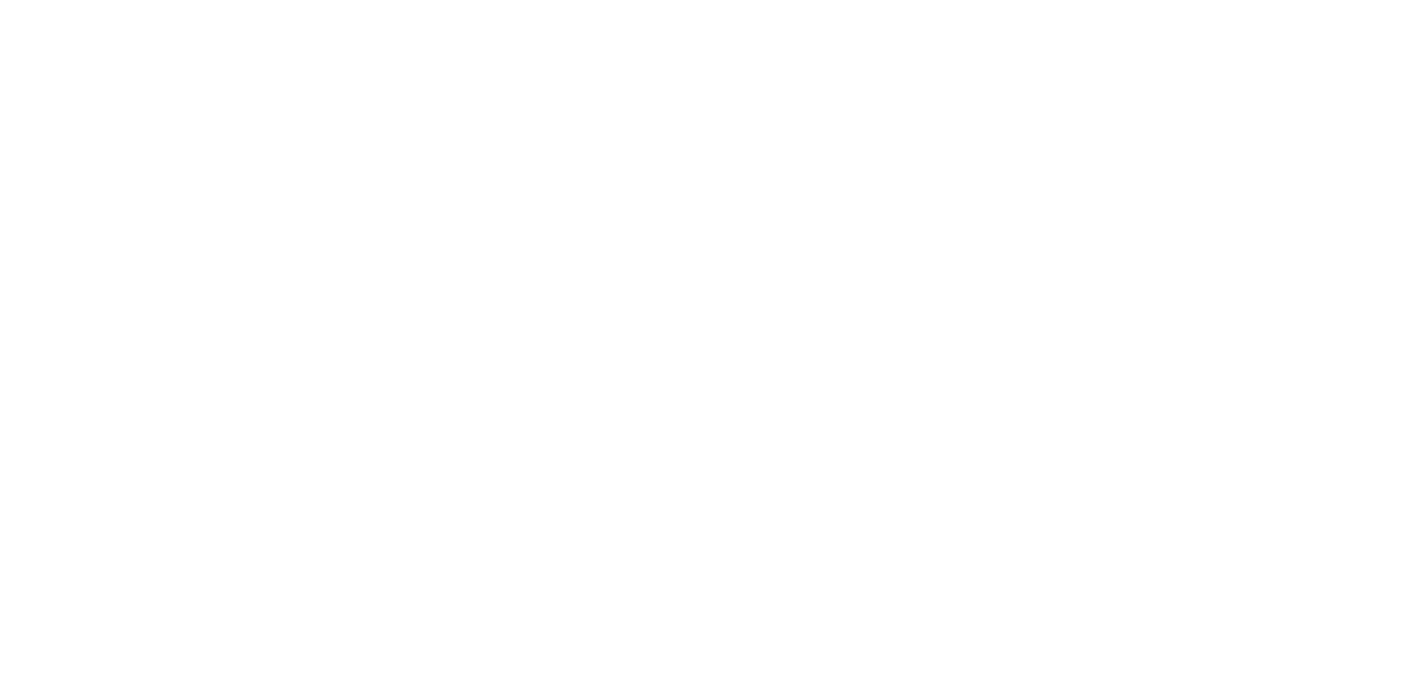 scroll, scrollTop: 0, scrollLeft: 0, axis: both 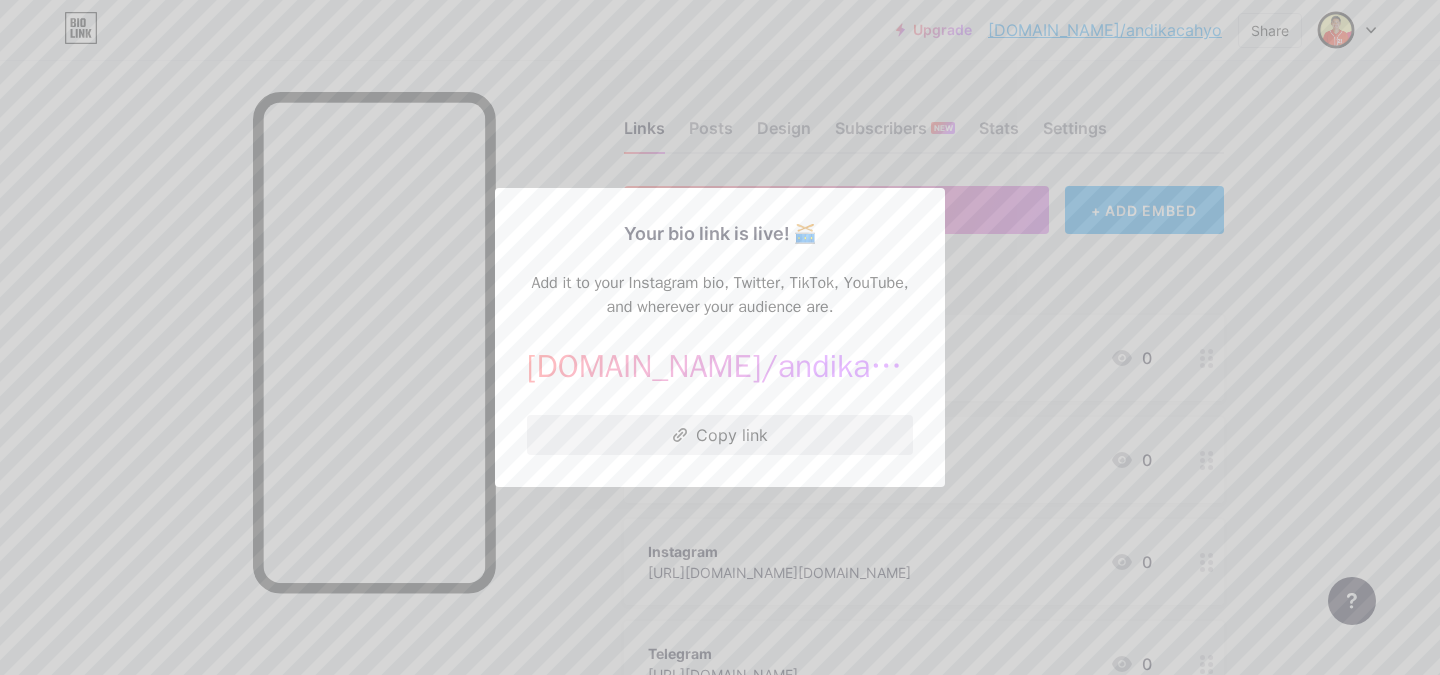 click on "Copy link" at bounding box center [720, 435] 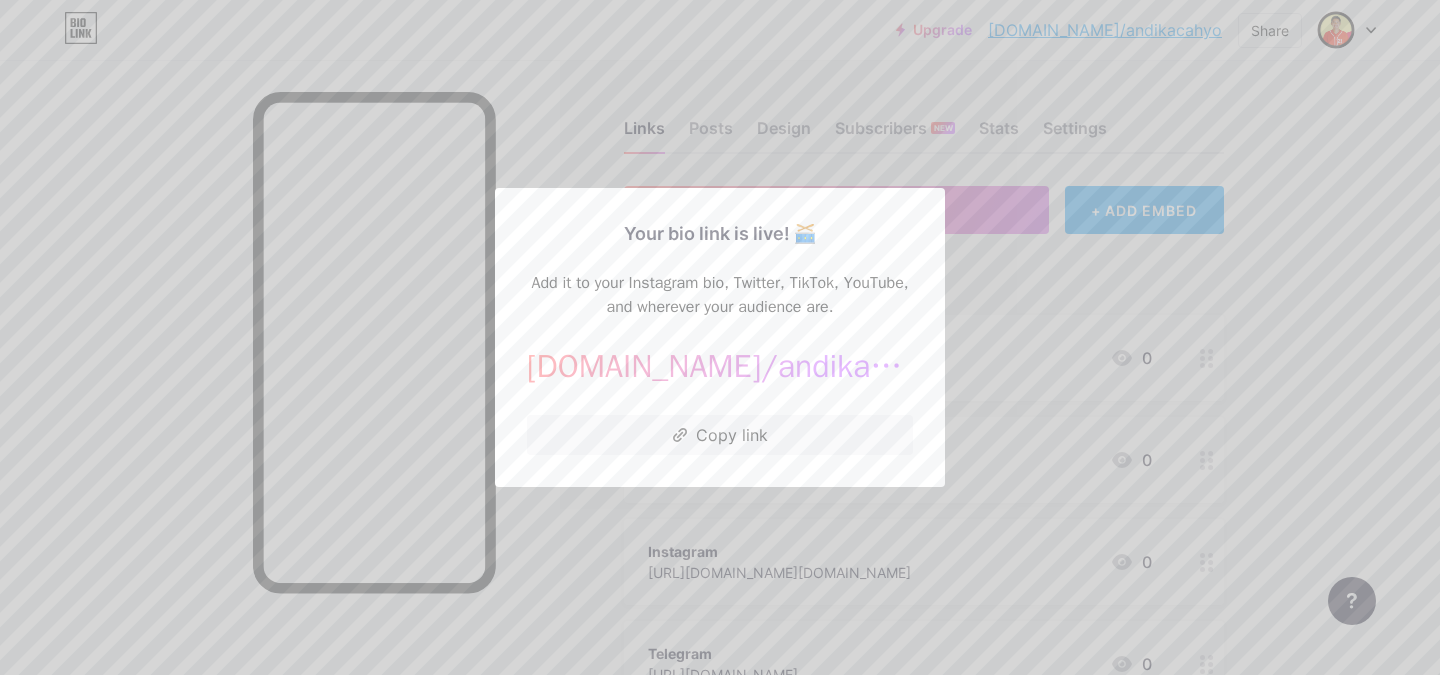 click at bounding box center [720, 337] 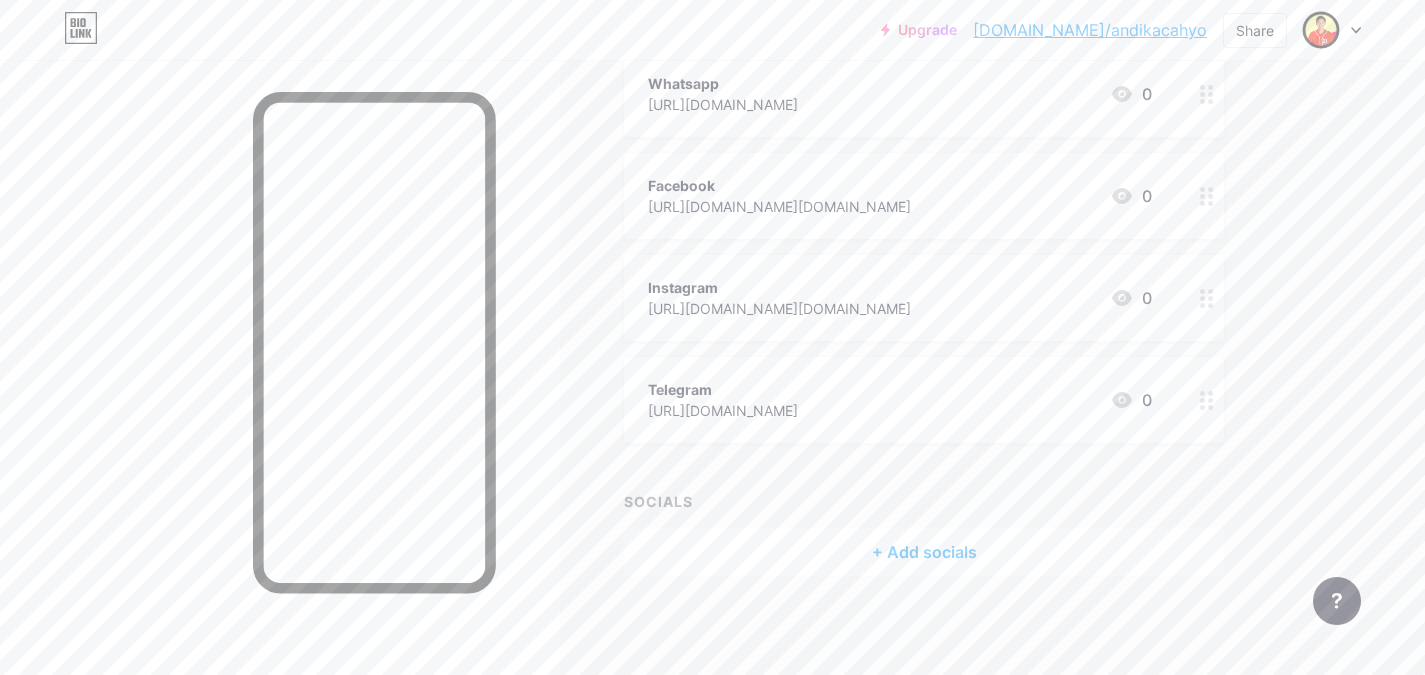 scroll, scrollTop: 0, scrollLeft: 0, axis: both 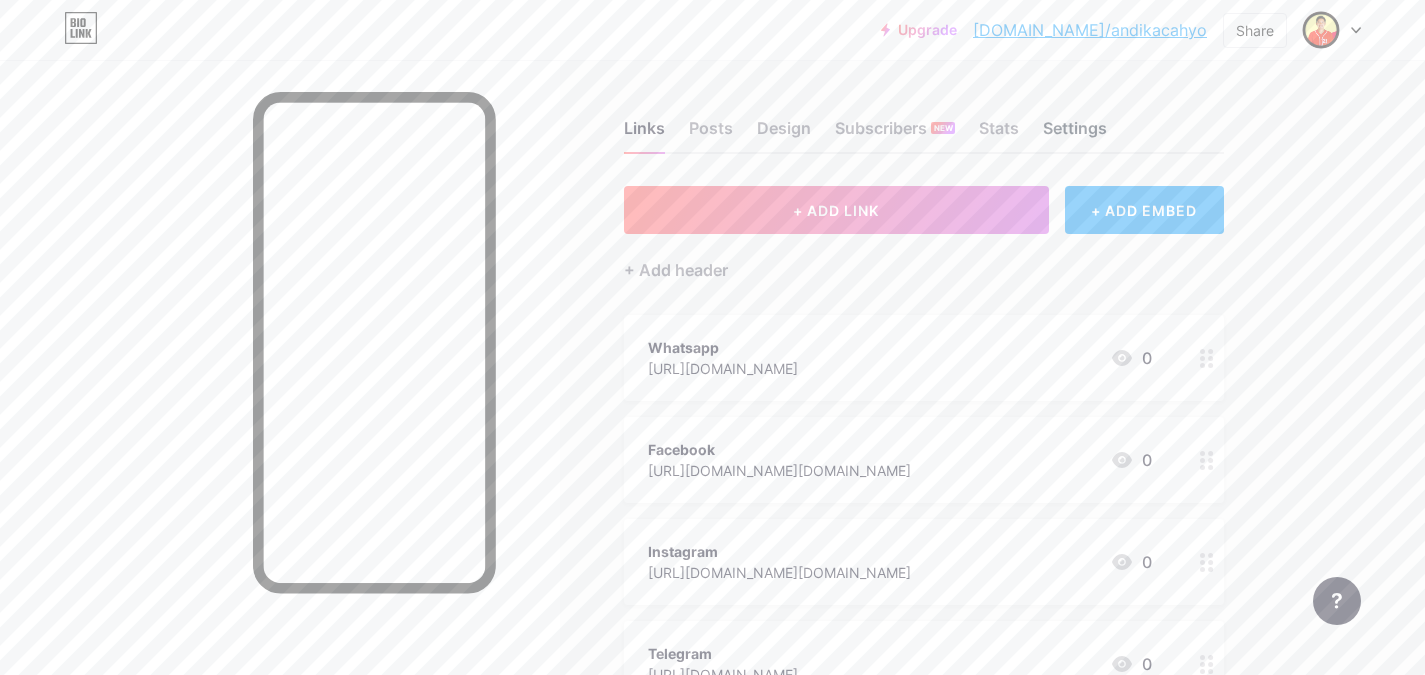 click on "Settings" at bounding box center (1075, 134) 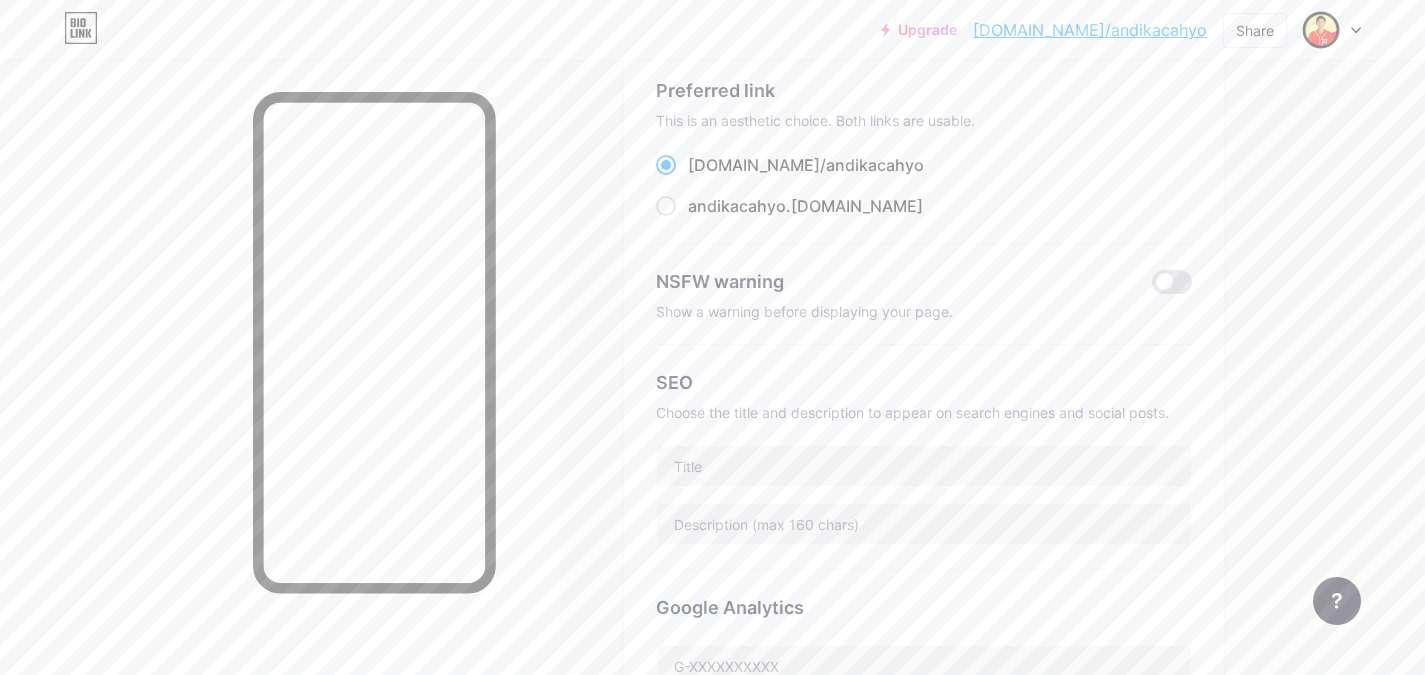 scroll, scrollTop: 134, scrollLeft: 0, axis: vertical 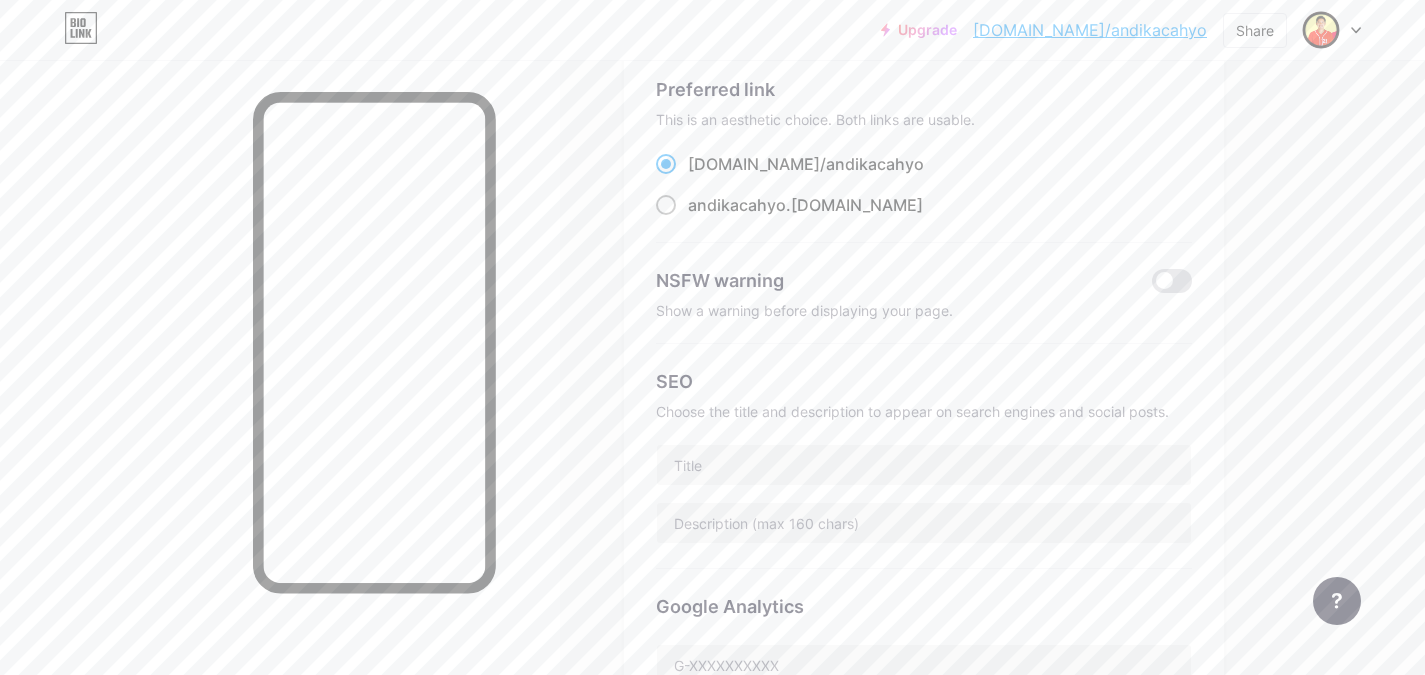 click on "andikacahyo .[DOMAIN_NAME]" at bounding box center [805, 205] 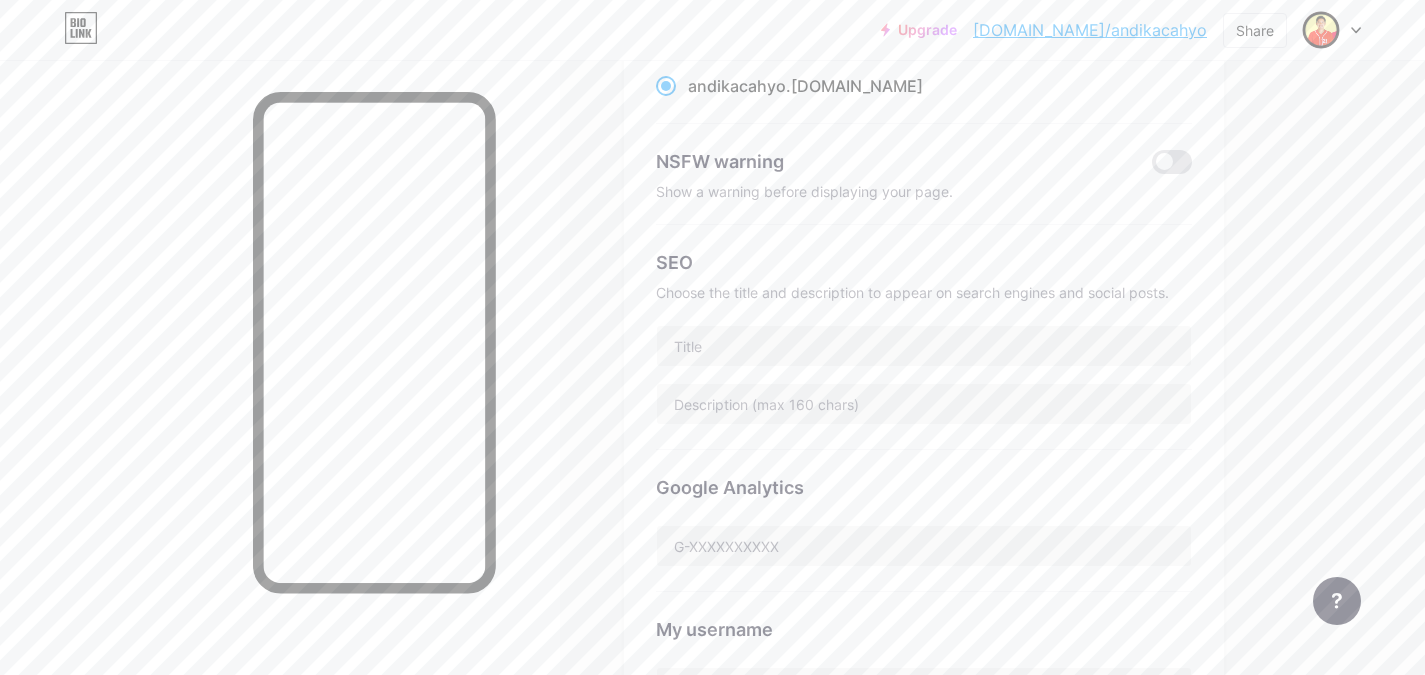 scroll, scrollTop: 0, scrollLeft: 0, axis: both 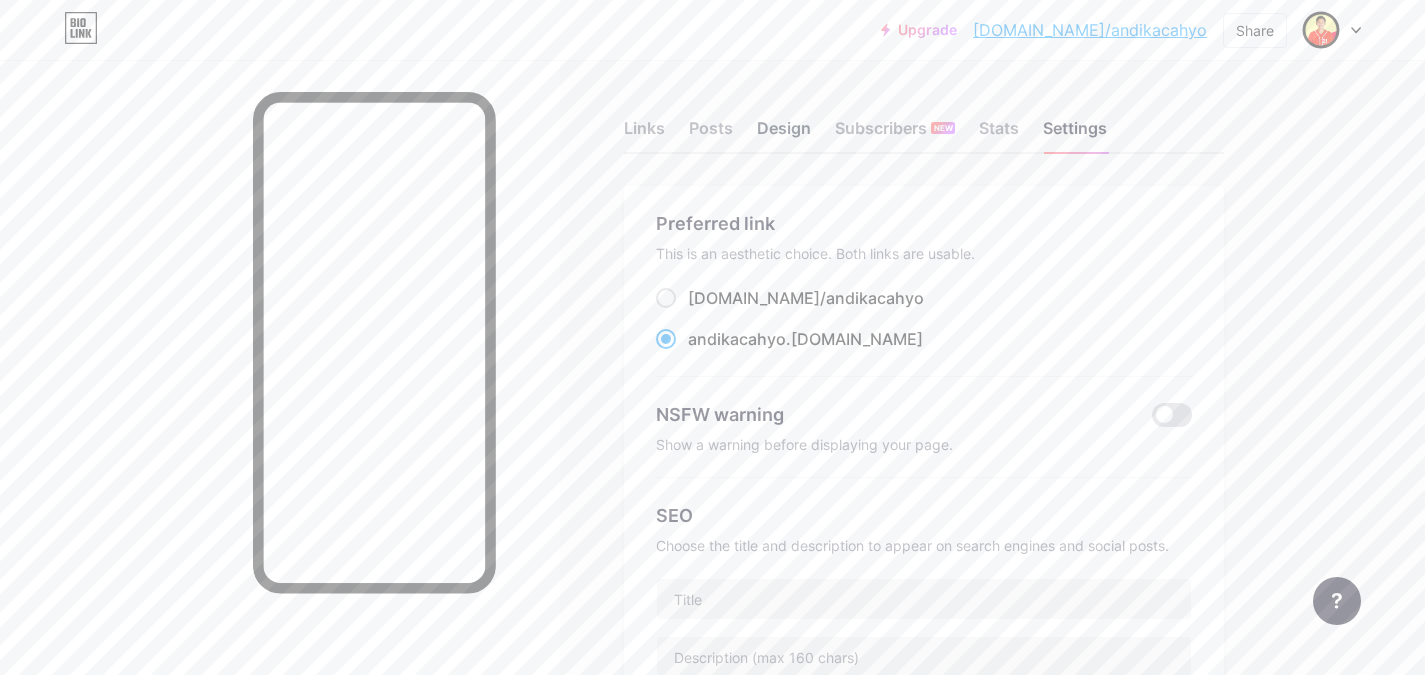 click on "Design" at bounding box center [784, 134] 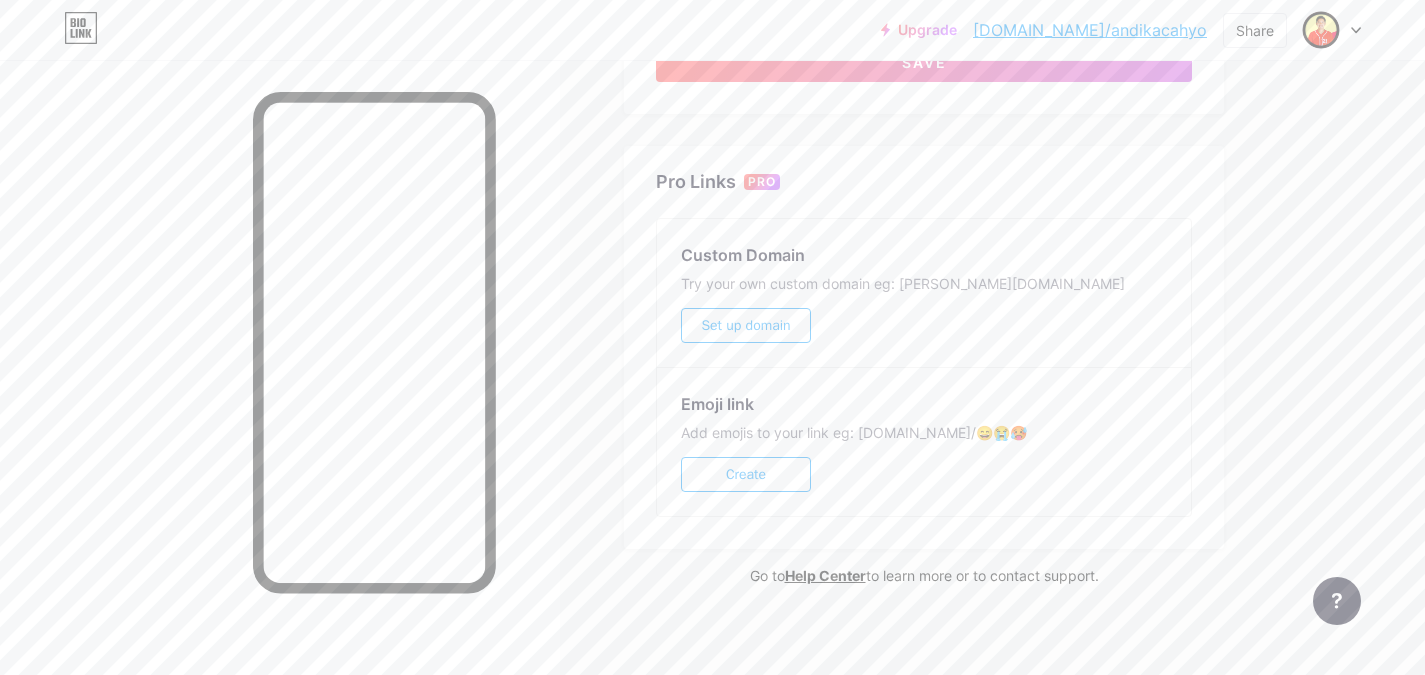 scroll, scrollTop: 963, scrollLeft: 0, axis: vertical 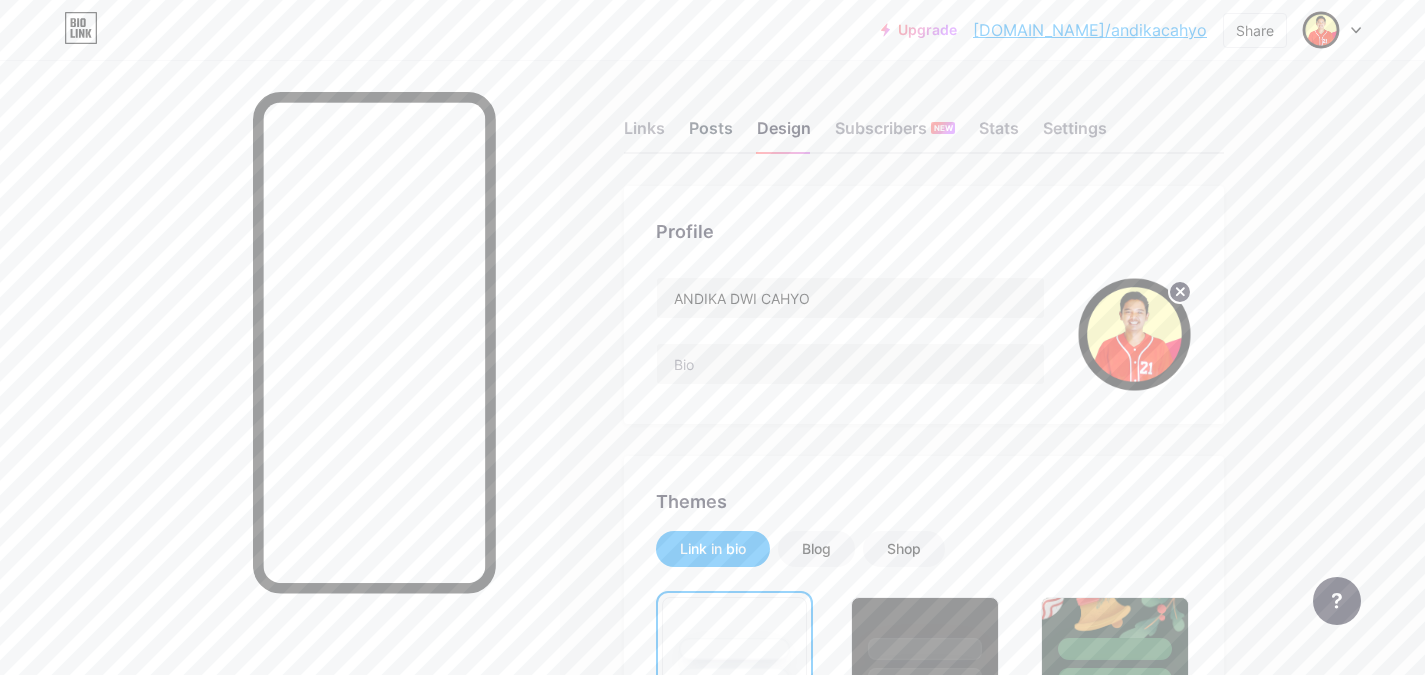 click on "Posts" at bounding box center [711, 134] 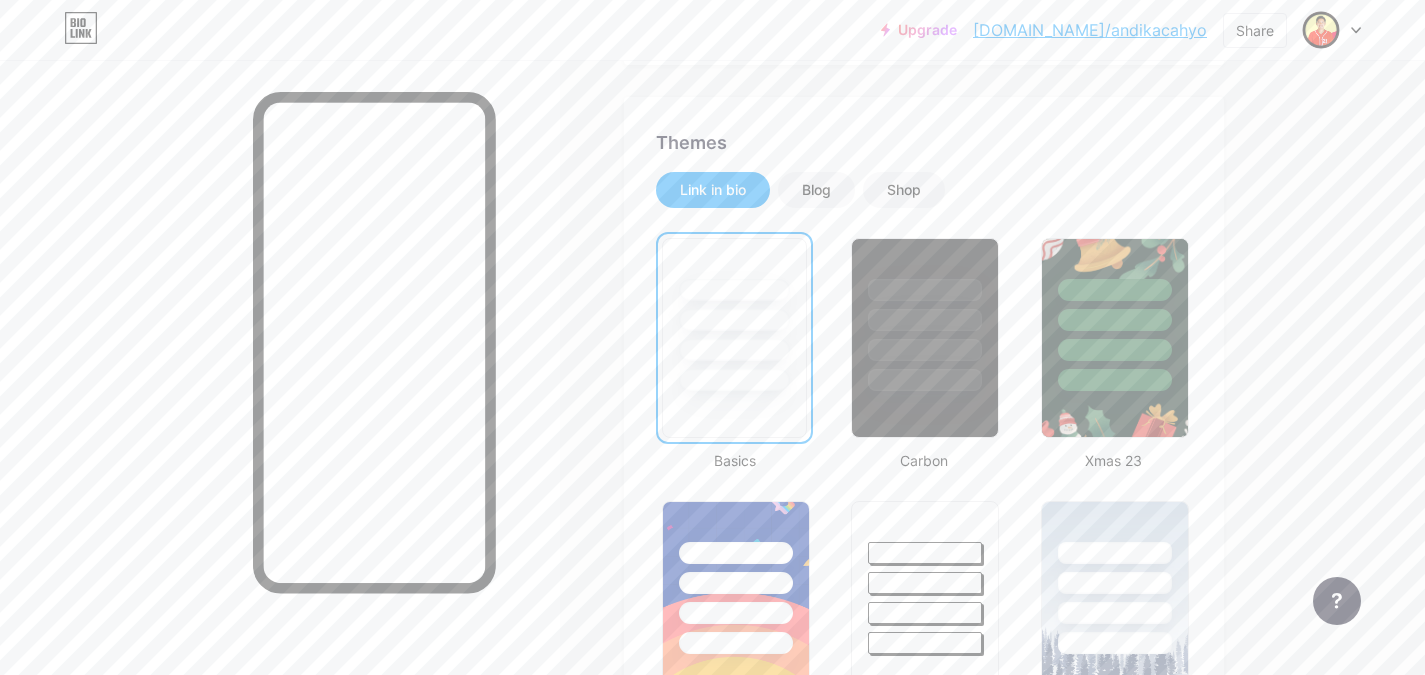 scroll, scrollTop: 362, scrollLeft: 0, axis: vertical 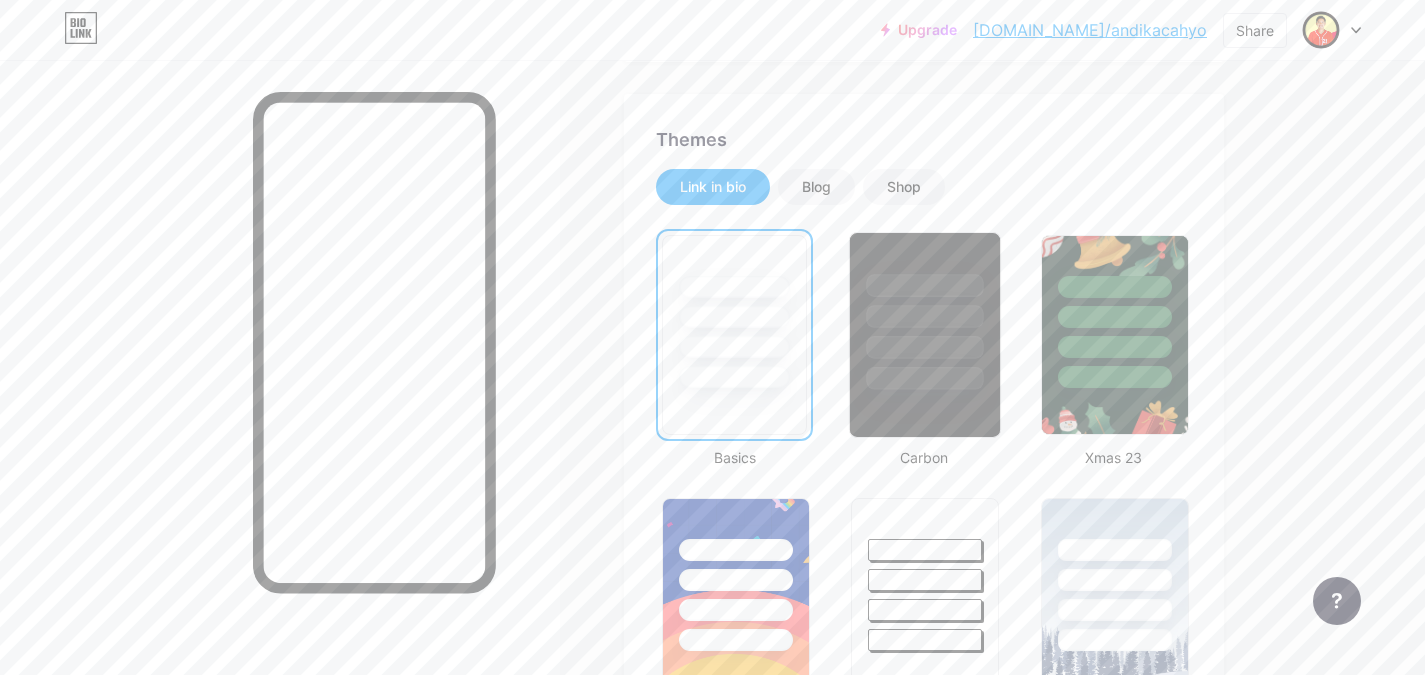 click at bounding box center [925, 335] 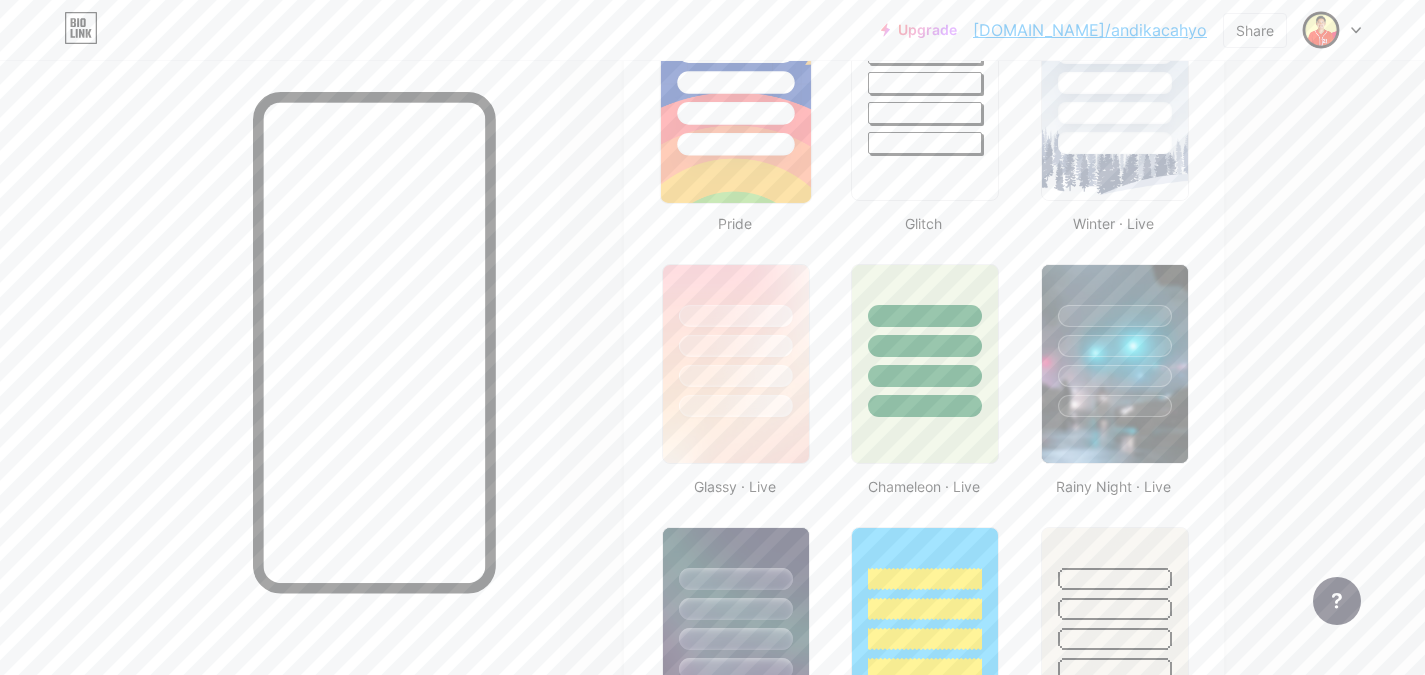 scroll, scrollTop: 861, scrollLeft: 0, axis: vertical 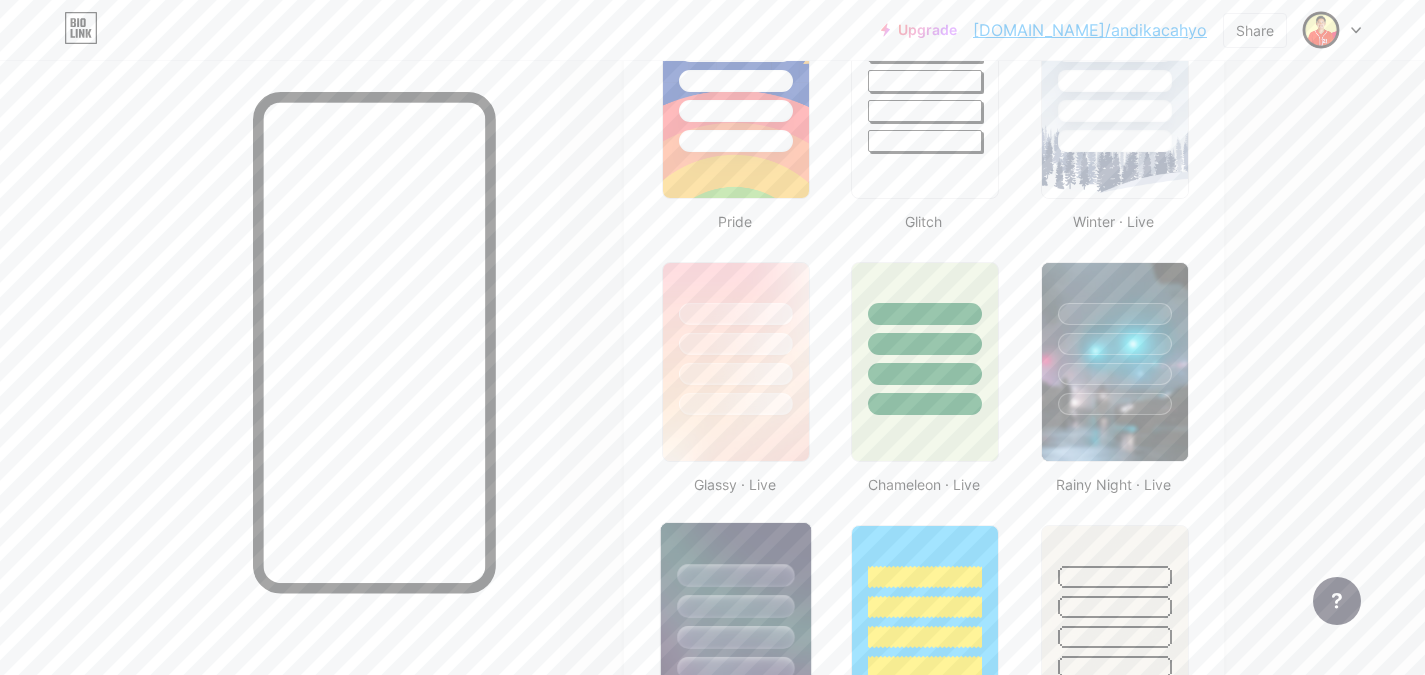 click at bounding box center [736, 601] 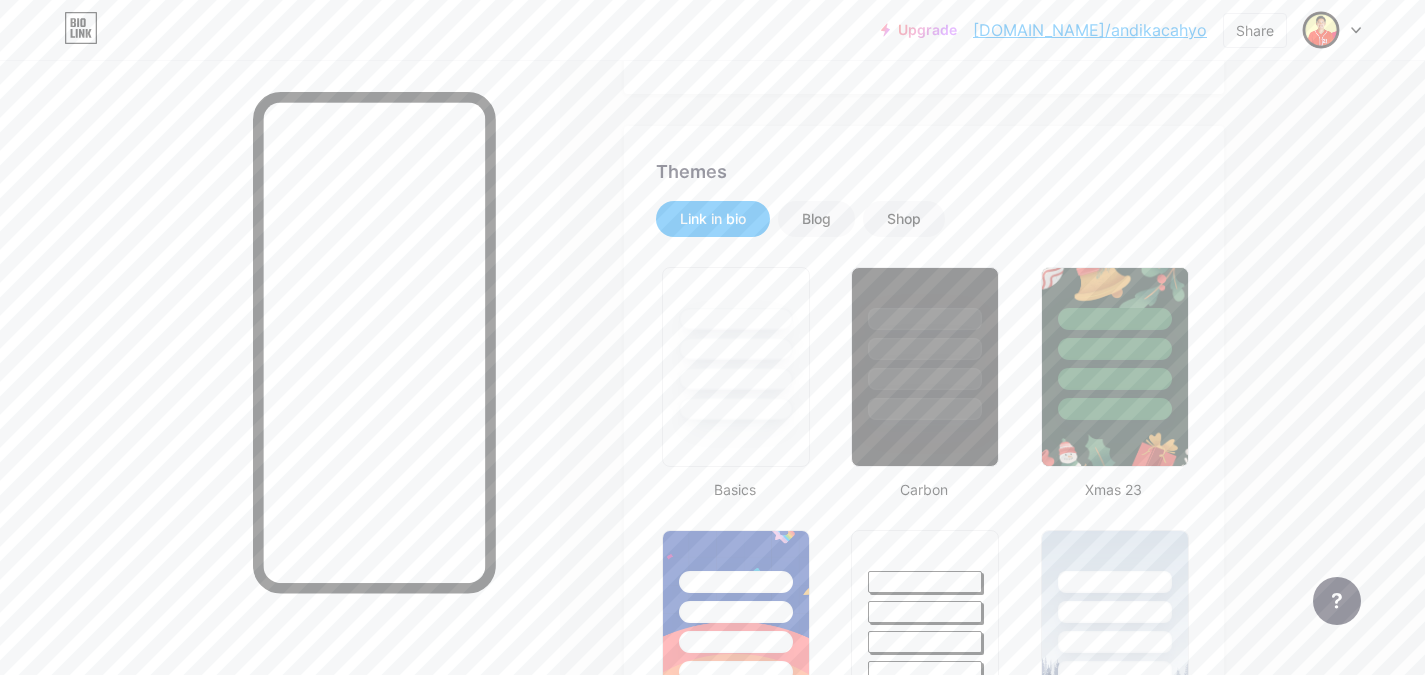 scroll, scrollTop: 334, scrollLeft: 0, axis: vertical 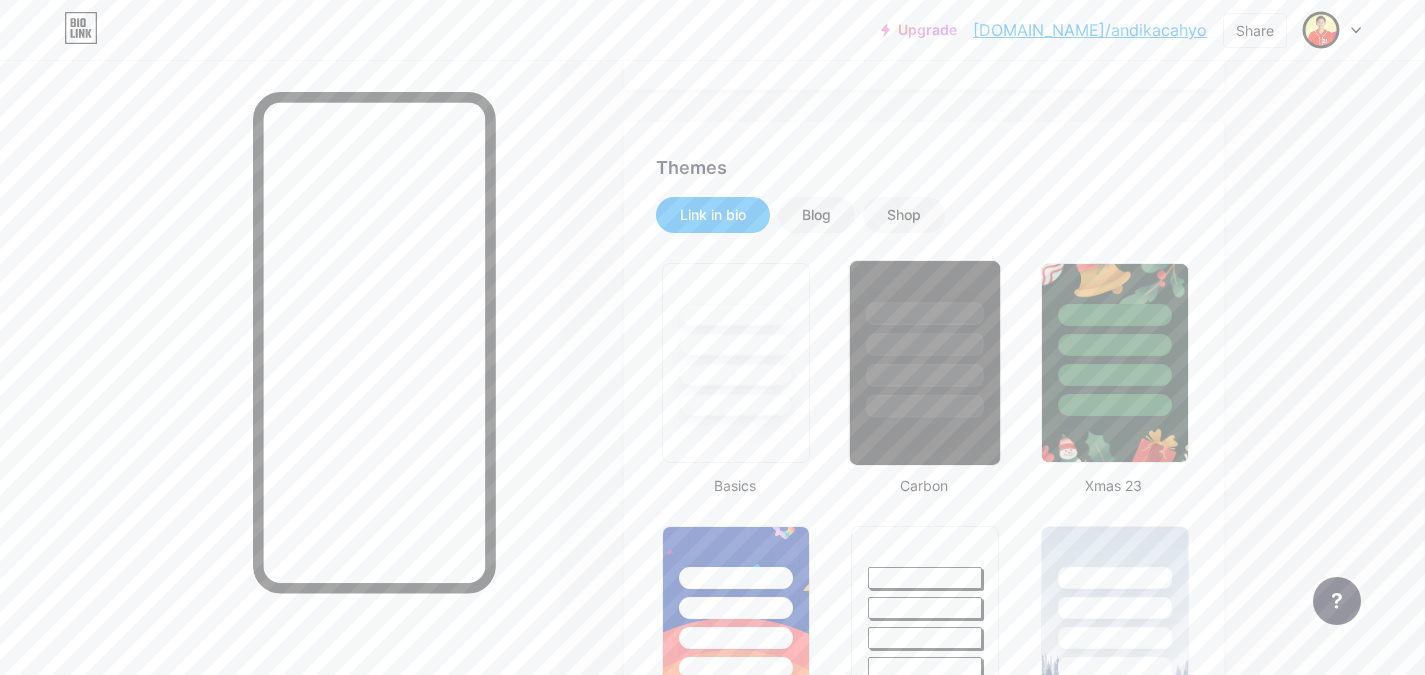 click at bounding box center (925, 339) 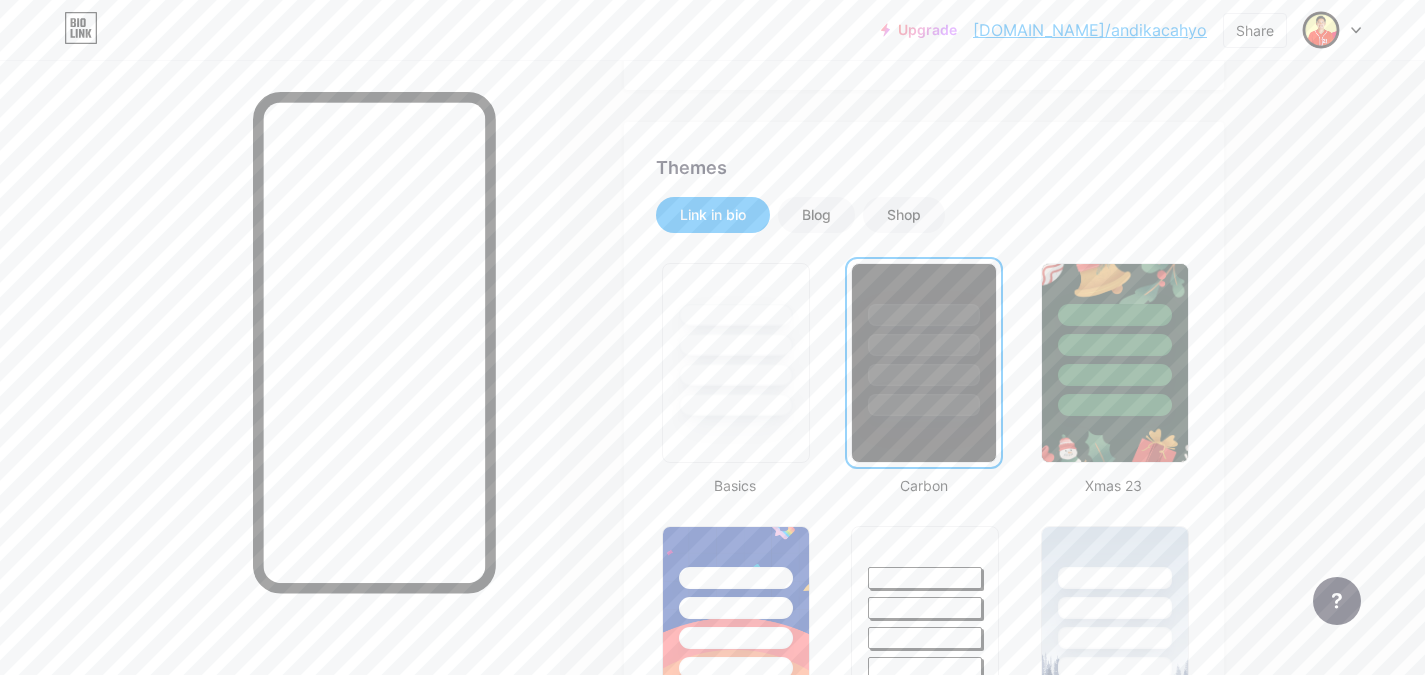 scroll, scrollTop: 0, scrollLeft: 0, axis: both 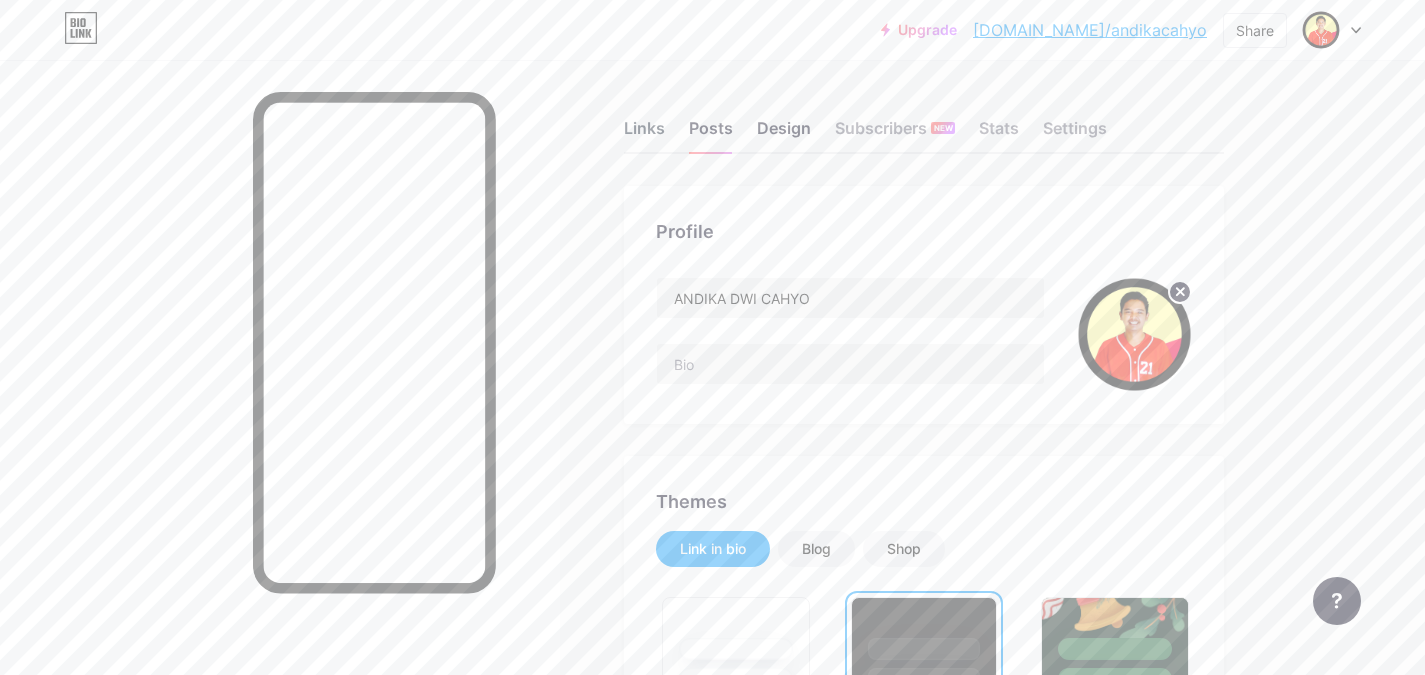 click on "Links" at bounding box center [644, 134] 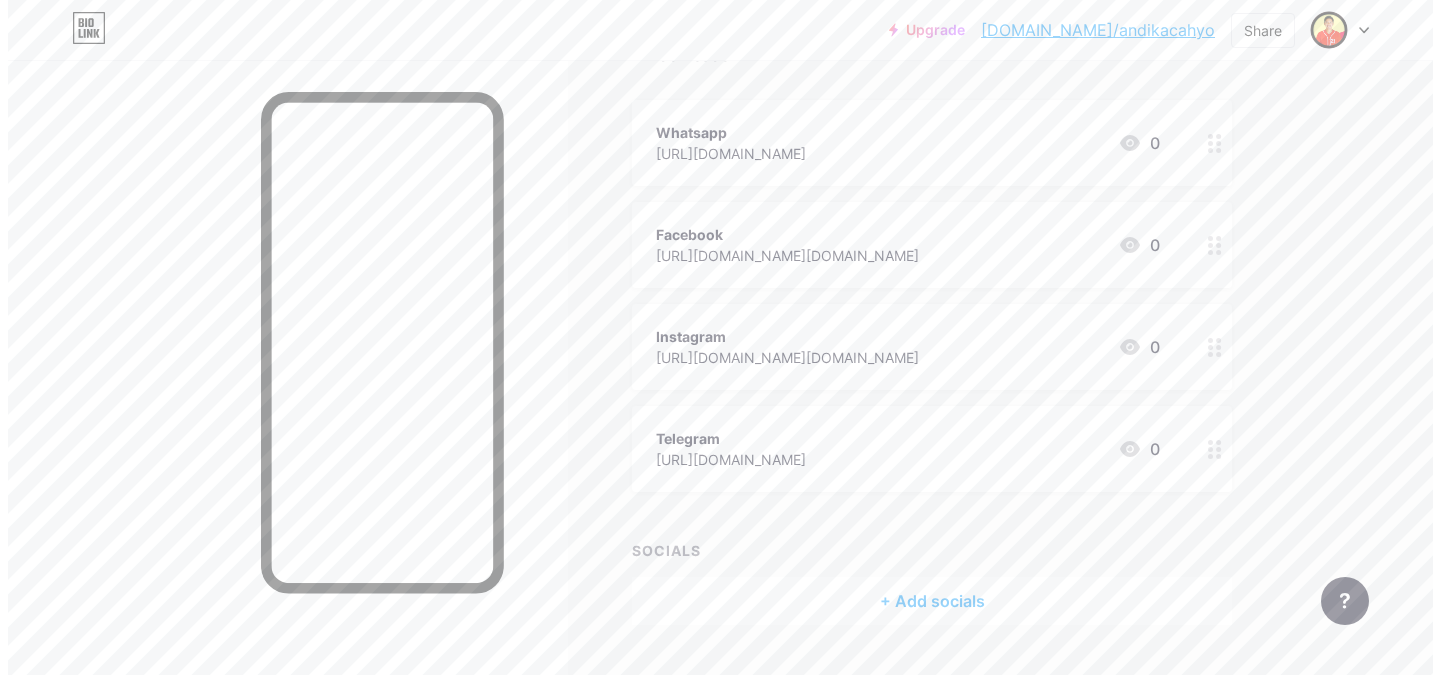 scroll, scrollTop: 264, scrollLeft: 0, axis: vertical 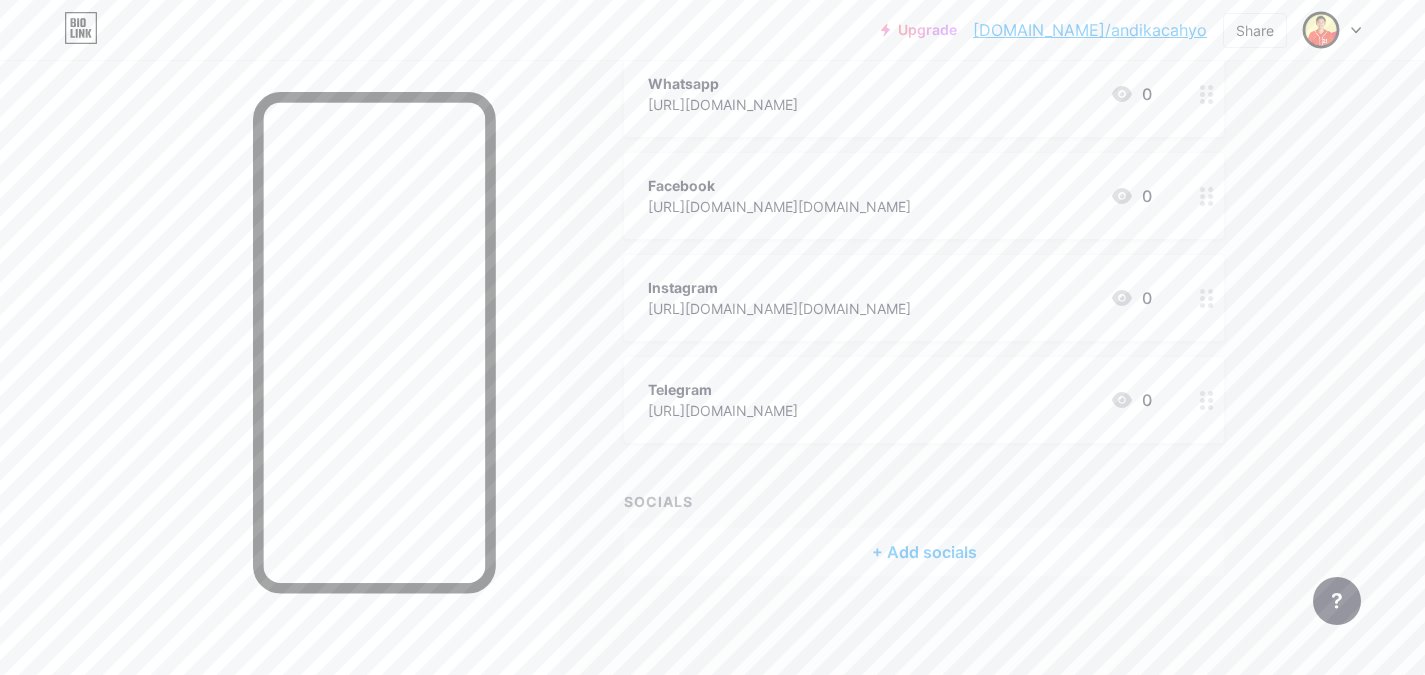 click on "+ Add socials" at bounding box center (924, 552) 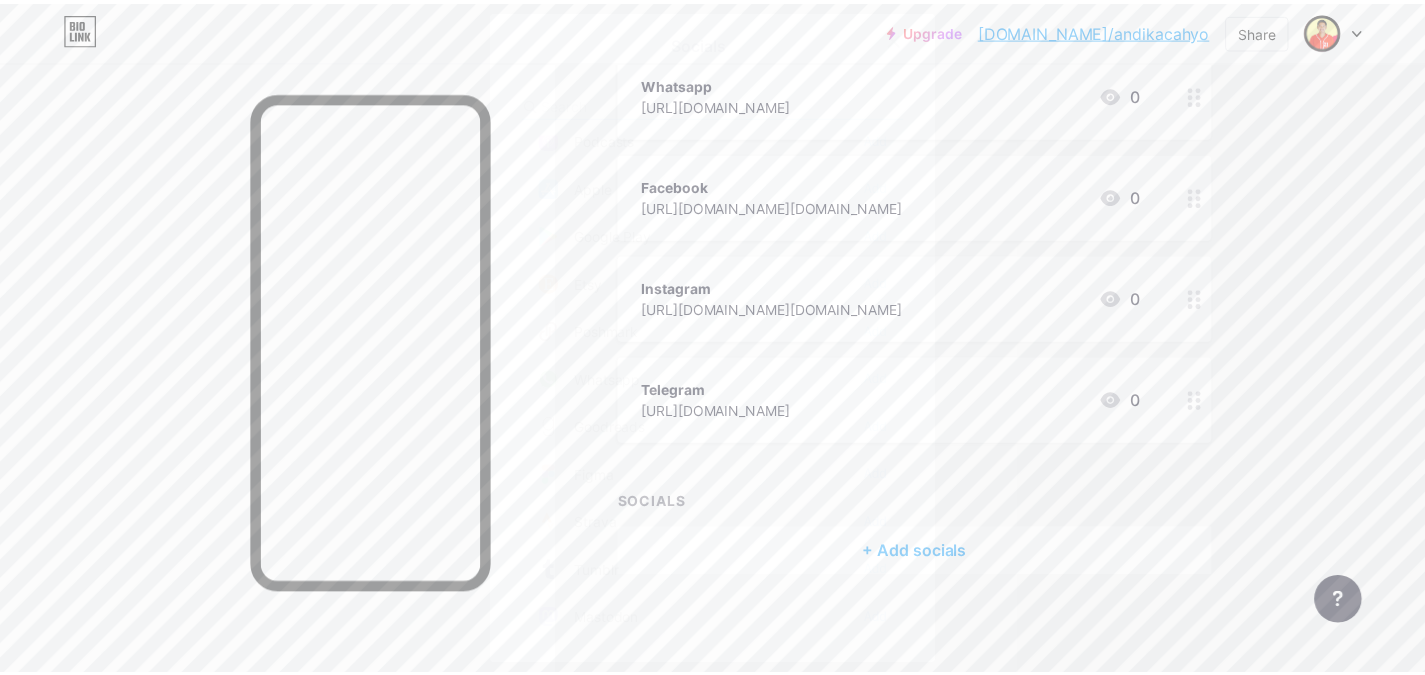 scroll, scrollTop: 1490, scrollLeft: 0, axis: vertical 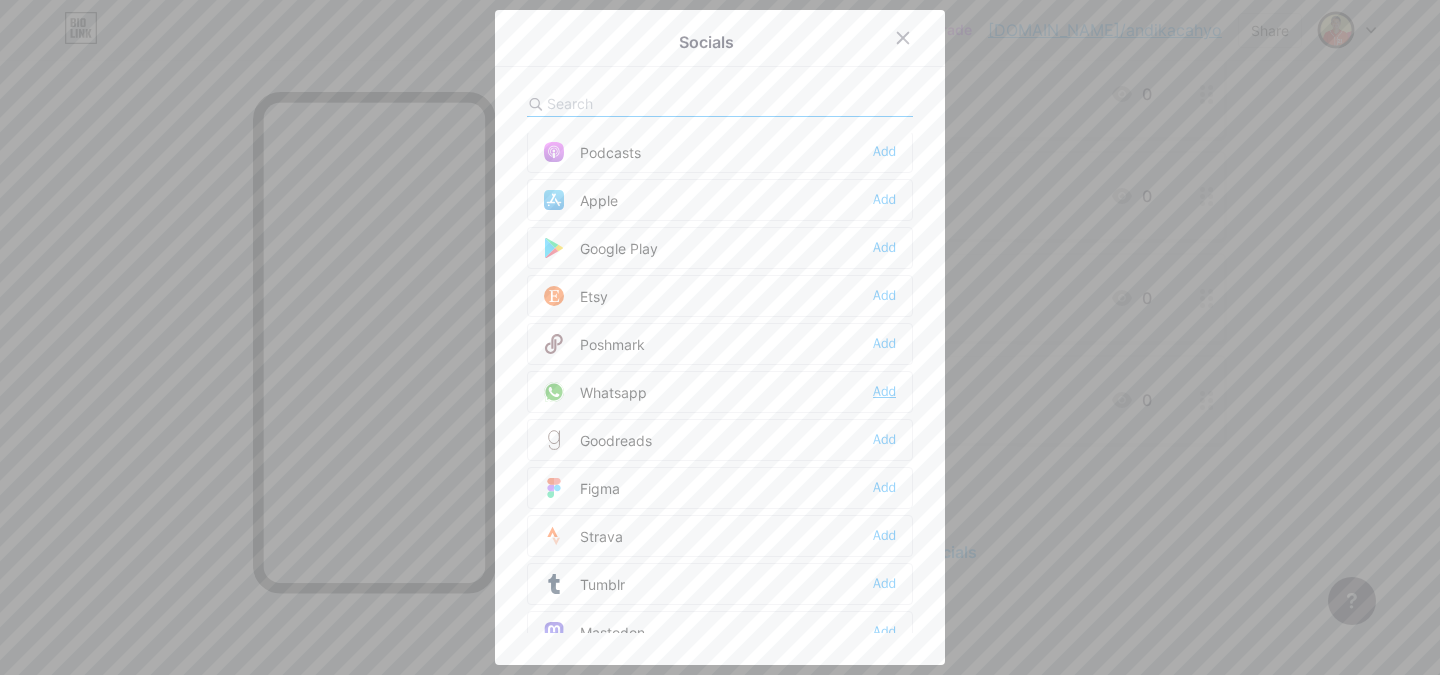 click on "Add" at bounding box center (884, 392) 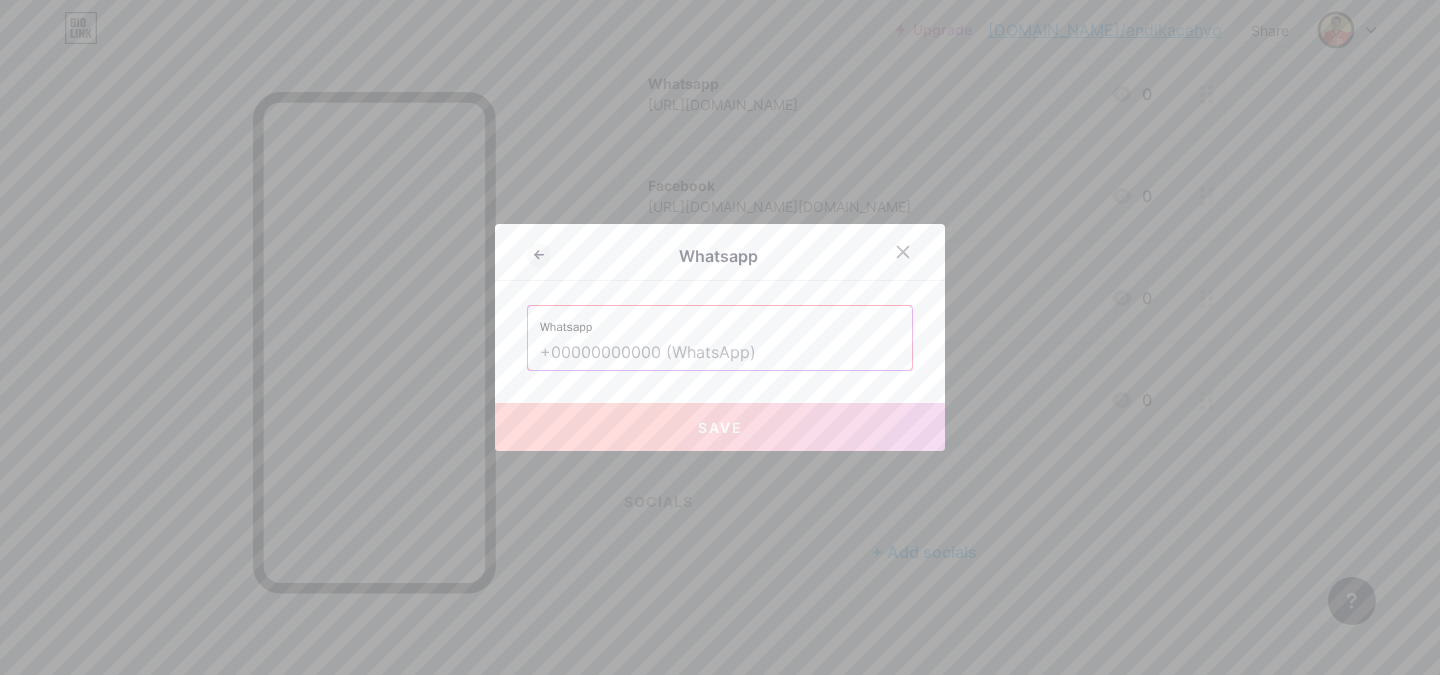 click at bounding box center (720, 353) 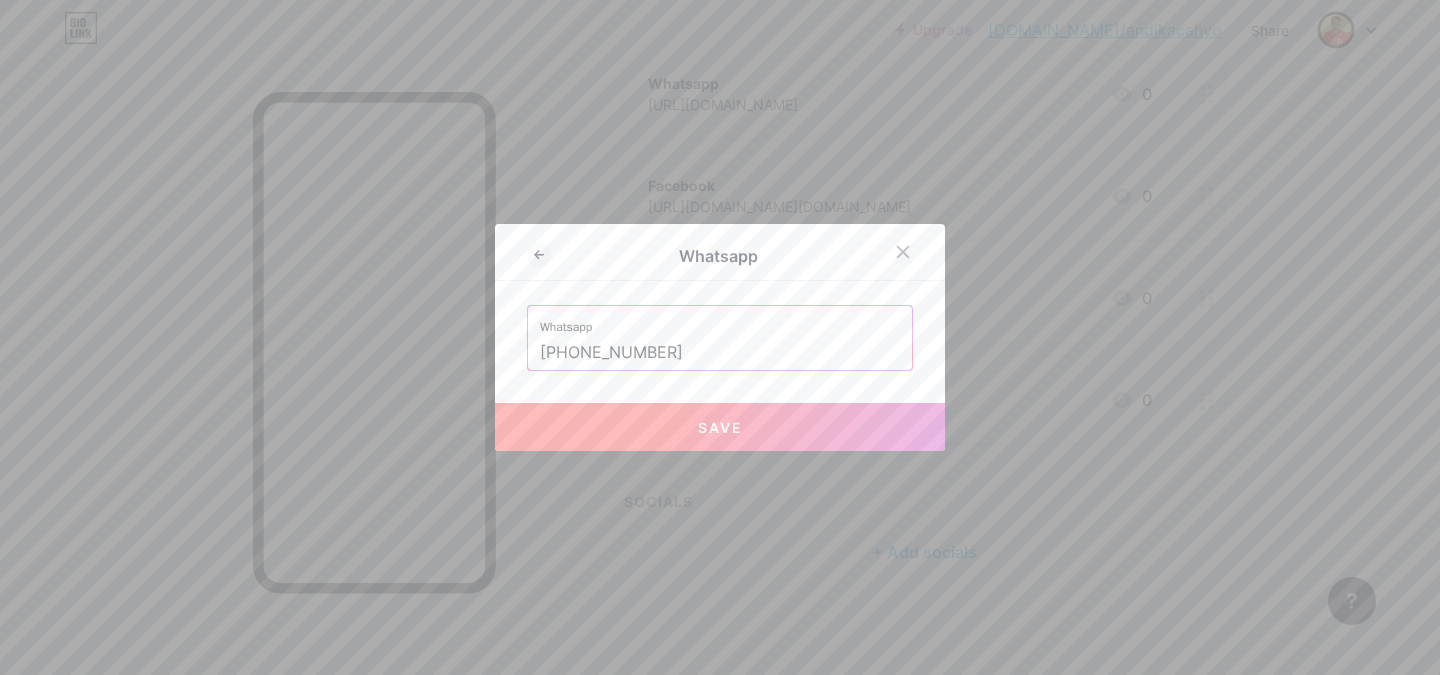click on "Save" at bounding box center [720, 427] 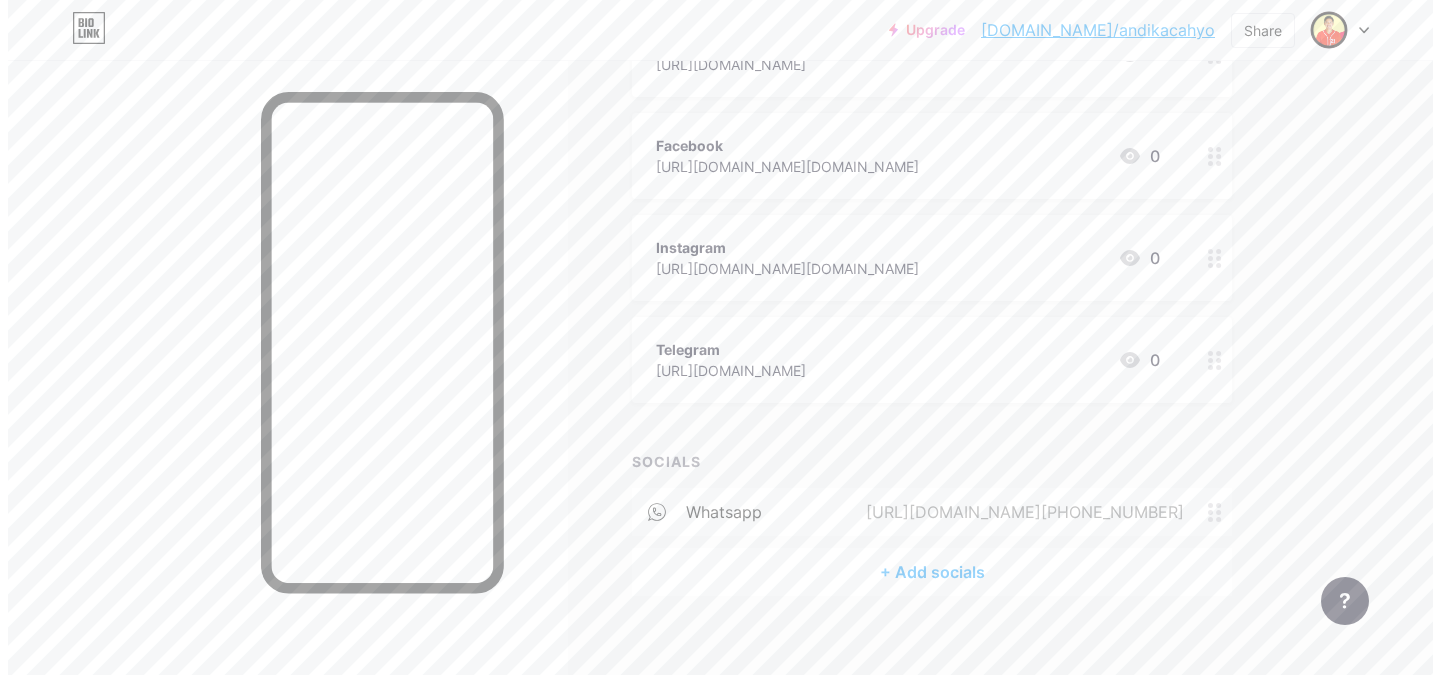 scroll, scrollTop: 324, scrollLeft: 0, axis: vertical 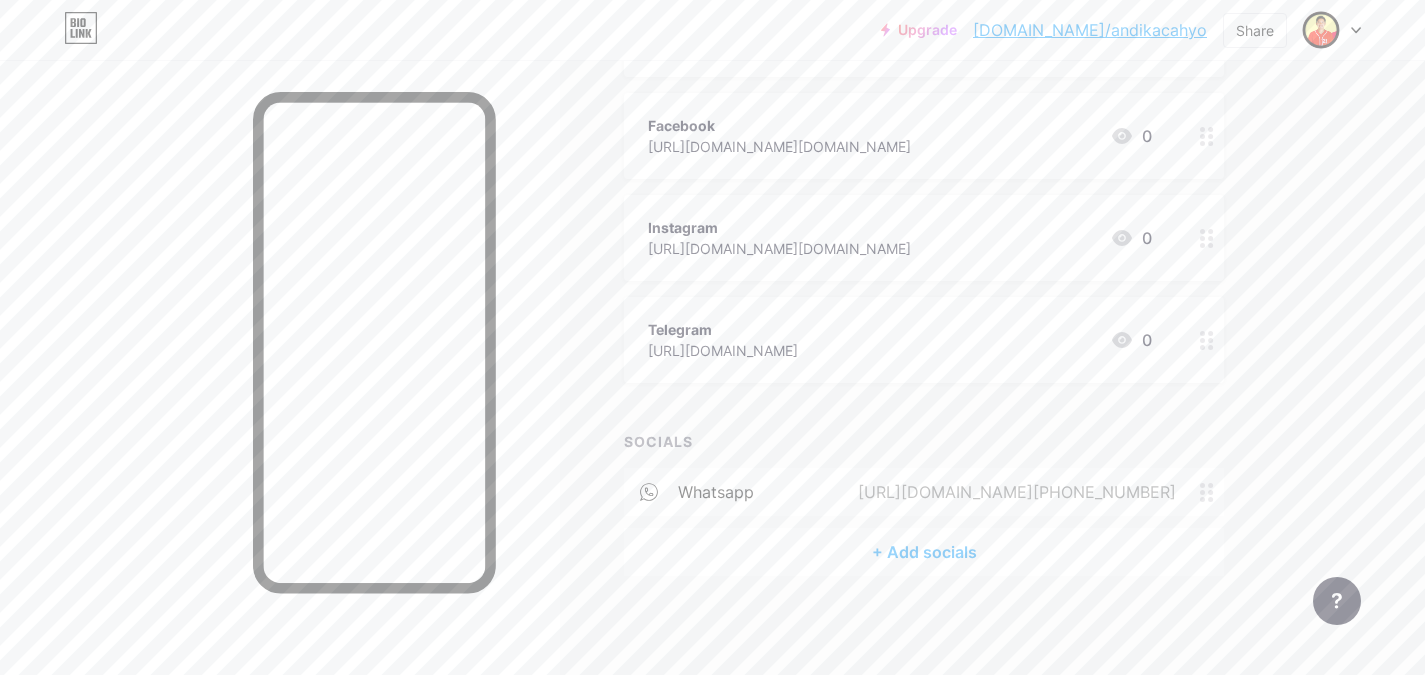 click on "+ Add socials" at bounding box center (924, 552) 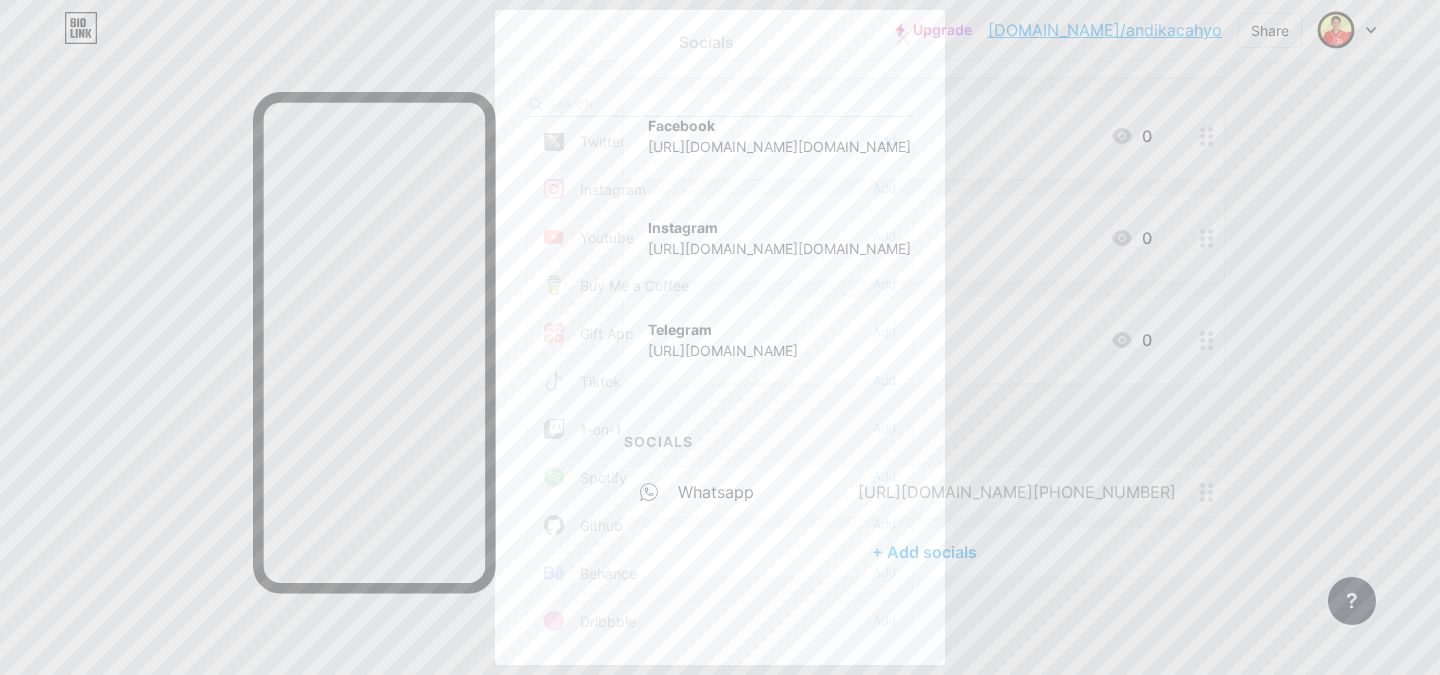 scroll, scrollTop: 108, scrollLeft: 0, axis: vertical 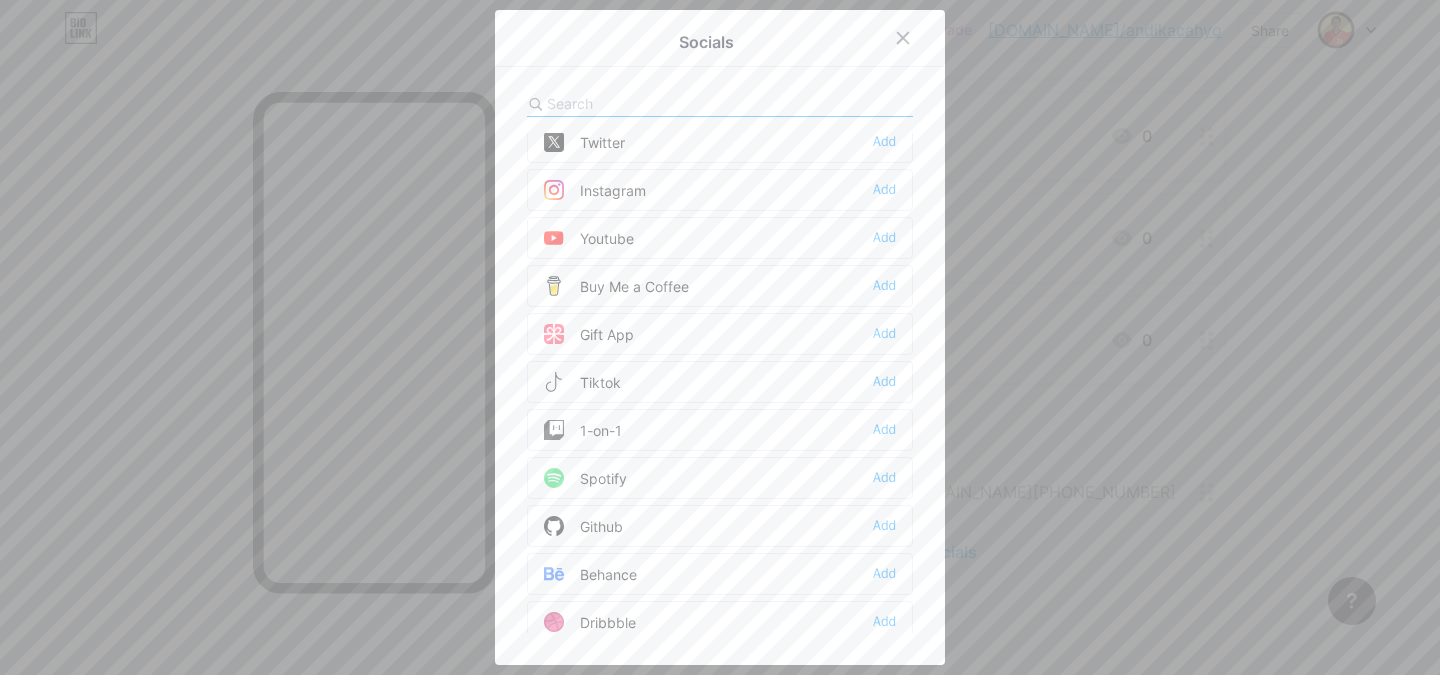 click at bounding box center (657, 103) 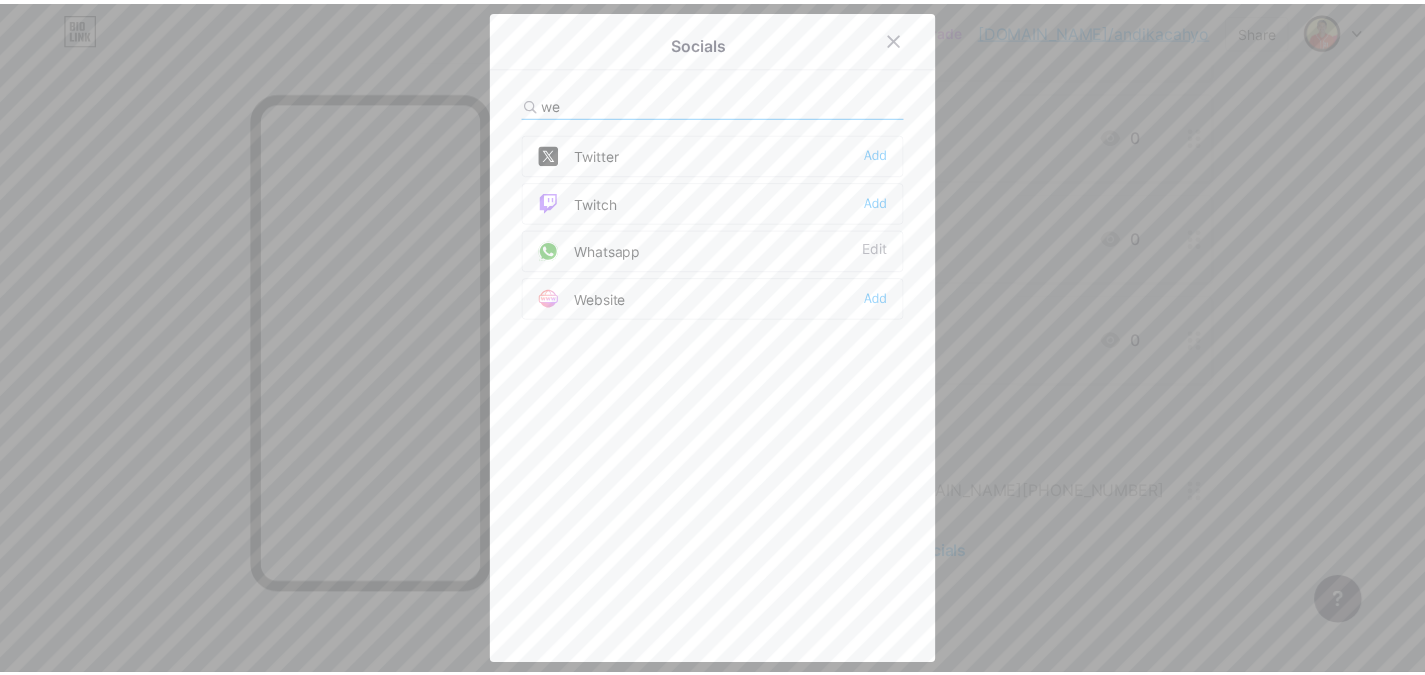 scroll, scrollTop: 0, scrollLeft: 0, axis: both 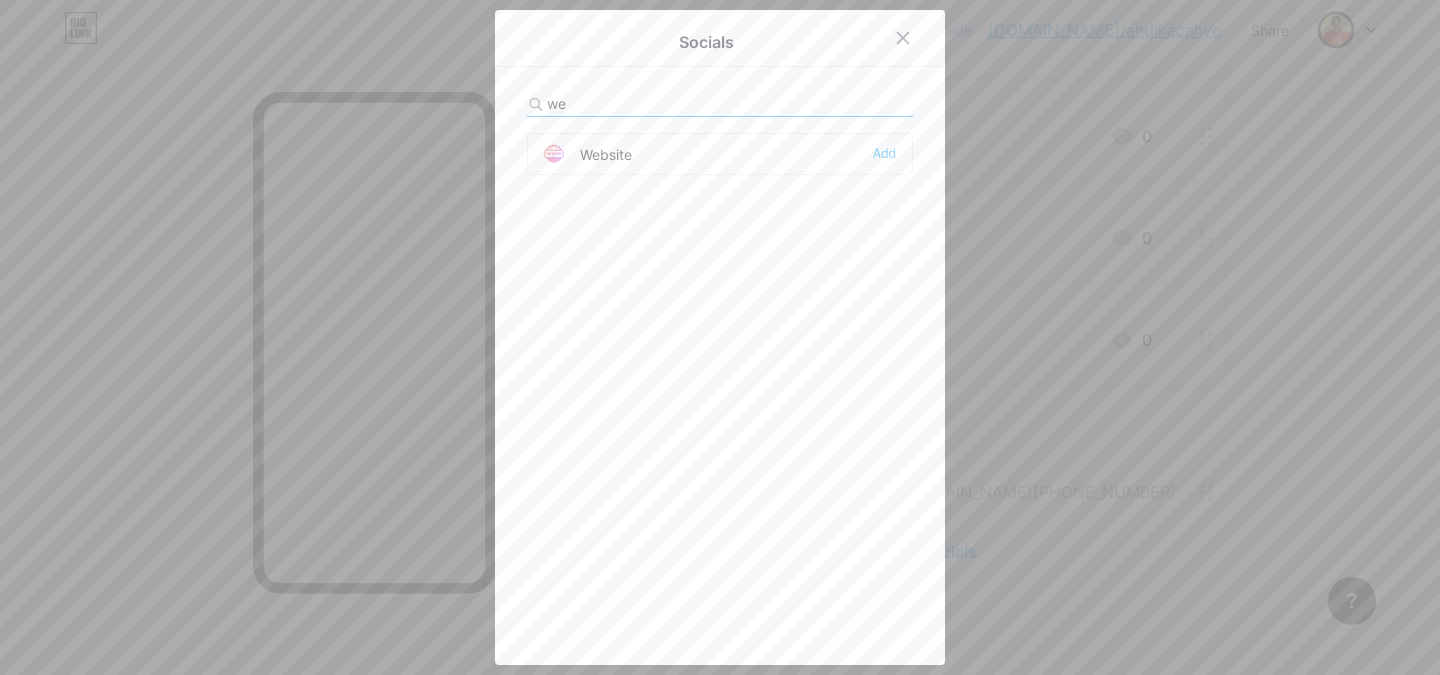 type on "w" 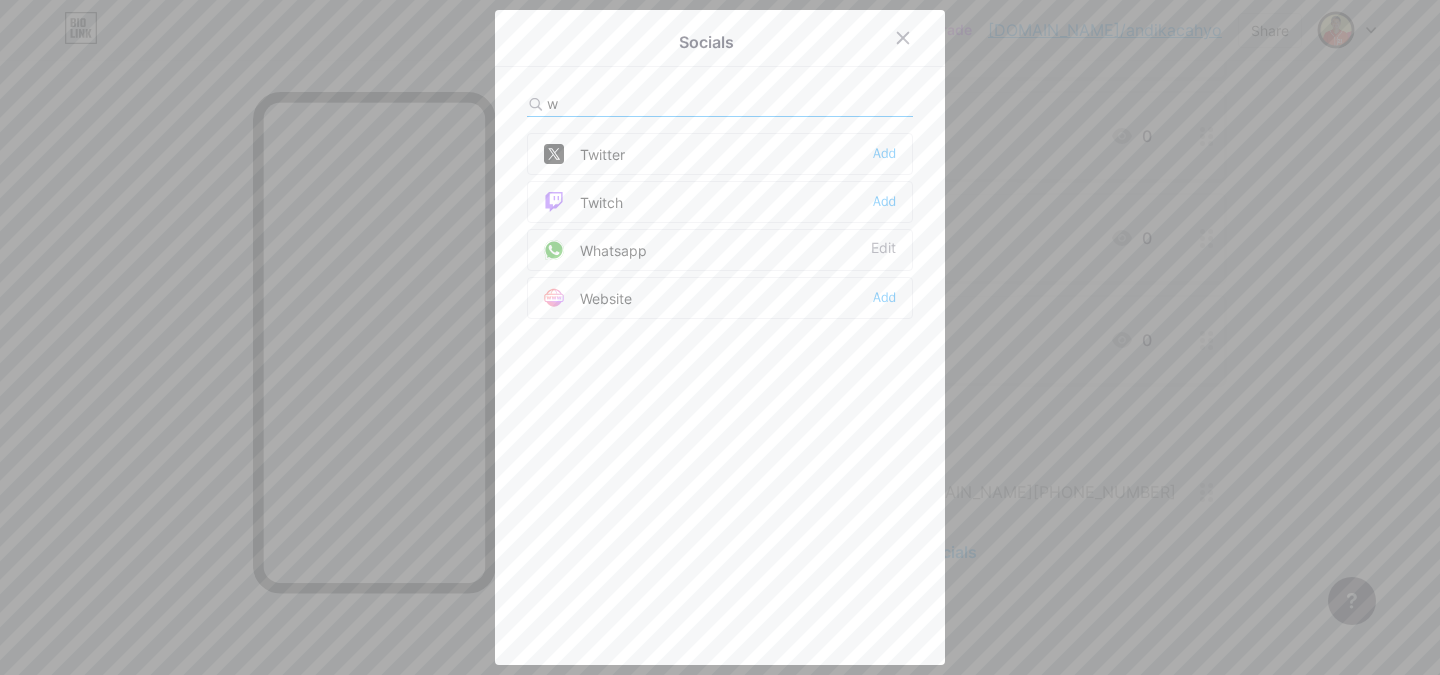 type 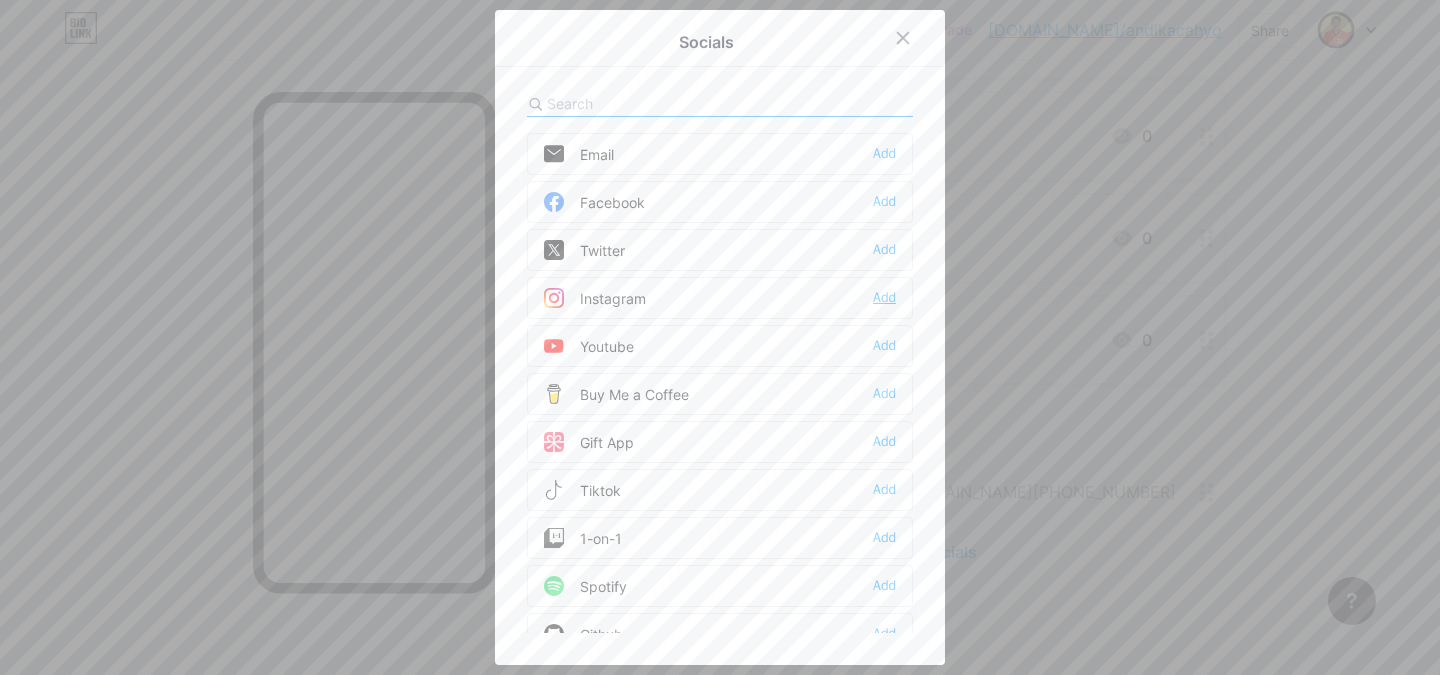 click on "Add" at bounding box center [884, 298] 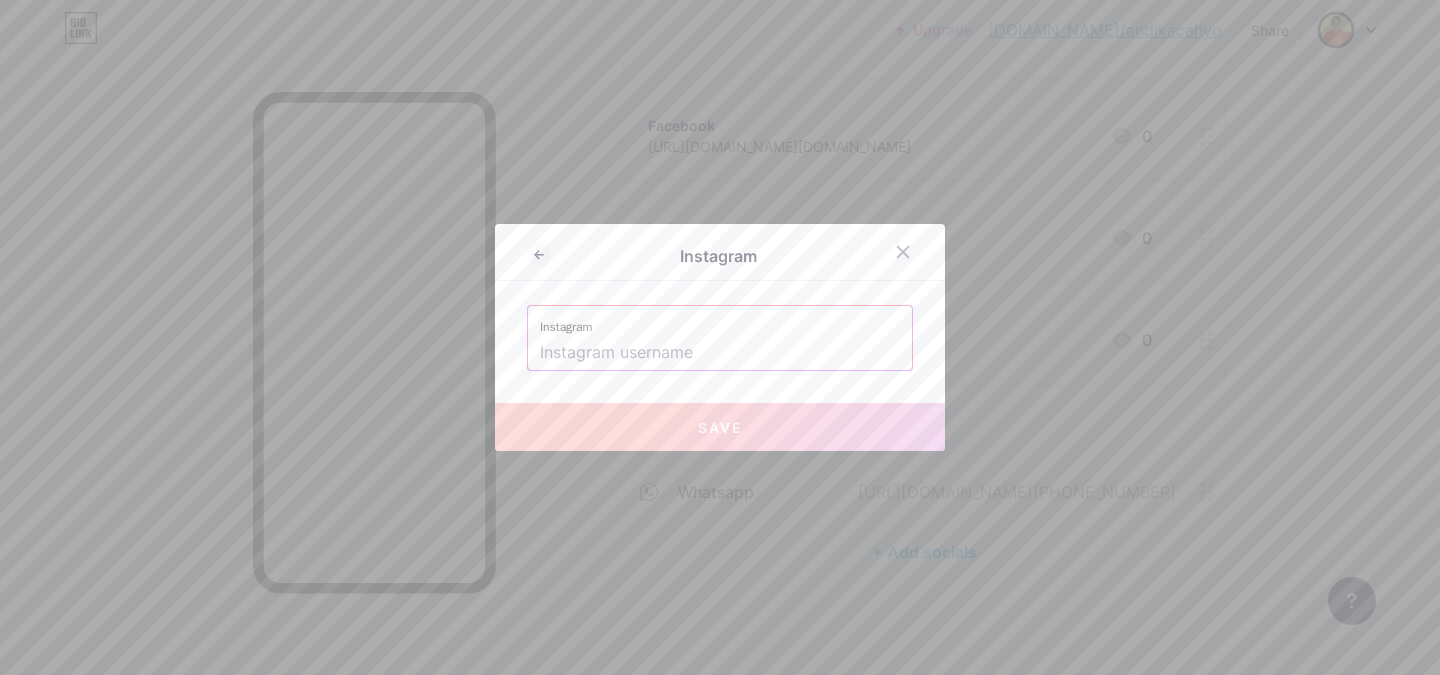 click at bounding box center (720, 353) 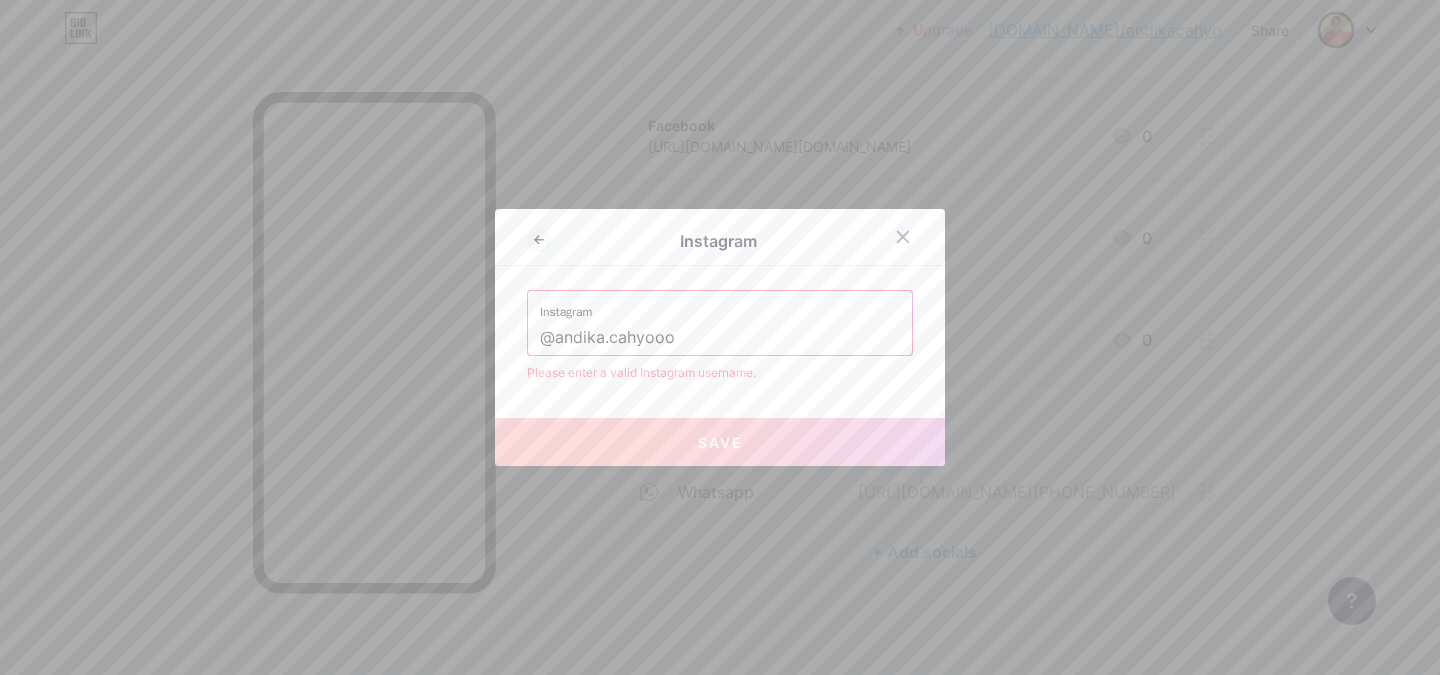 click on "@andika.cahyooo" at bounding box center (720, 338) 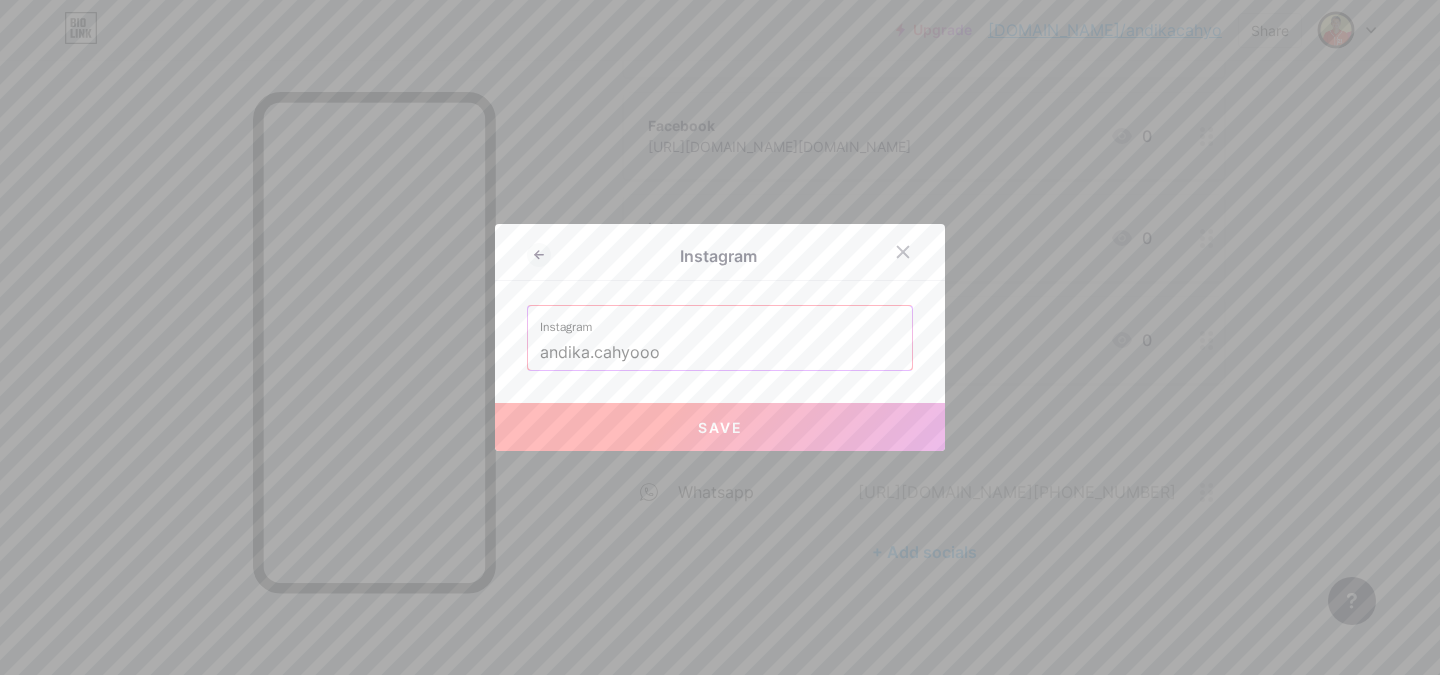 click on "Save" at bounding box center [720, 427] 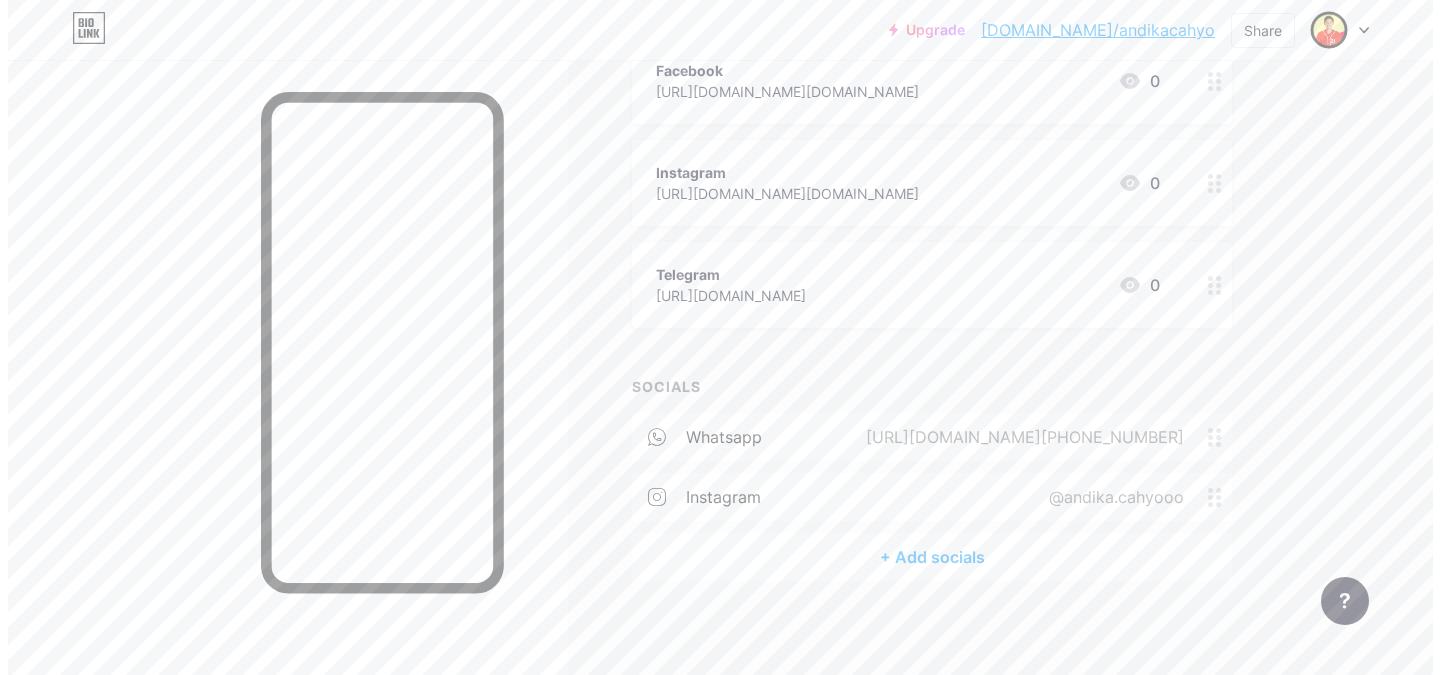 scroll, scrollTop: 384, scrollLeft: 0, axis: vertical 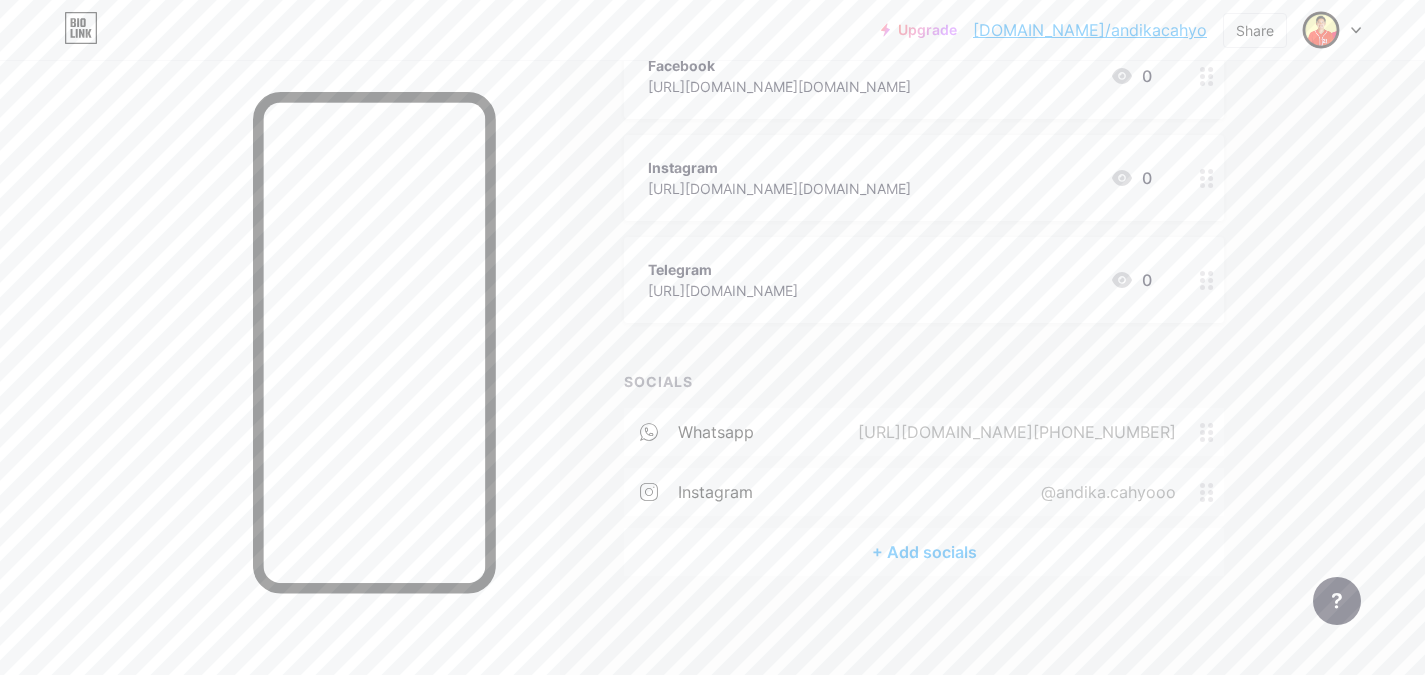 click on "+ Add socials" at bounding box center (924, 552) 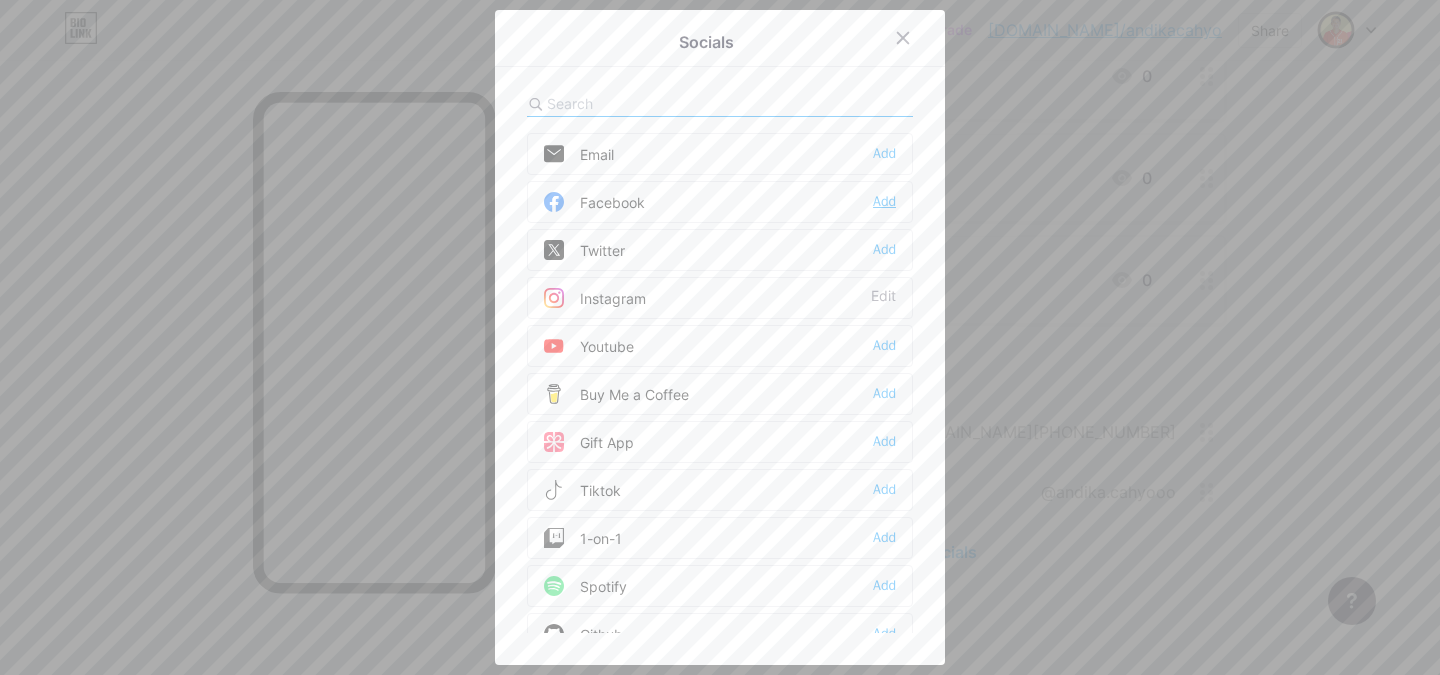 click on "Add" at bounding box center [884, 202] 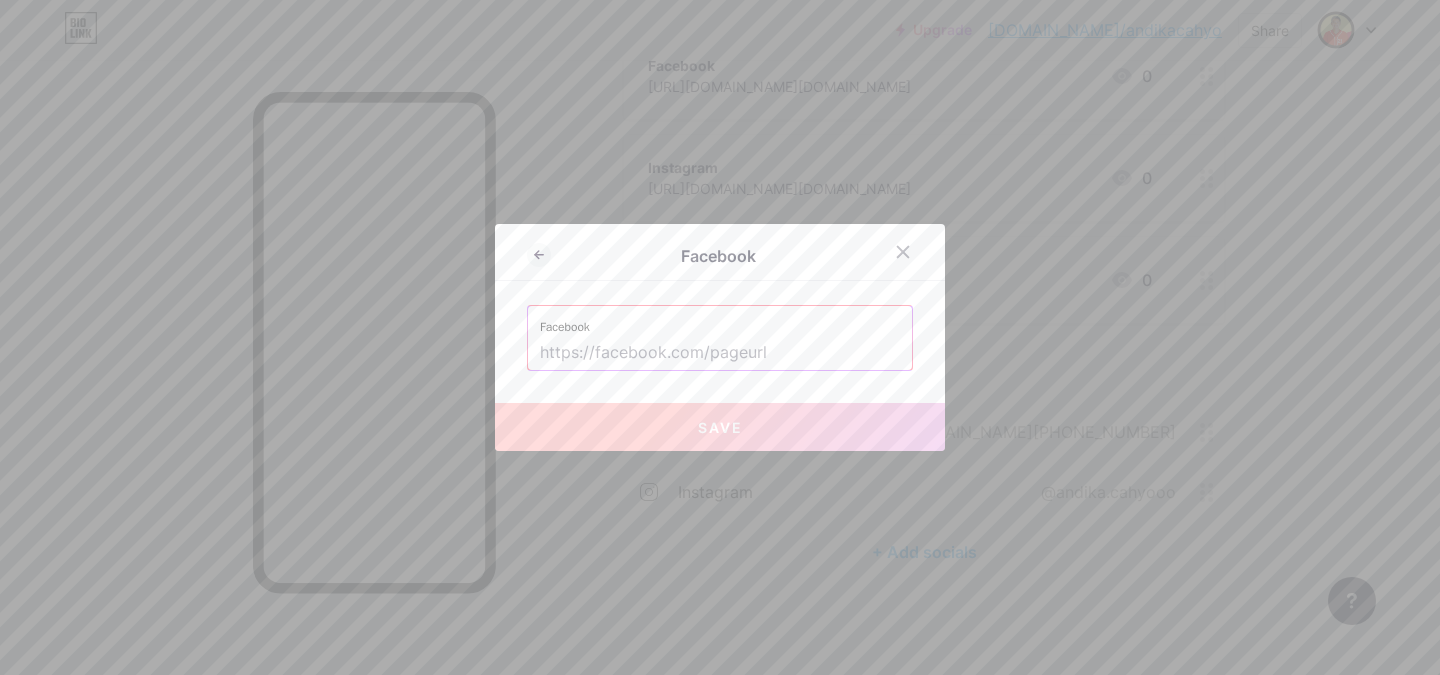 click at bounding box center (720, 353) 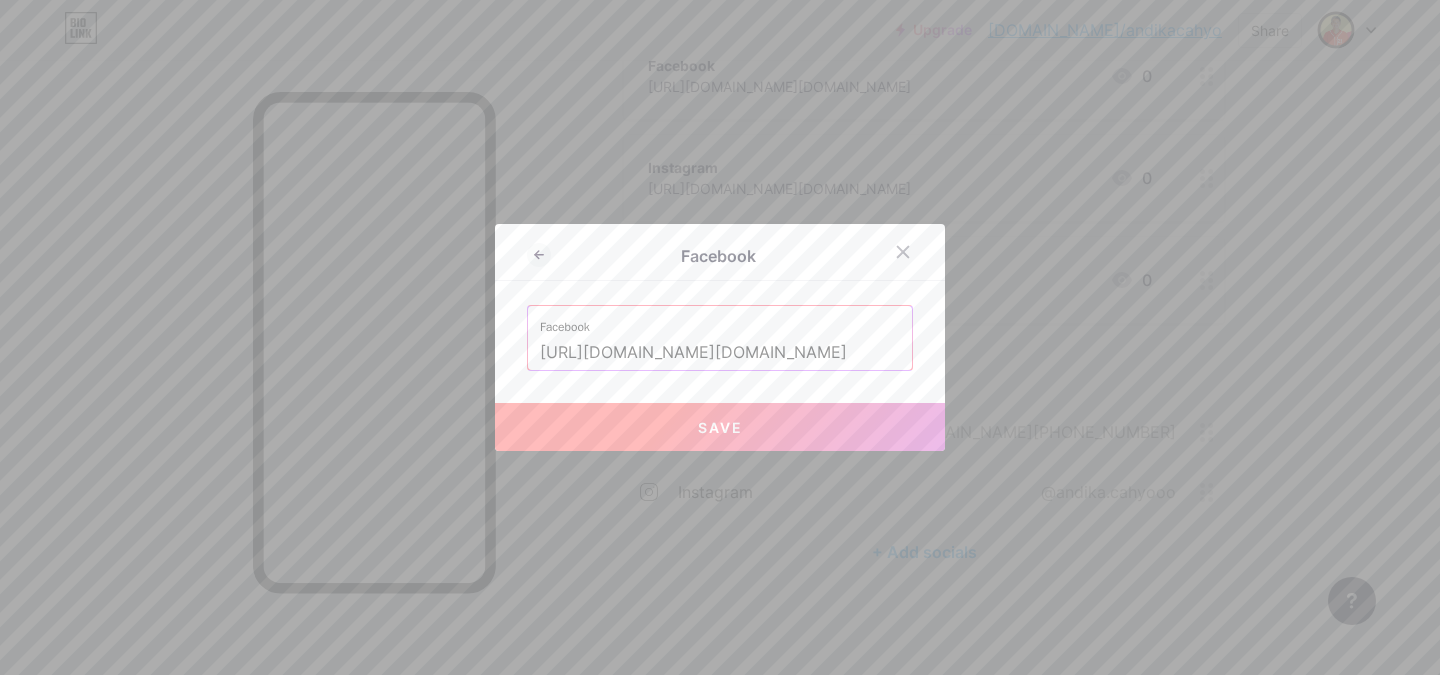 type on "[URL][DOMAIN_NAME][DOMAIN_NAME]" 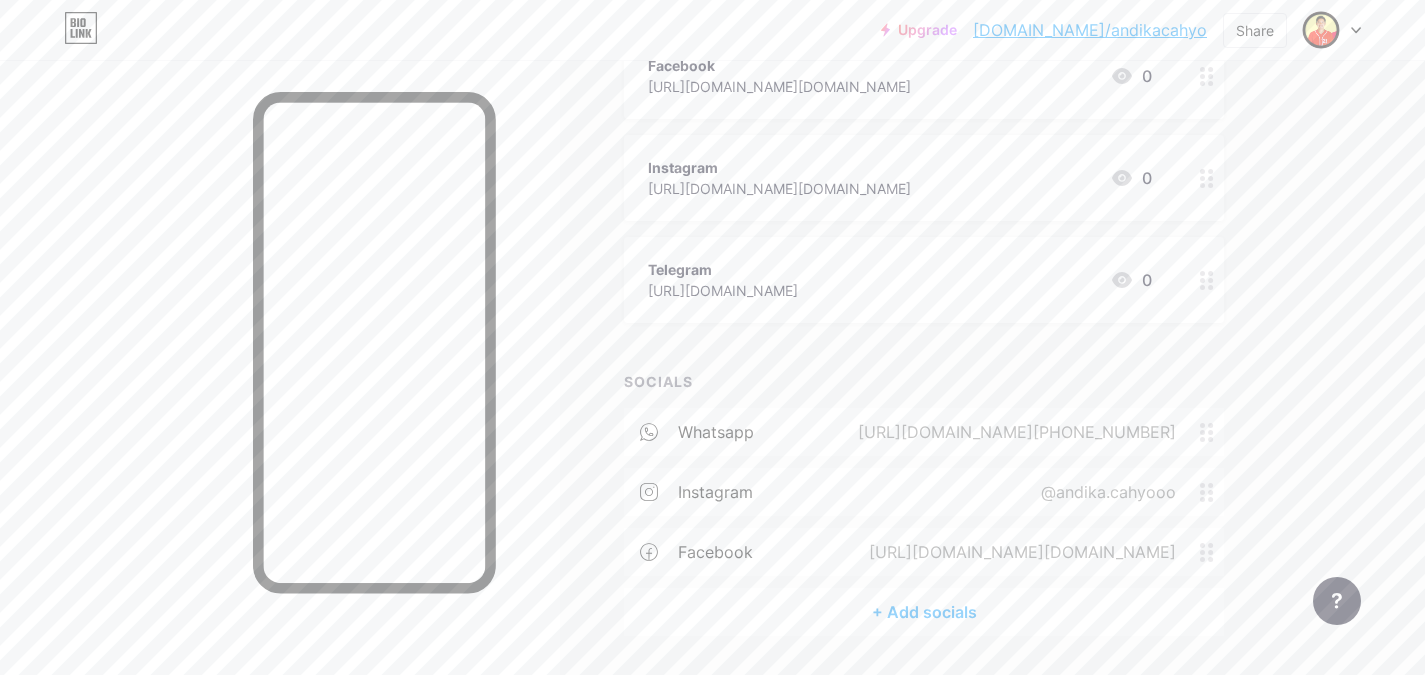 click on "+ Add socials" at bounding box center [924, 612] 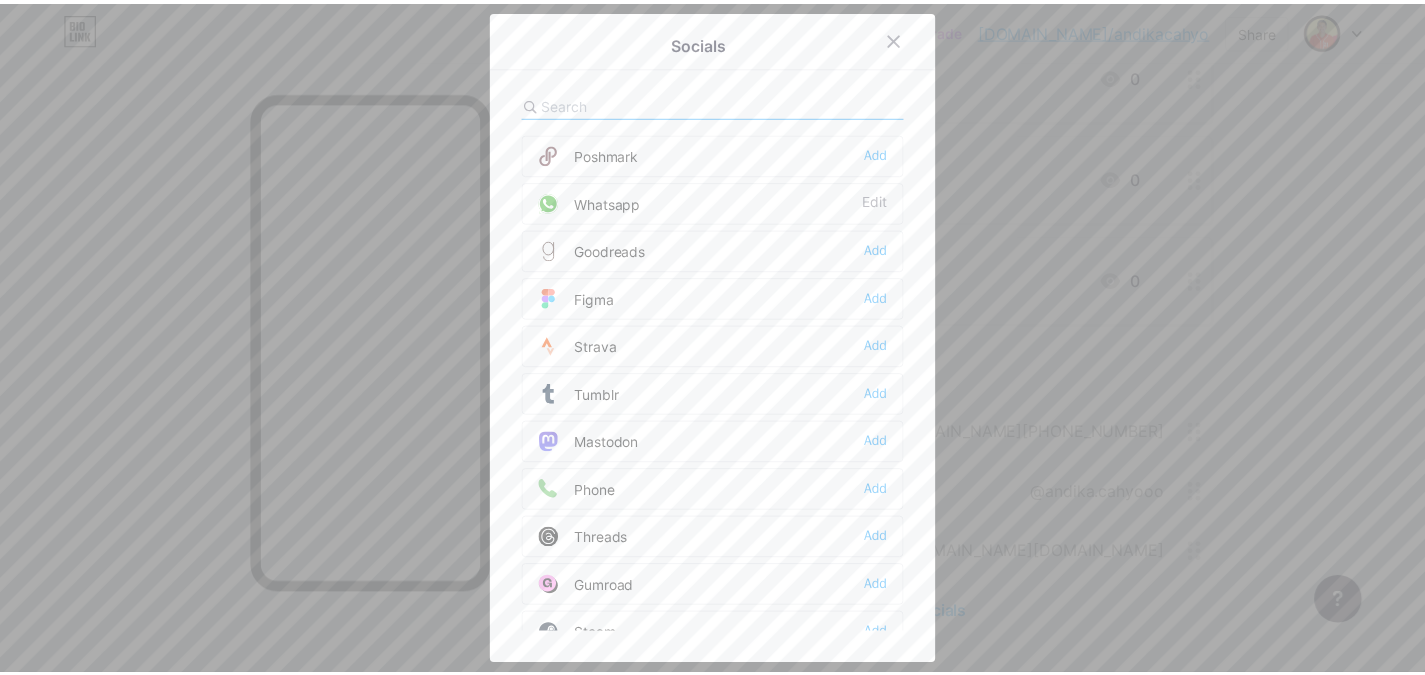 scroll, scrollTop: 1684, scrollLeft: 0, axis: vertical 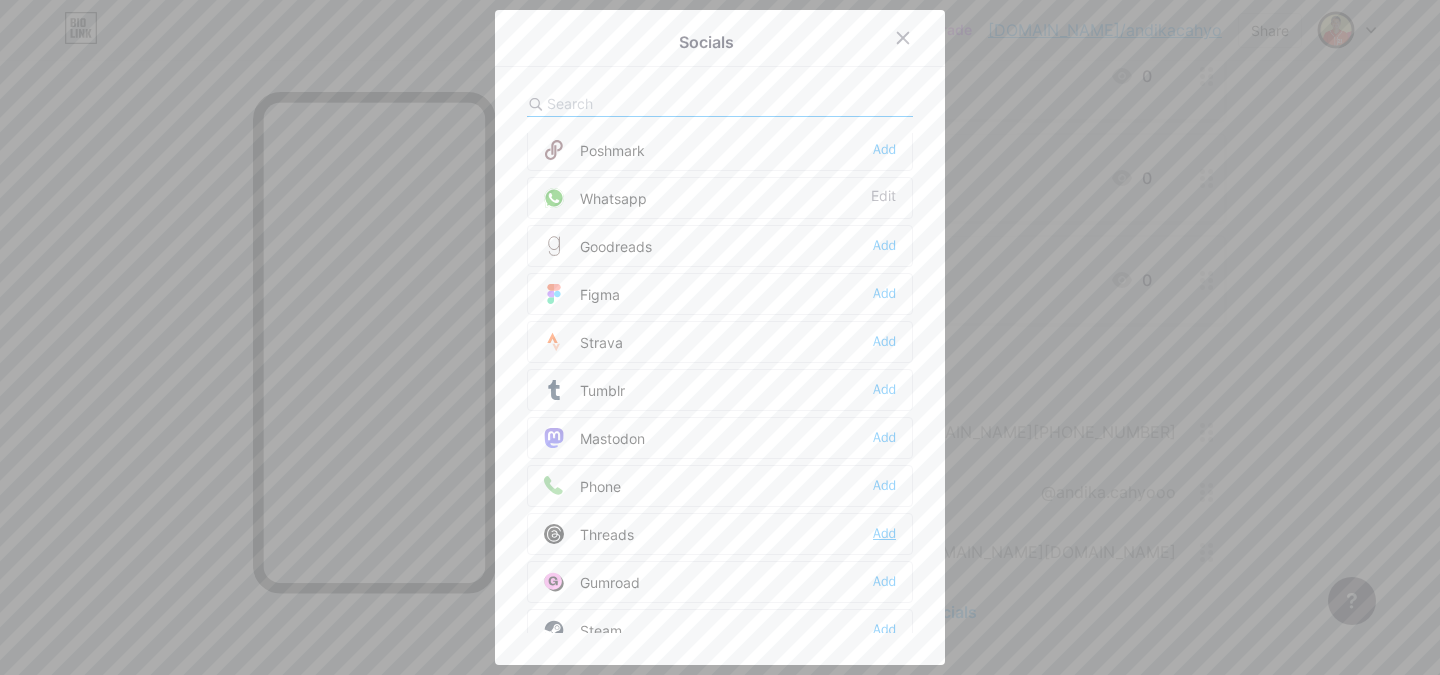 click on "Add" at bounding box center (884, 534) 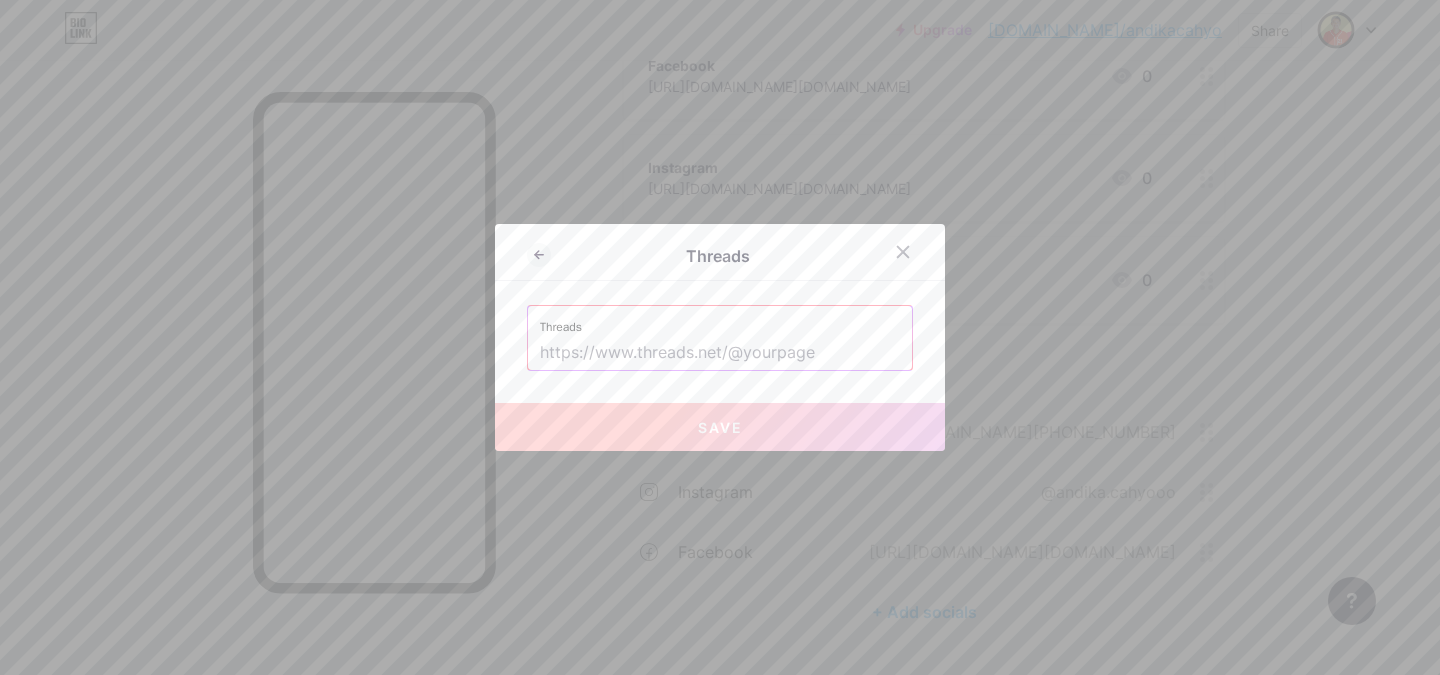 click at bounding box center (720, 353) 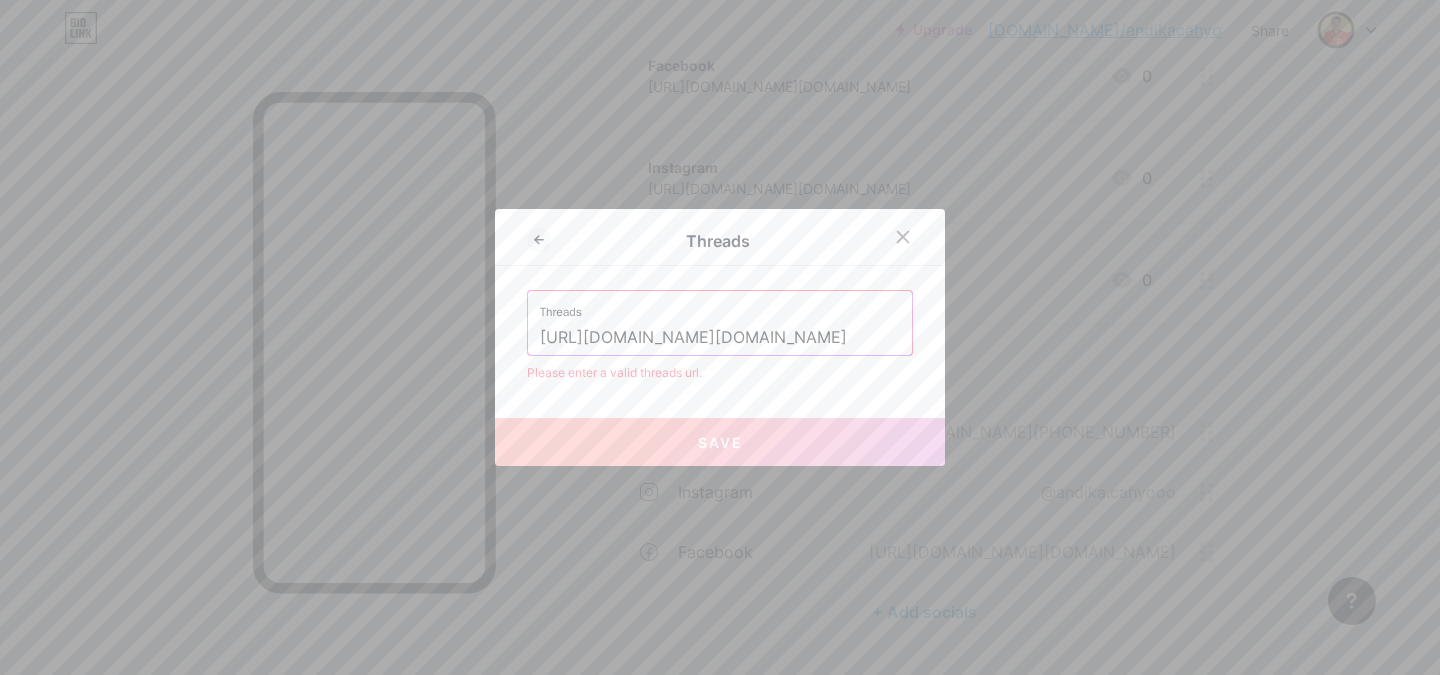 click on "[URL][DOMAIN_NAME][DOMAIN_NAME]" at bounding box center (720, 338) 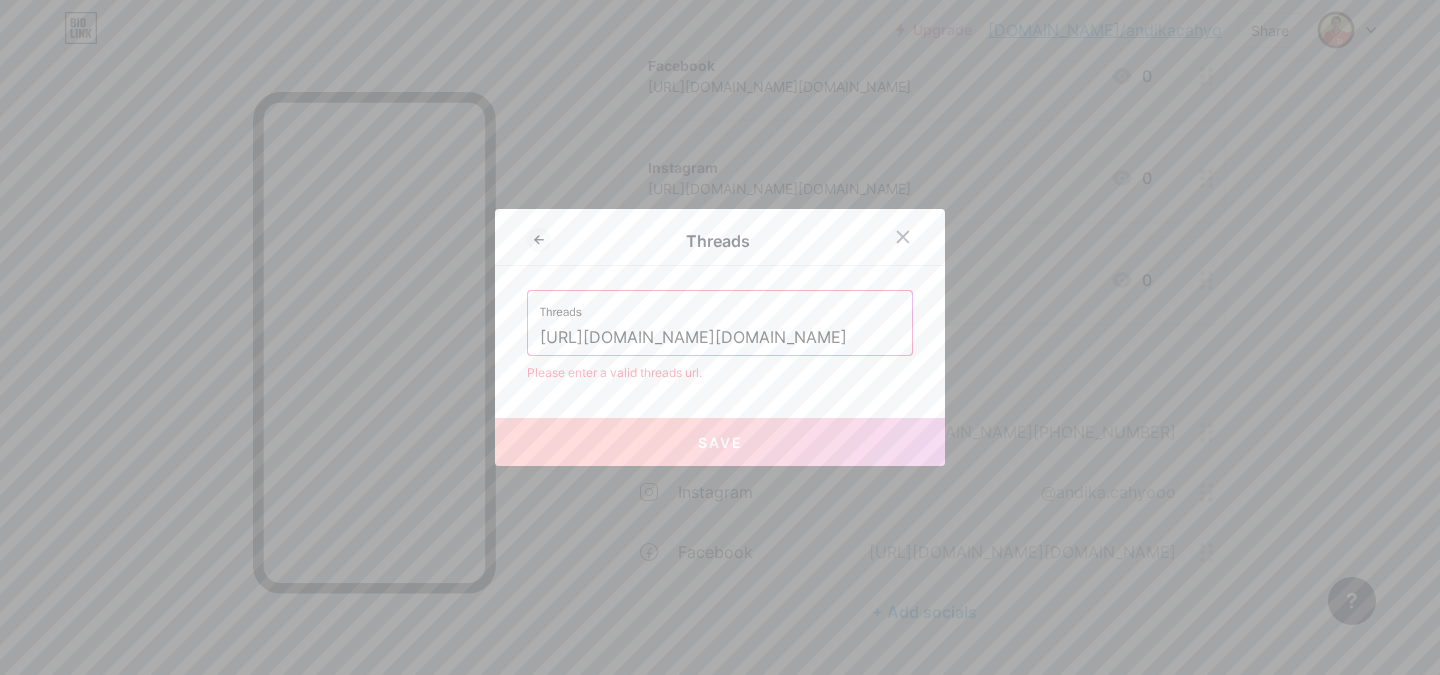 type on "[URL][DOMAIN_NAME][DOMAIN_NAME]" 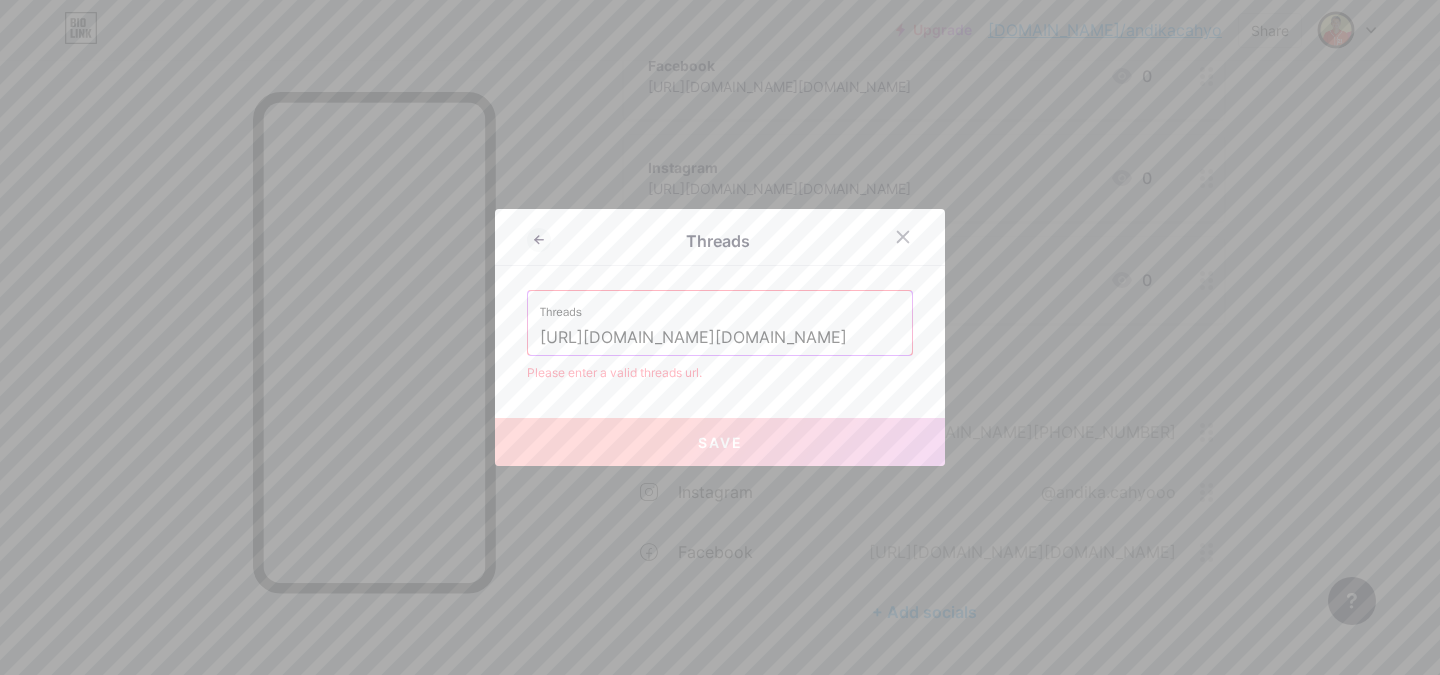 click on "Save" at bounding box center (720, 442) 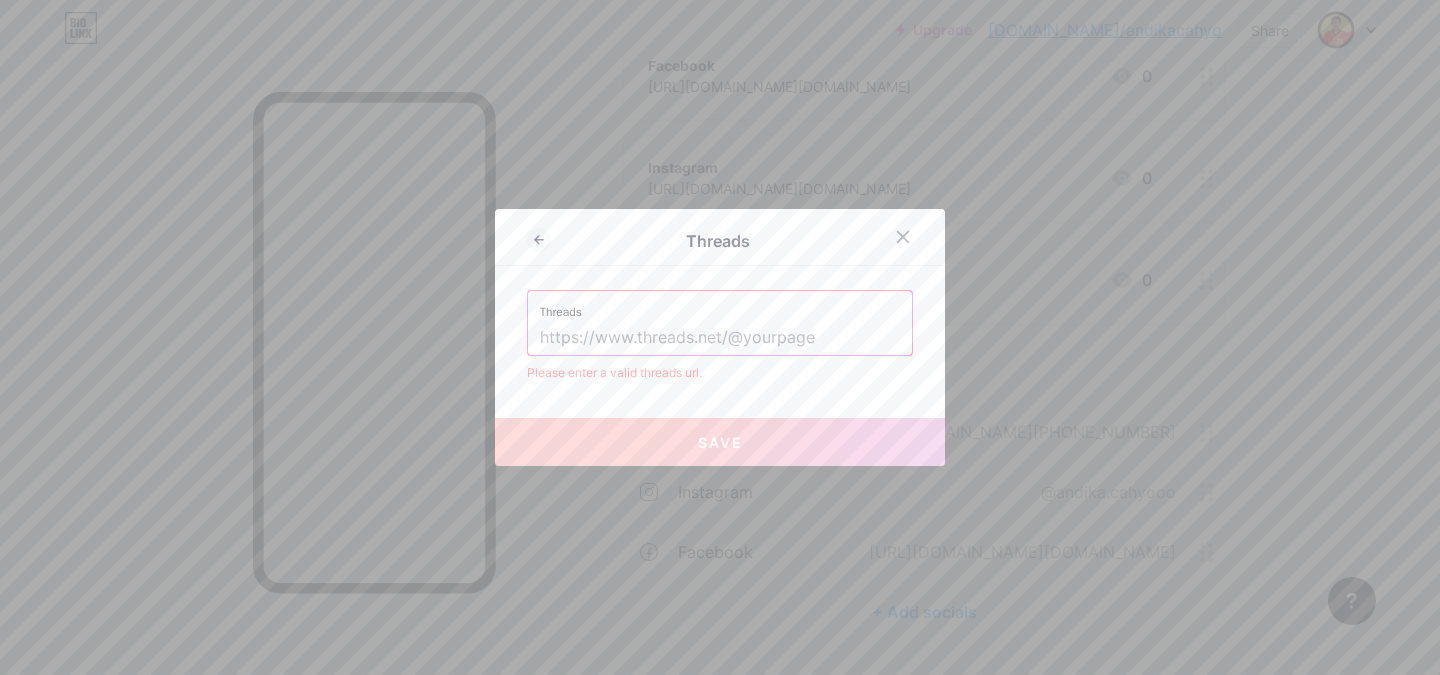 click at bounding box center (720, 338) 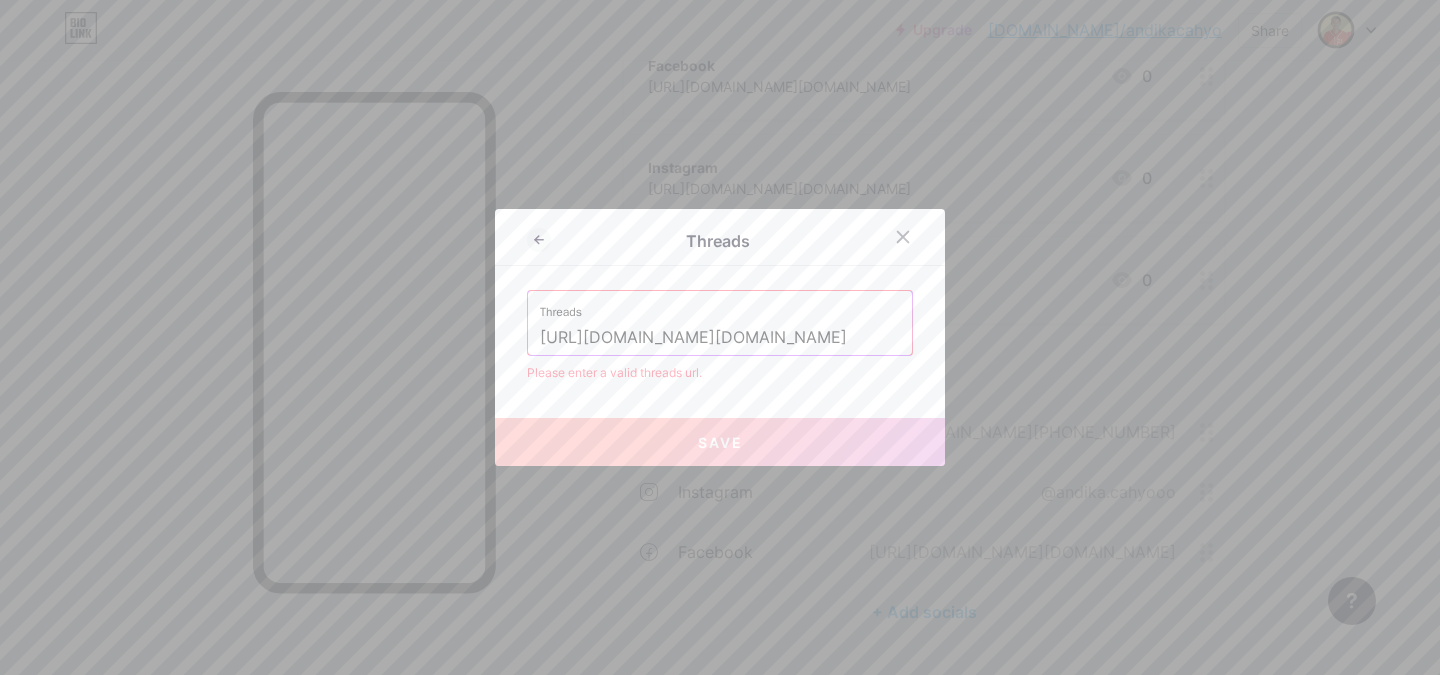click on "[URL][DOMAIN_NAME][DOMAIN_NAME]" at bounding box center (720, 338) 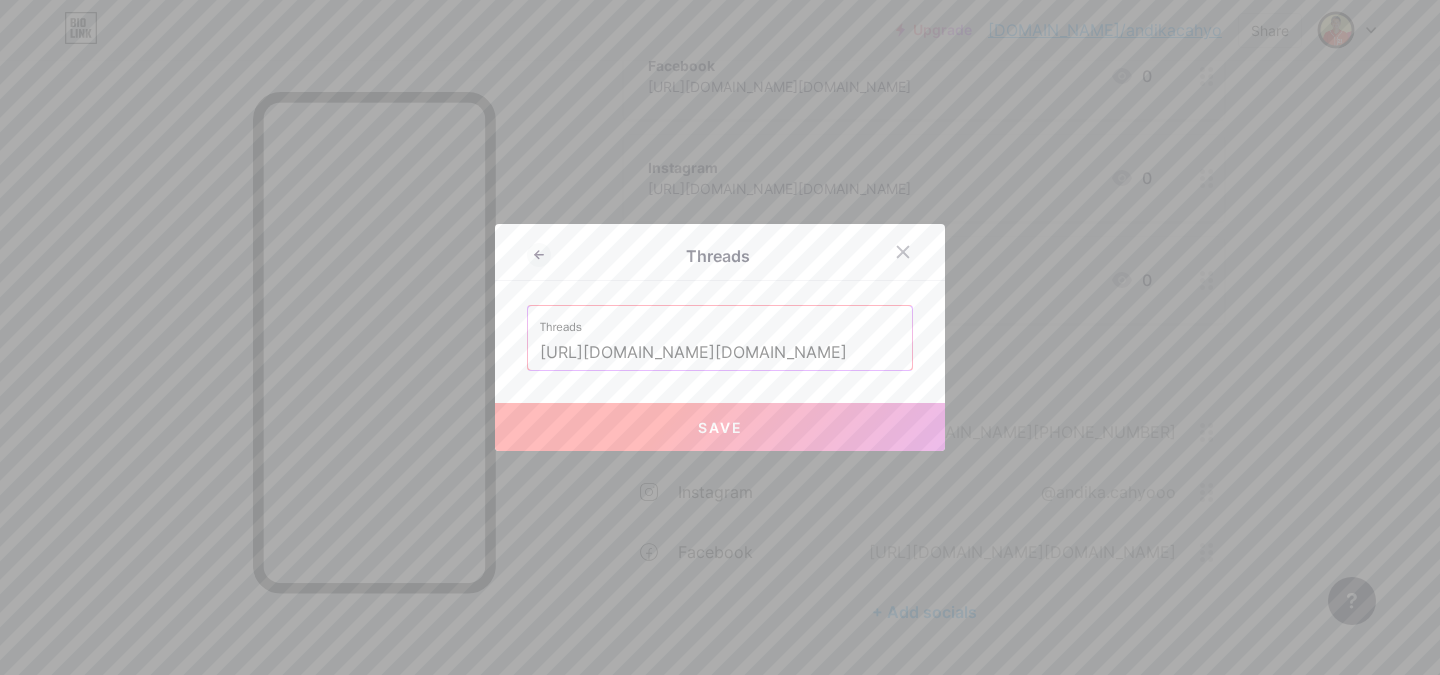 type on "[URL][DOMAIN_NAME][DOMAIN_NAME]" 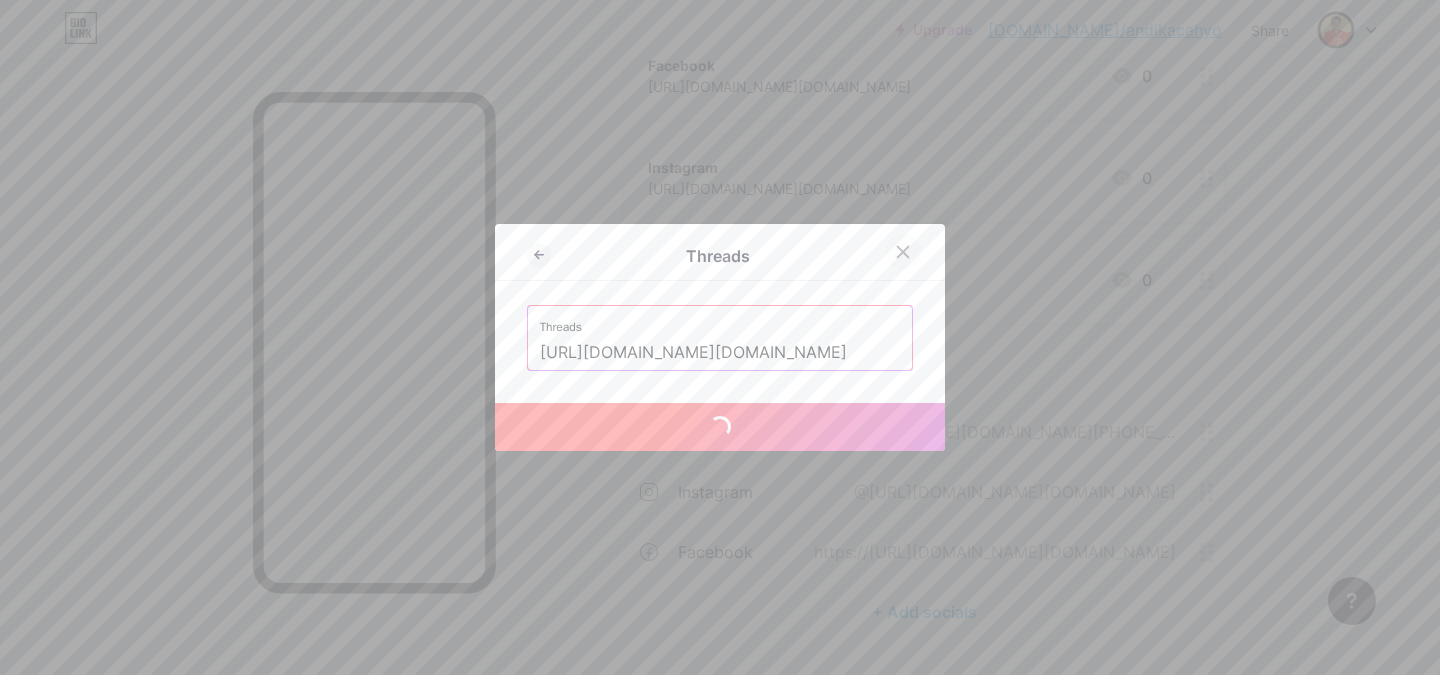 click 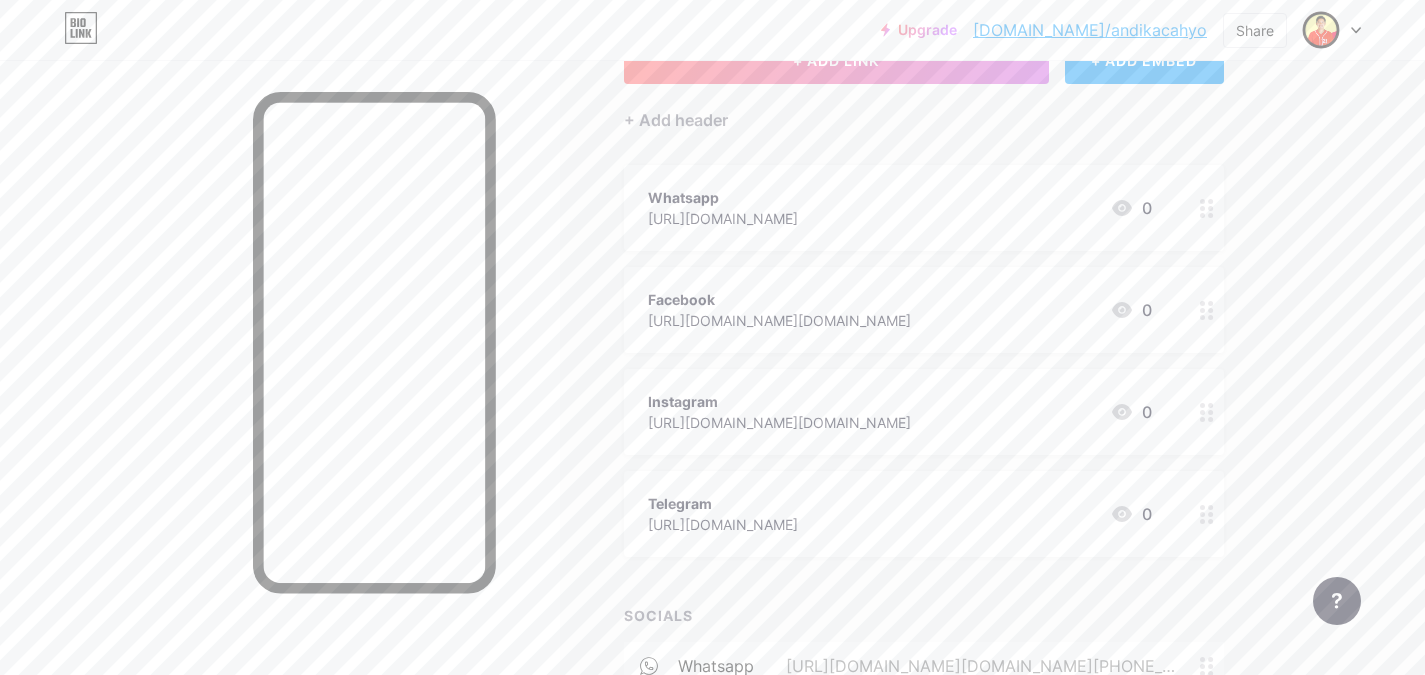 scroll, scrollTop: 149, scrollLeft: 0, axis: vertical 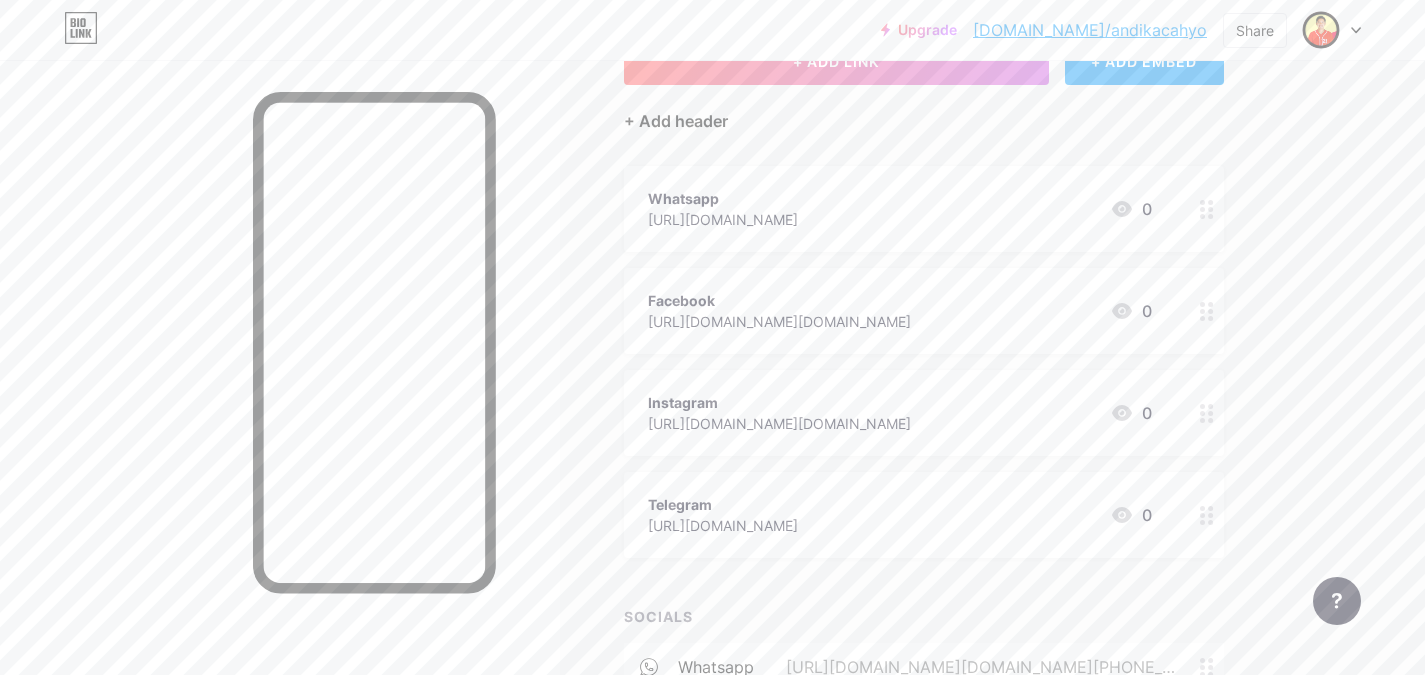 click on "+ Add header" at bounding box center (676, 121) 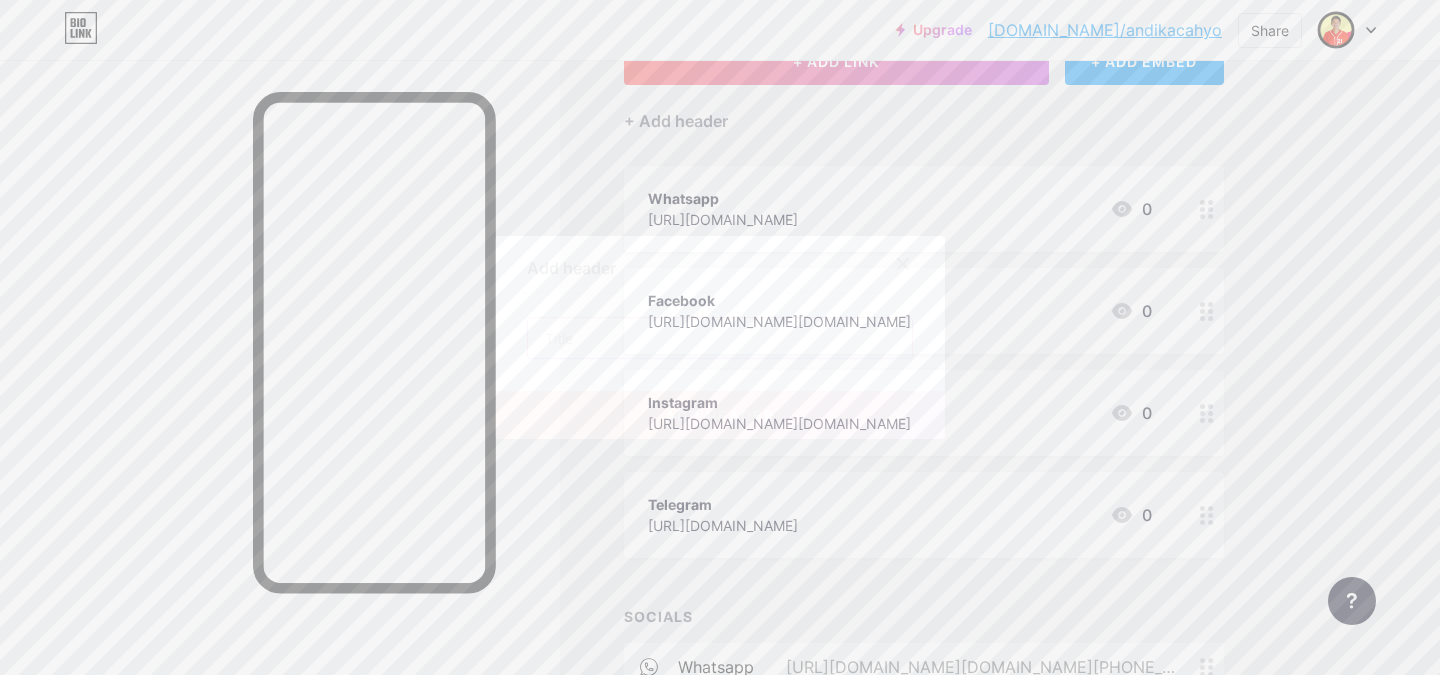 click at bounding box center (720, 338) 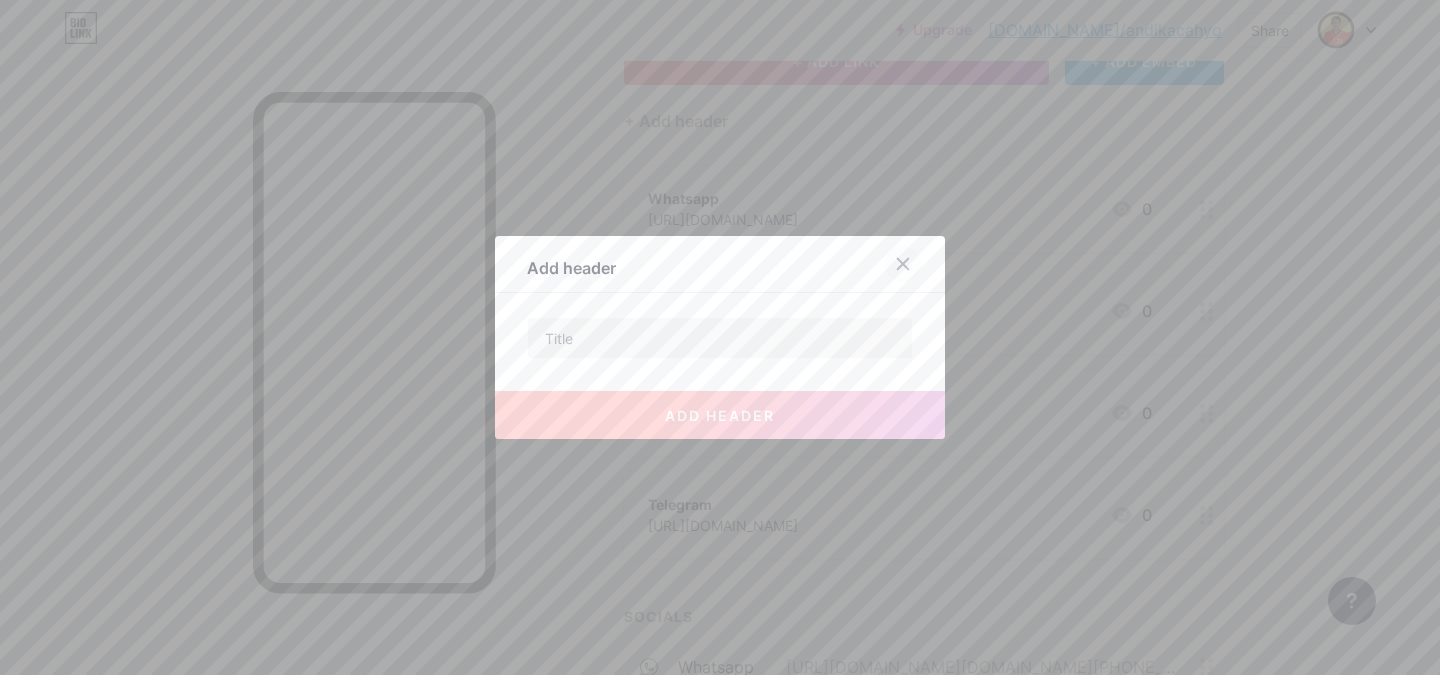 click at bounding box center [903, 264] 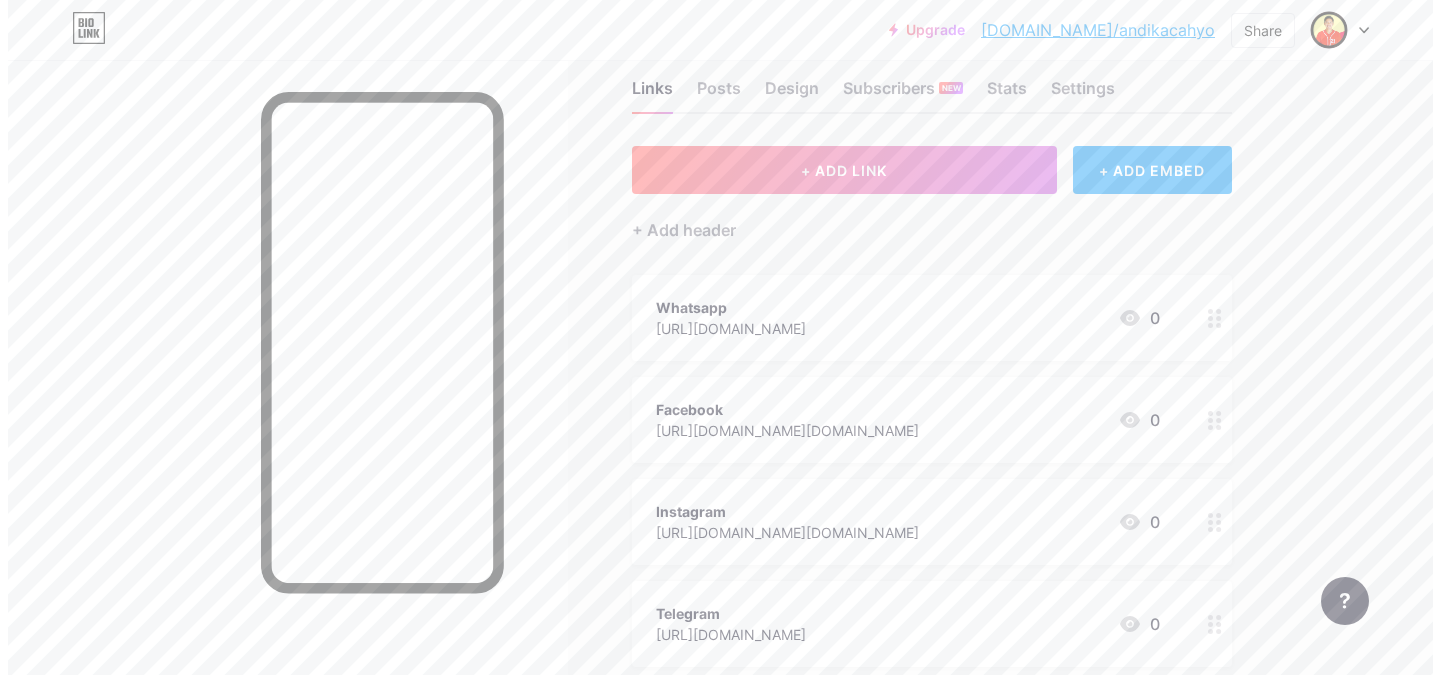 scroll, scrollTop: 38, scrollLeft: 0, axis: vertical 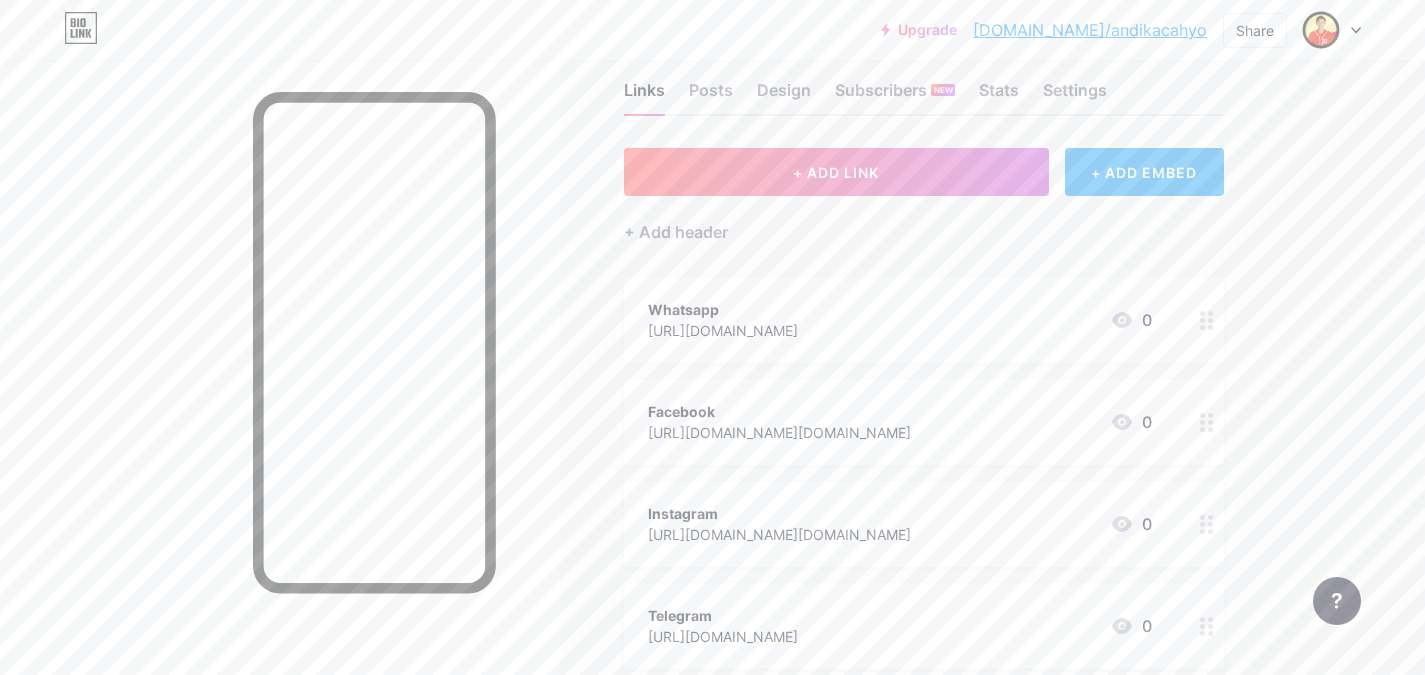 click on "+ ADD EMBED" at bounding box center (1144, 172) 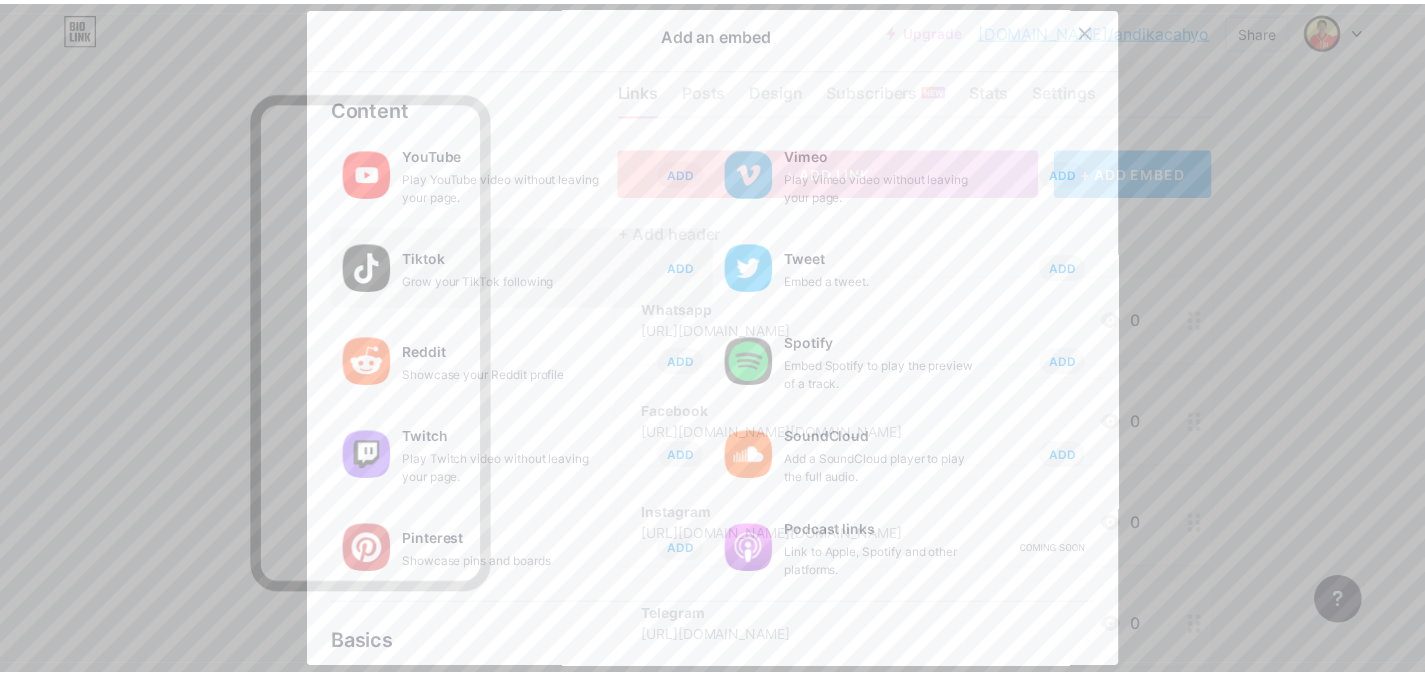 scroll, scrollTop: 0, scrollLeft: 0, axis: both 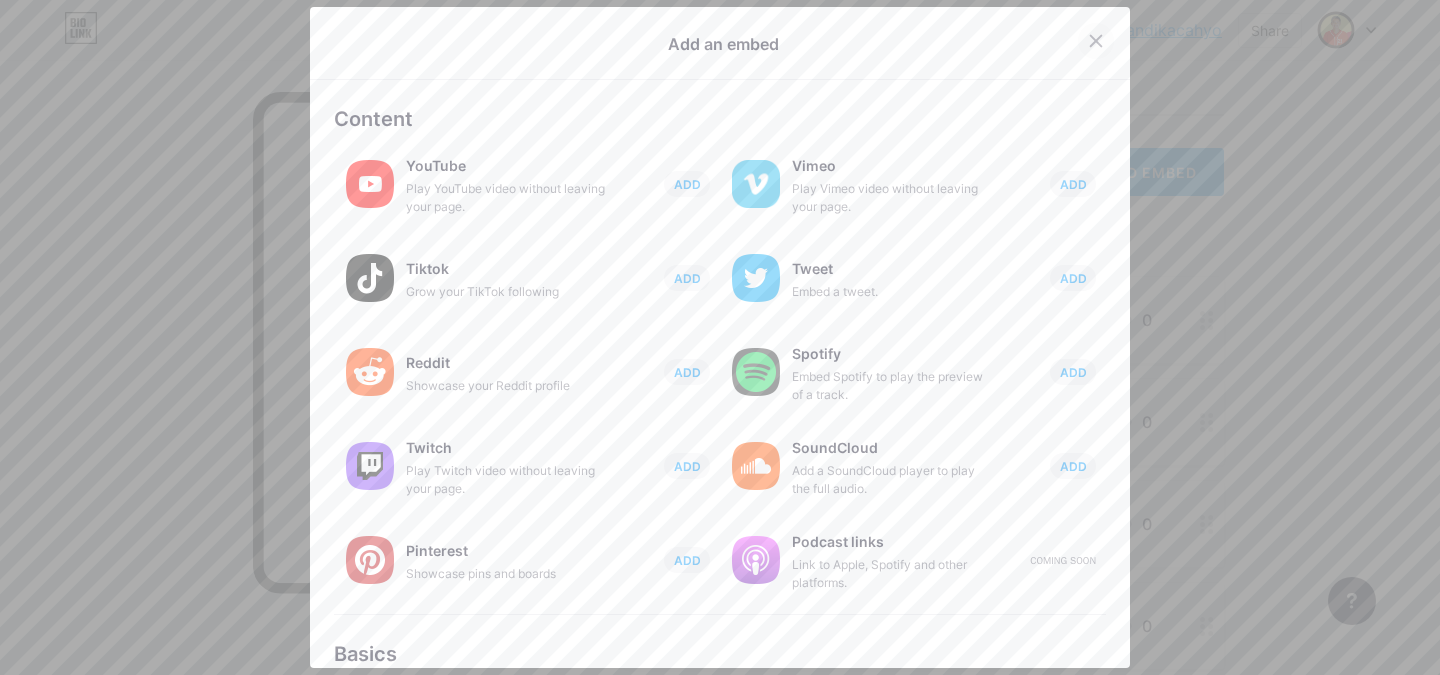 click 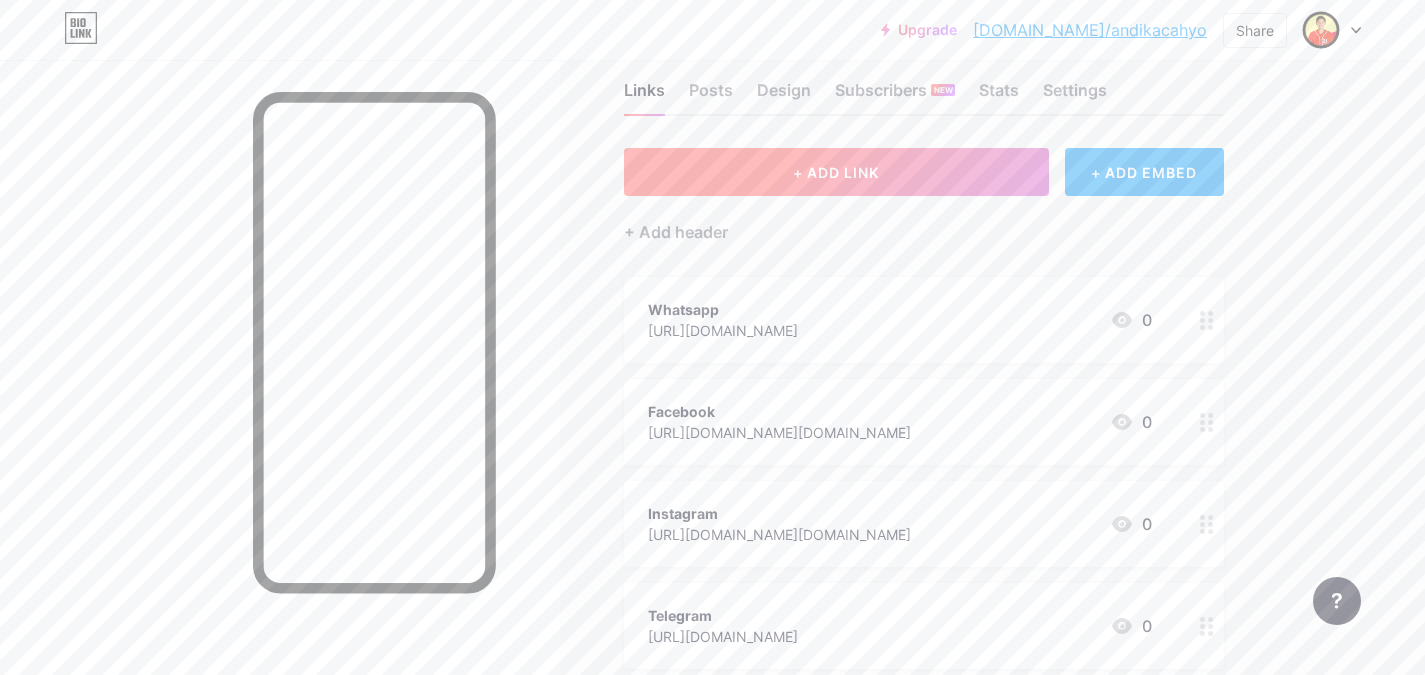 click on "+ ADD LINK" at bounding box center [836, 172] 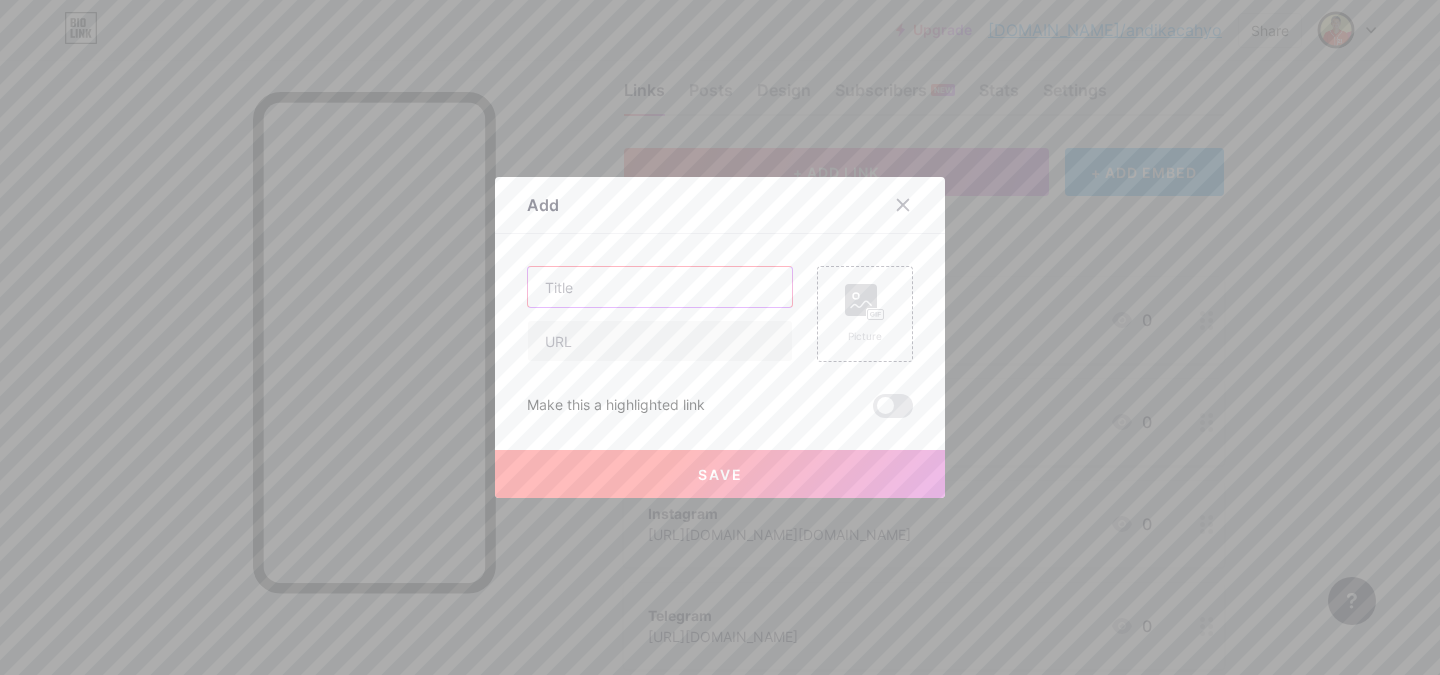 click at bounding box center (660, 287) 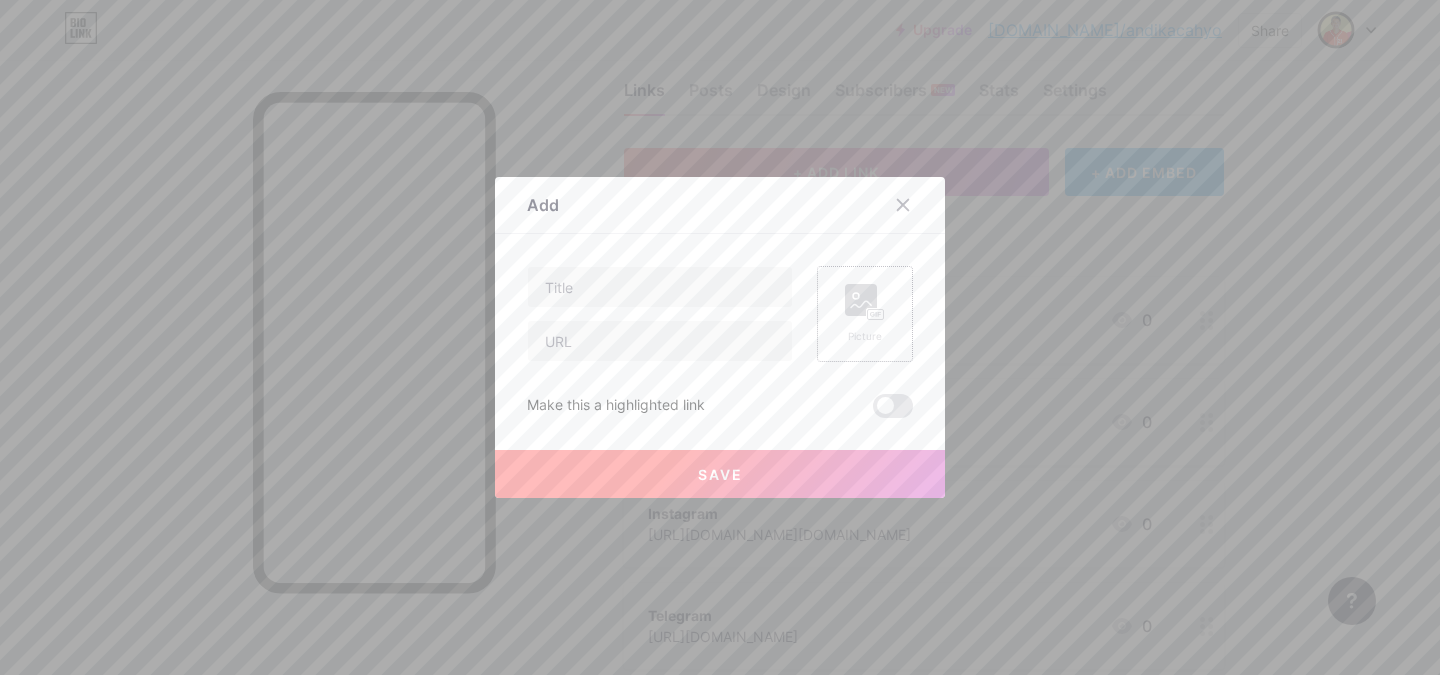 click 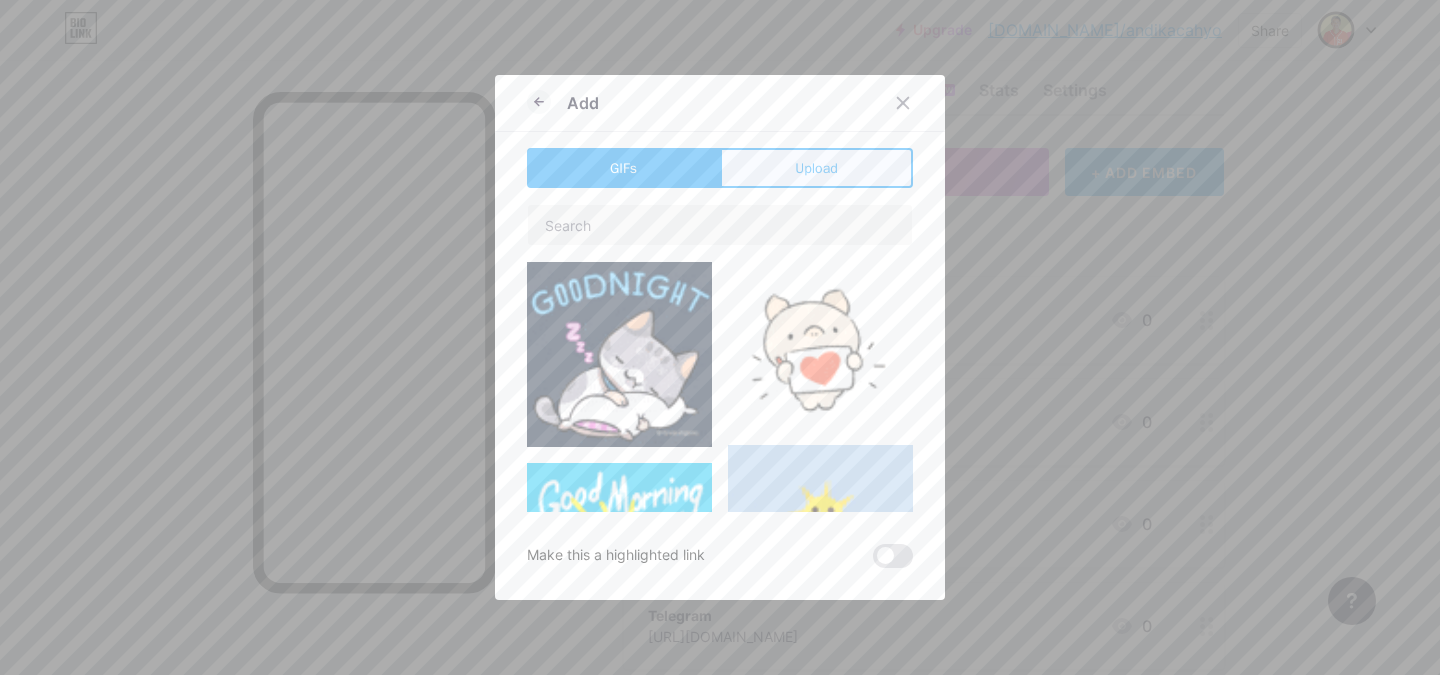 click on "Upload" at bounding box center [816, 168] 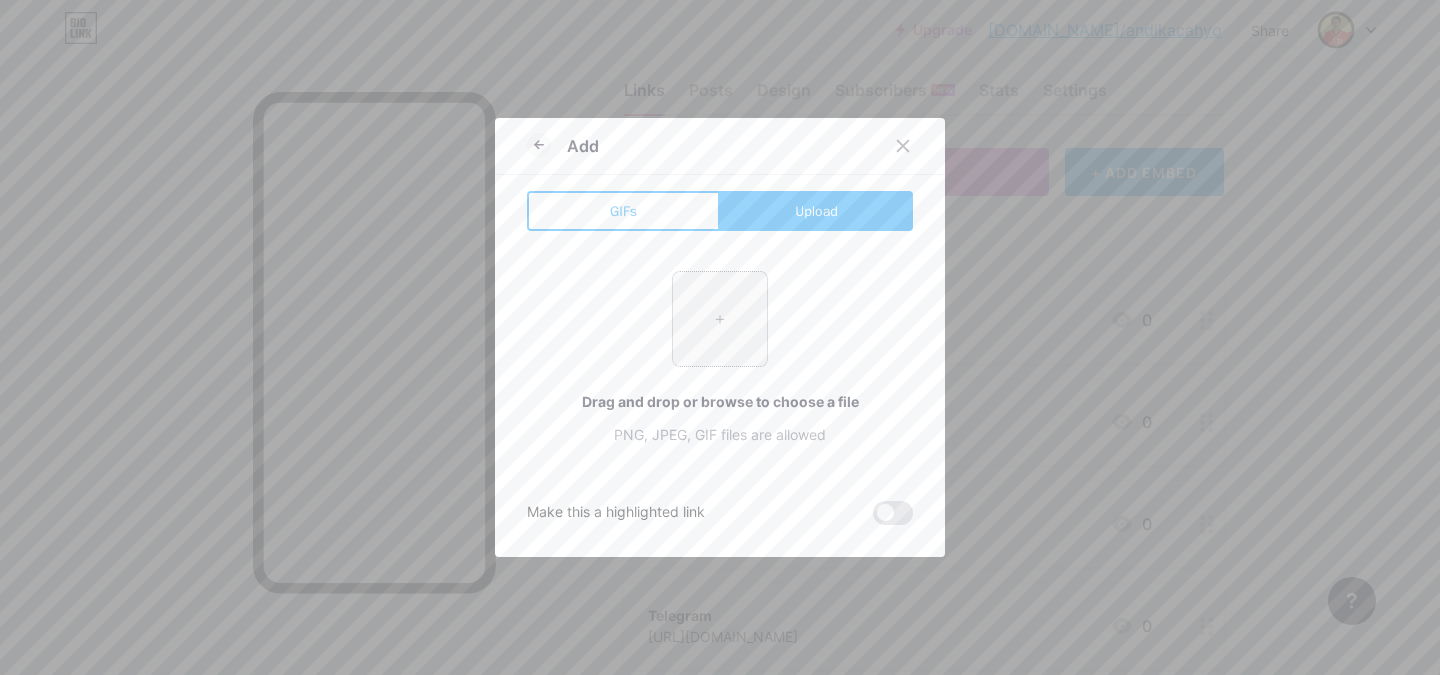 click at bounding box center [720, 319] 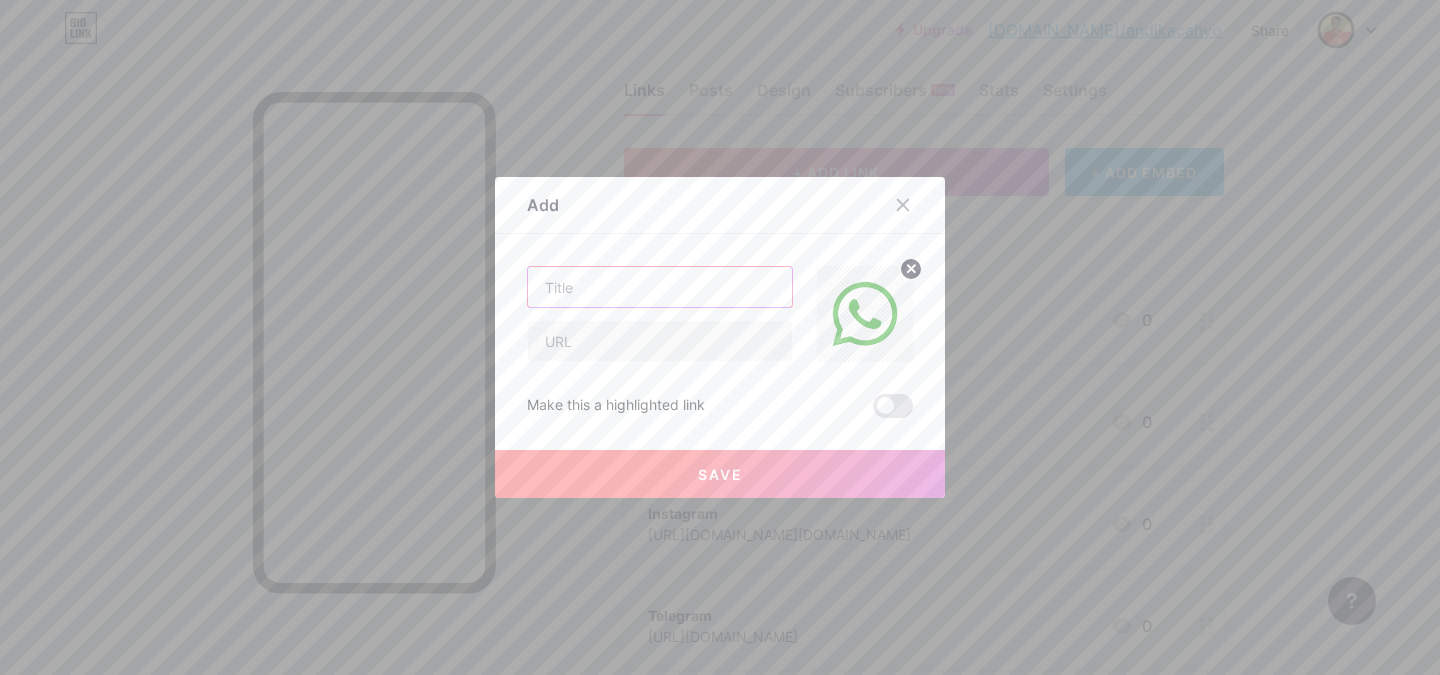 click at bounding box center (660, 287) 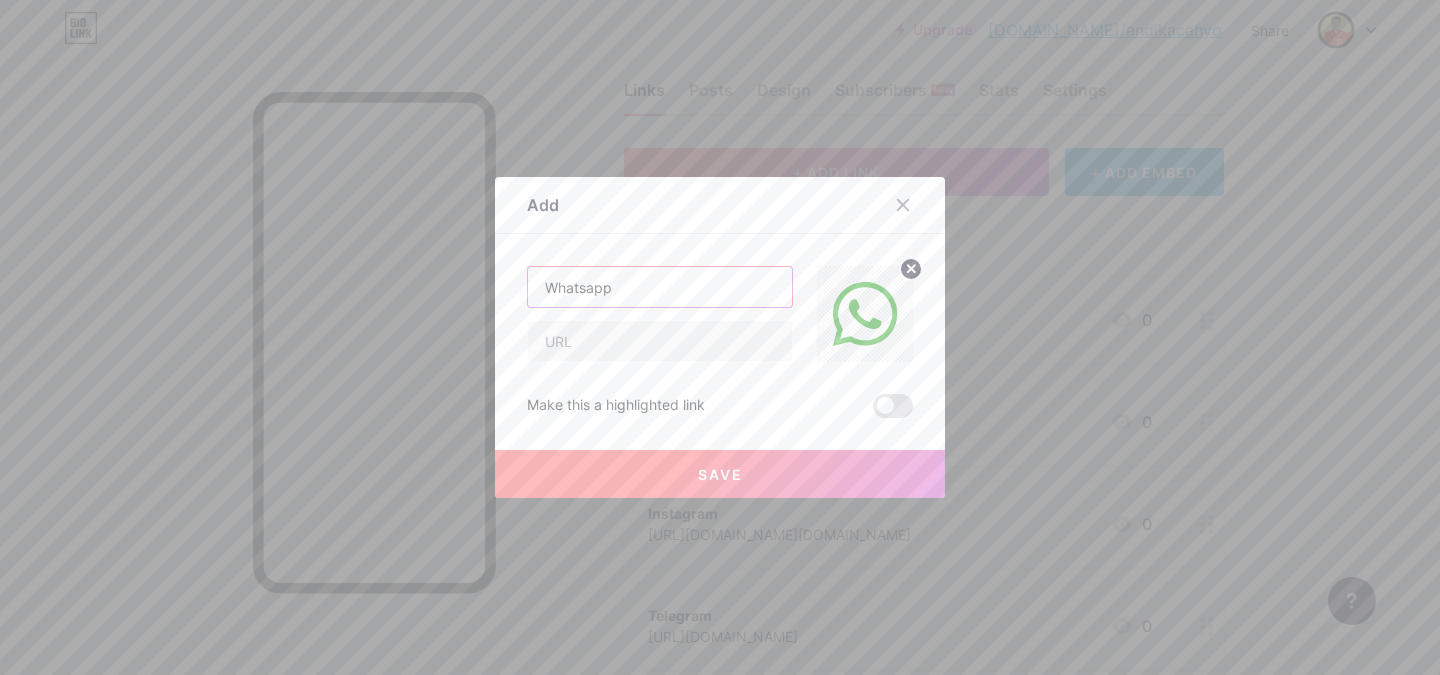 type on "Whatsapp" 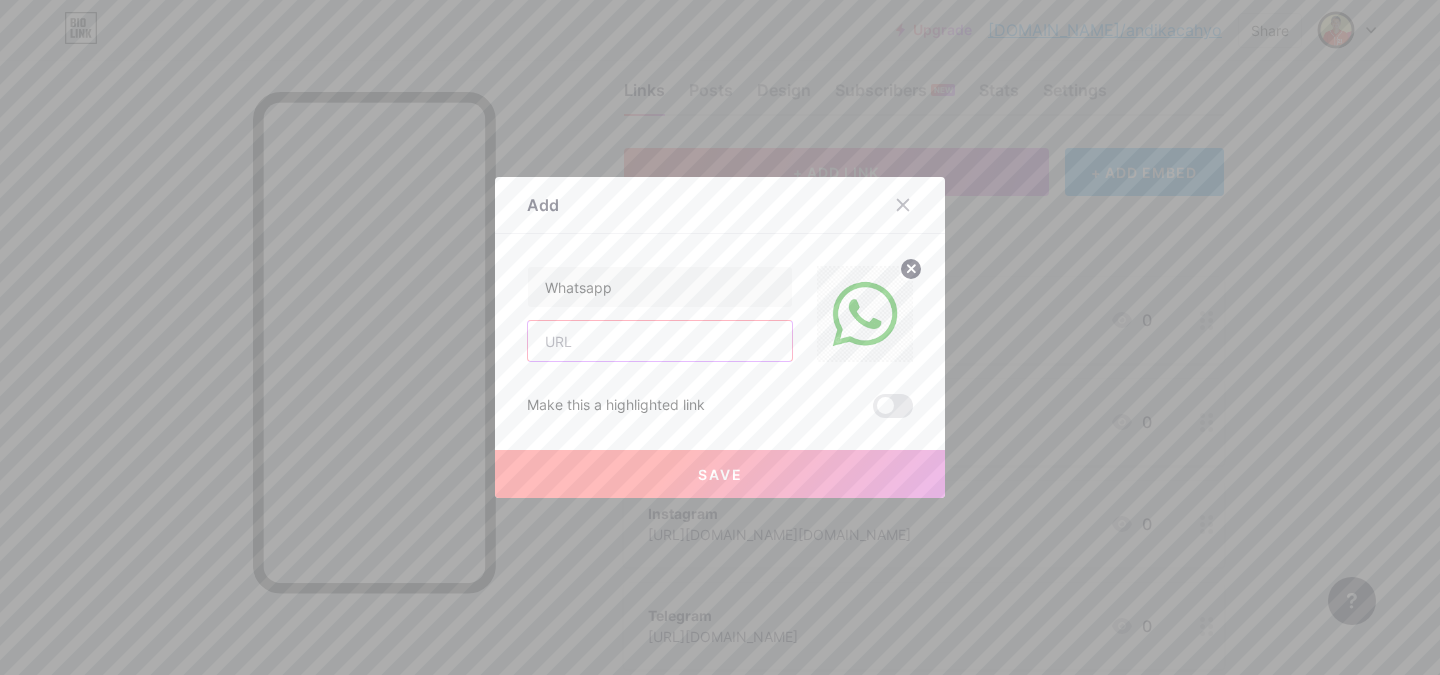 click at bounding box center [660, 341] 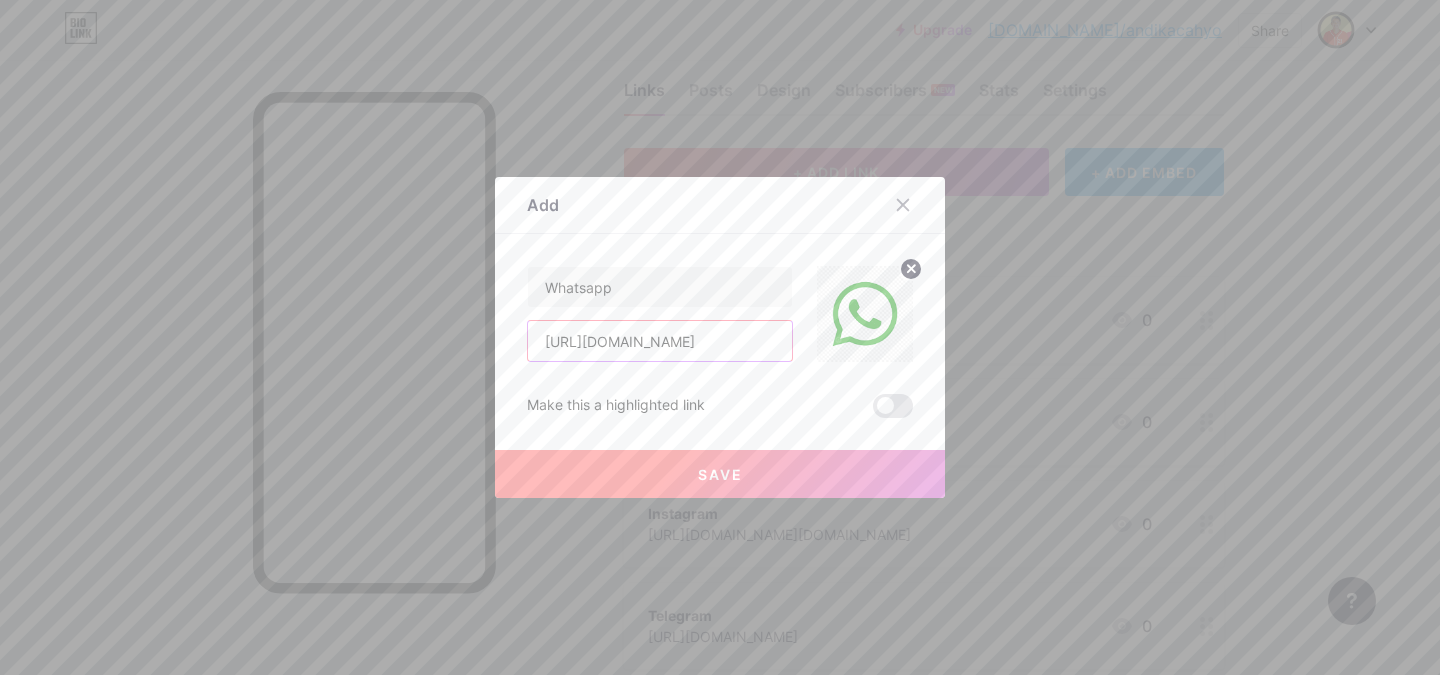 paste on "6287887849321" 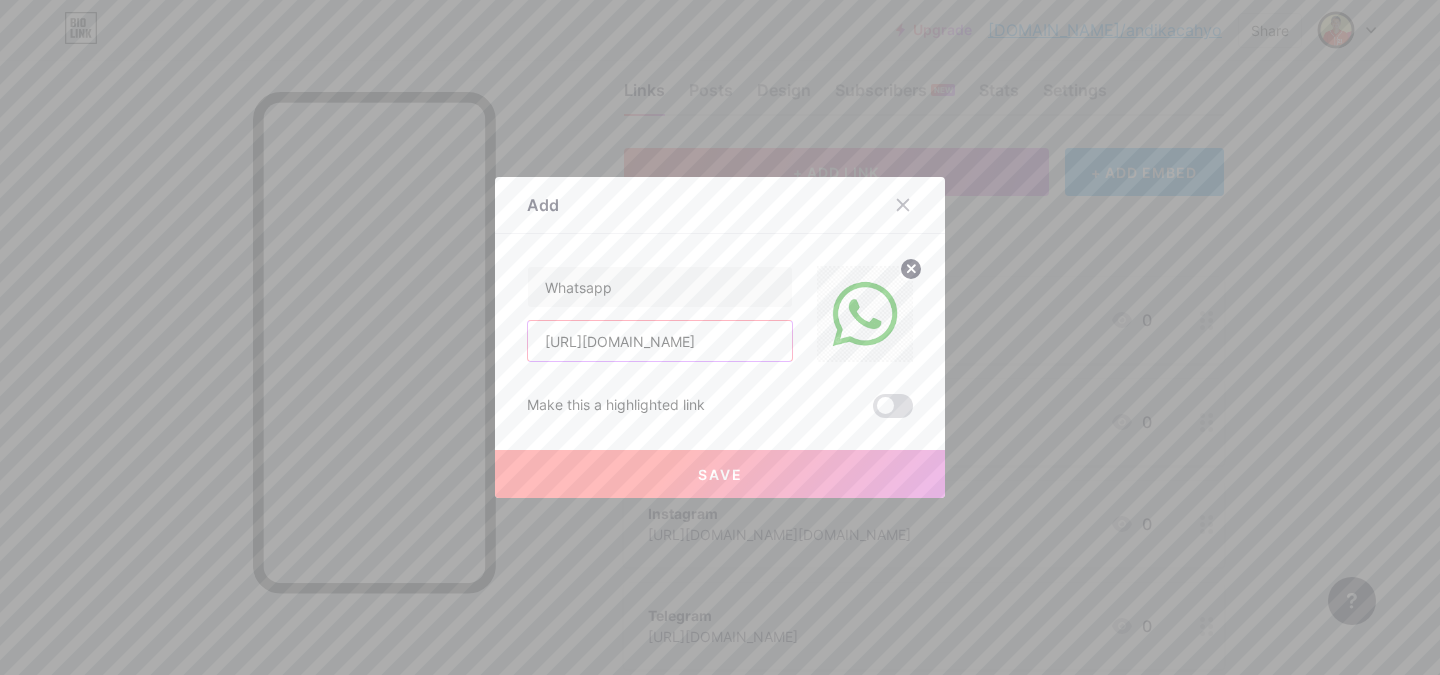 type on "[URL][DOMAIN_NAME]" 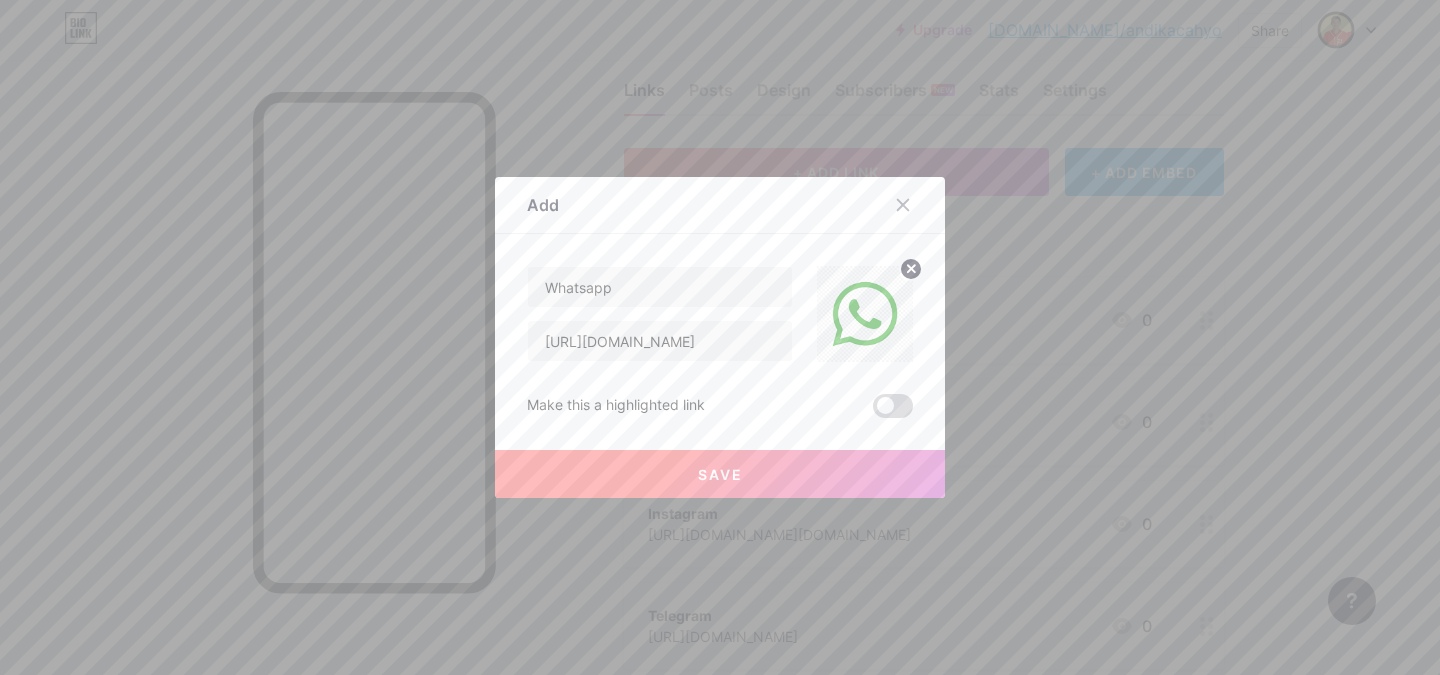 click at bounding box center (893, 406) 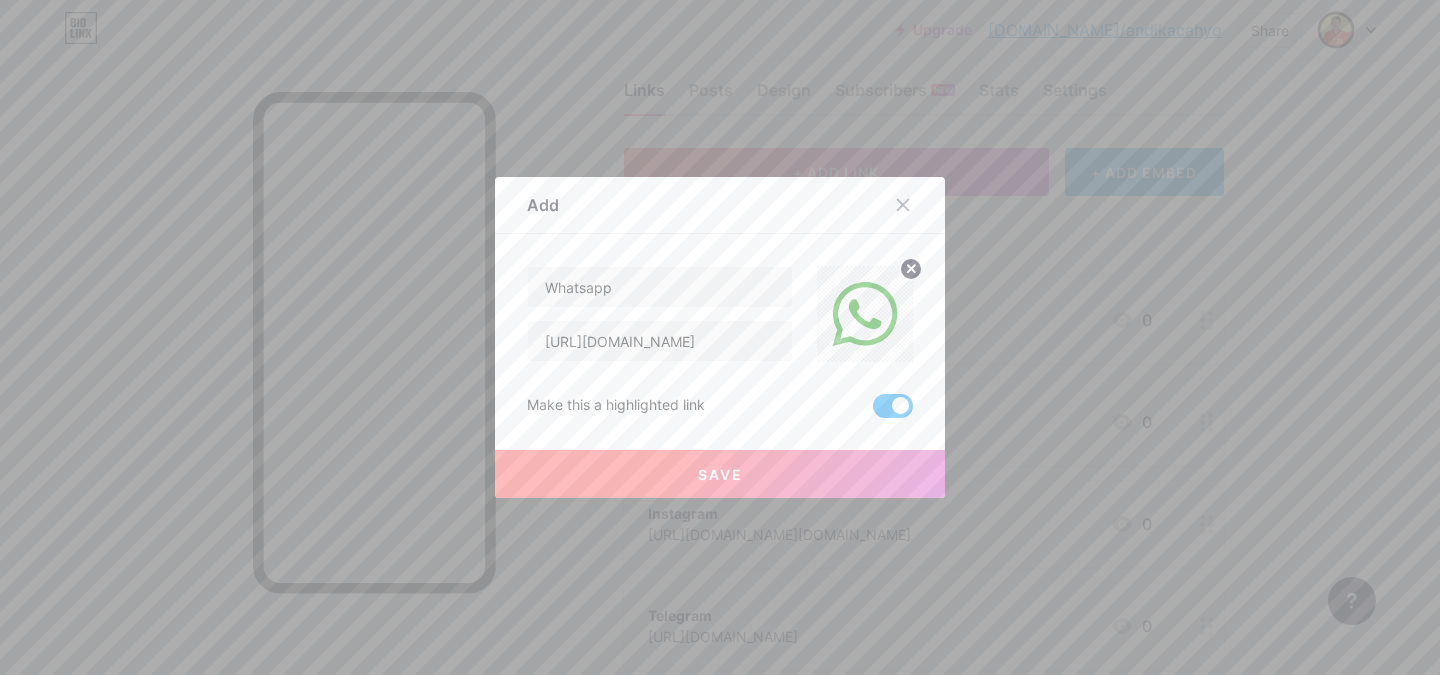 click on "Save" at bounding box center [720, 474] 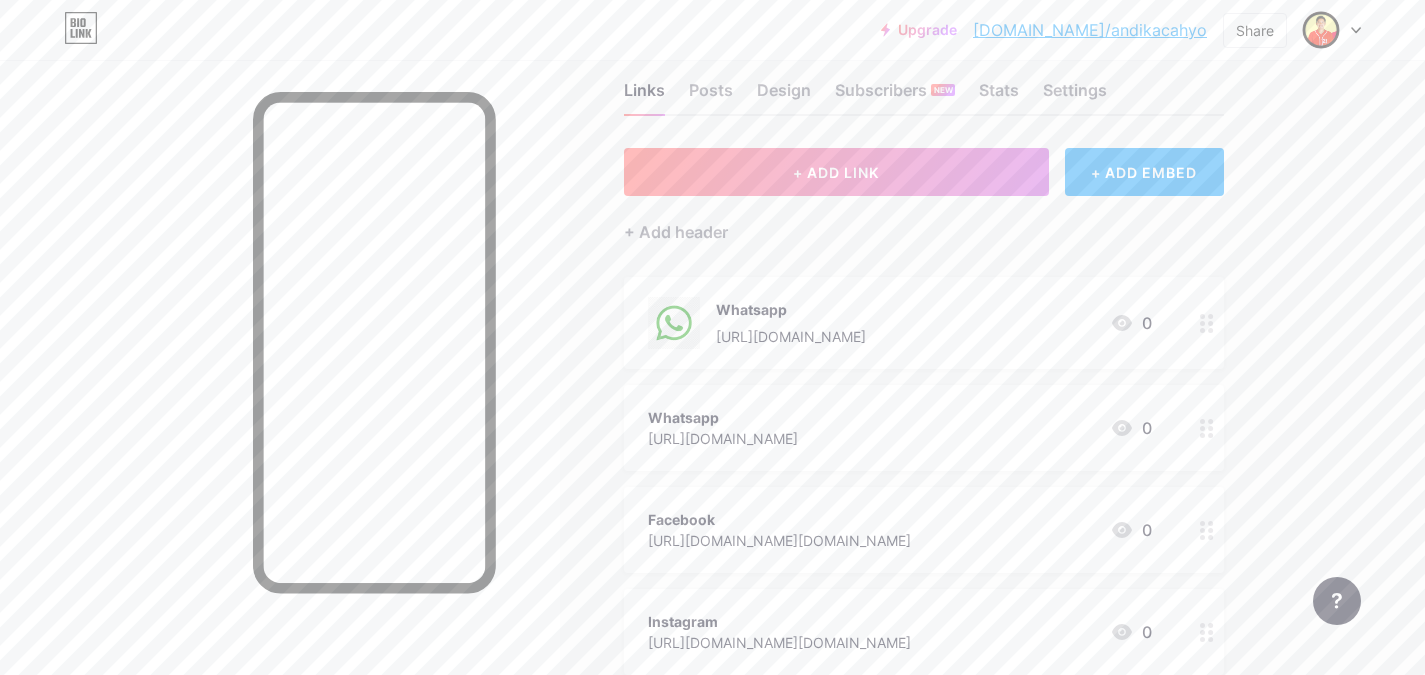 click on "Whatsapp
[URL][DOMAIN_NAME]
0" at bounding box center (900, 428) 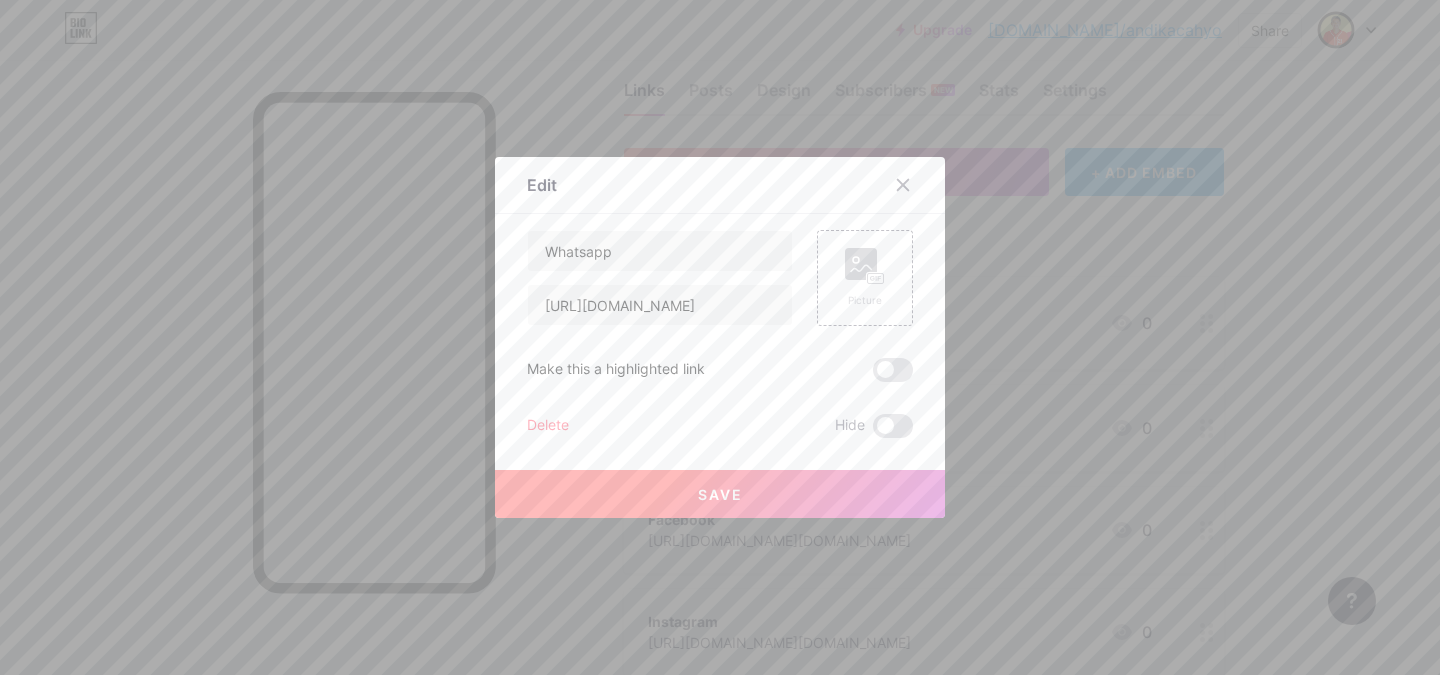 click on "Delete" at bounding box center [548, 426] 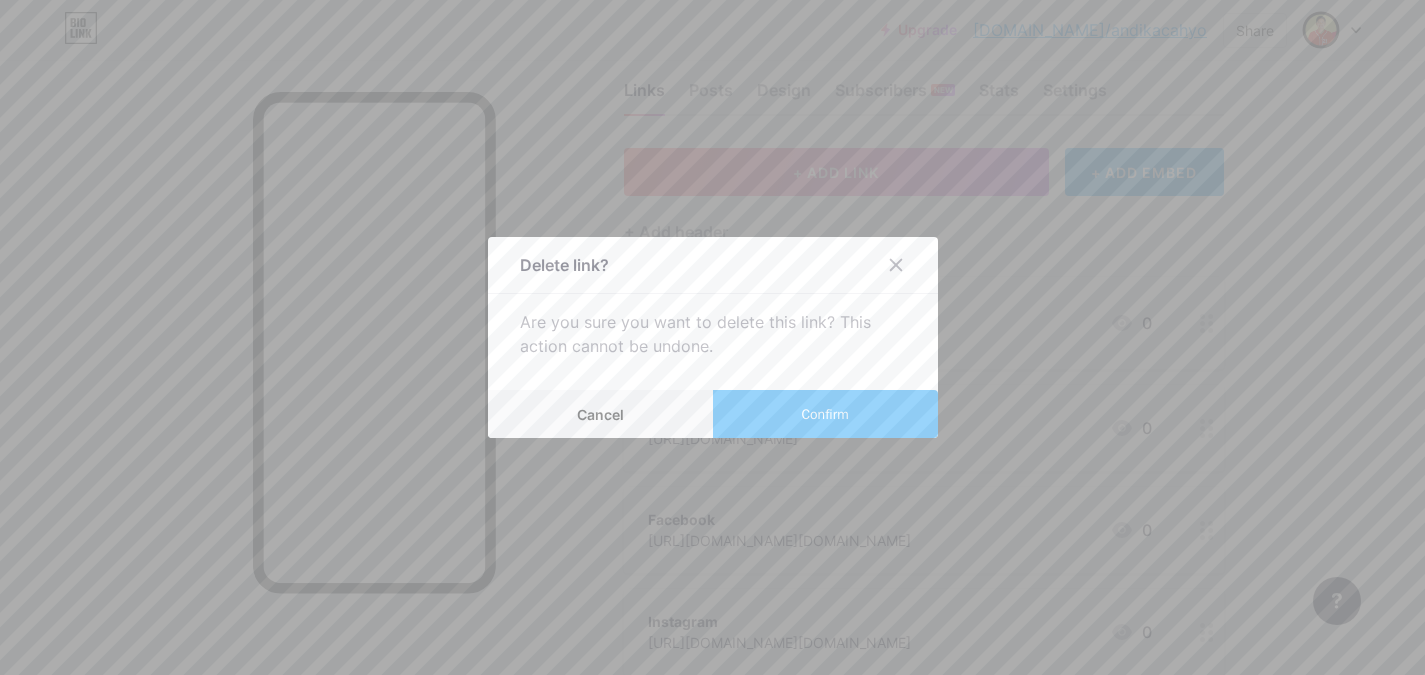 click on "Confirm" at bounding box center (825, 414) 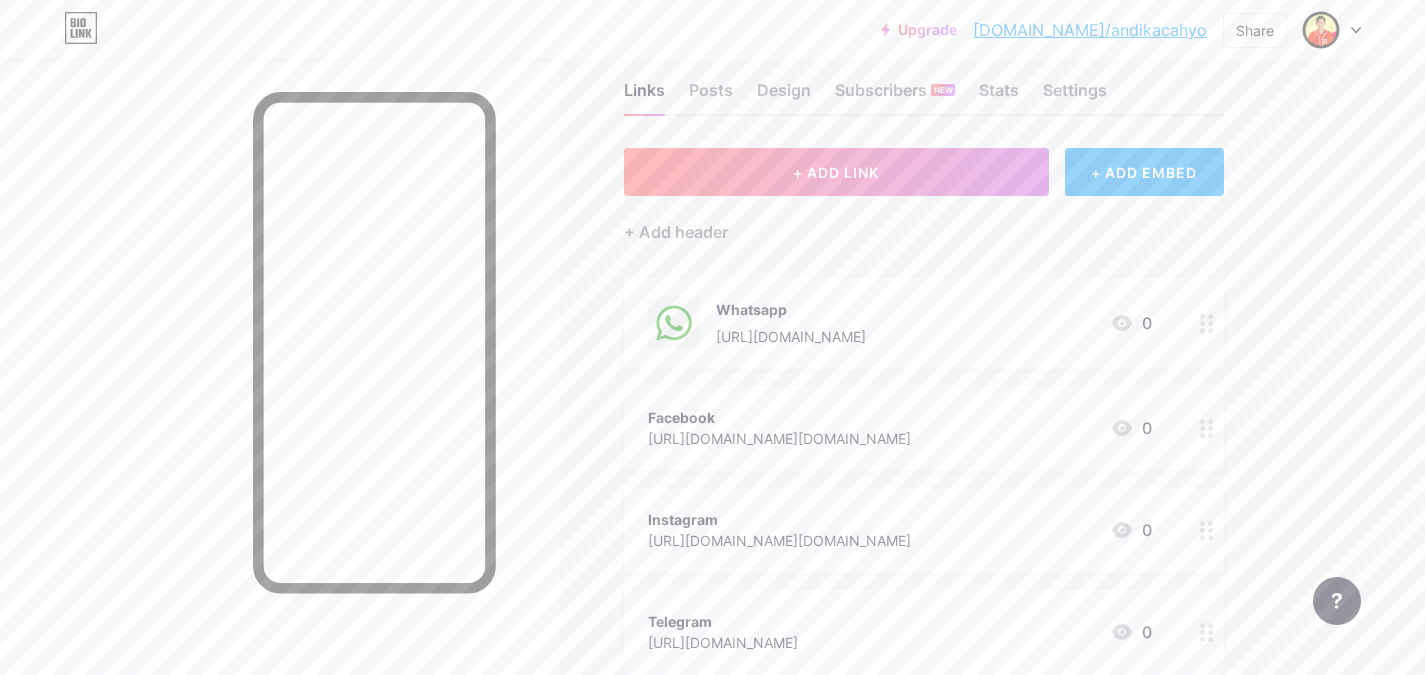click on "Whatsapp
[URL][DOMAIN_NAME]
0" at bounding box center (900, 323) 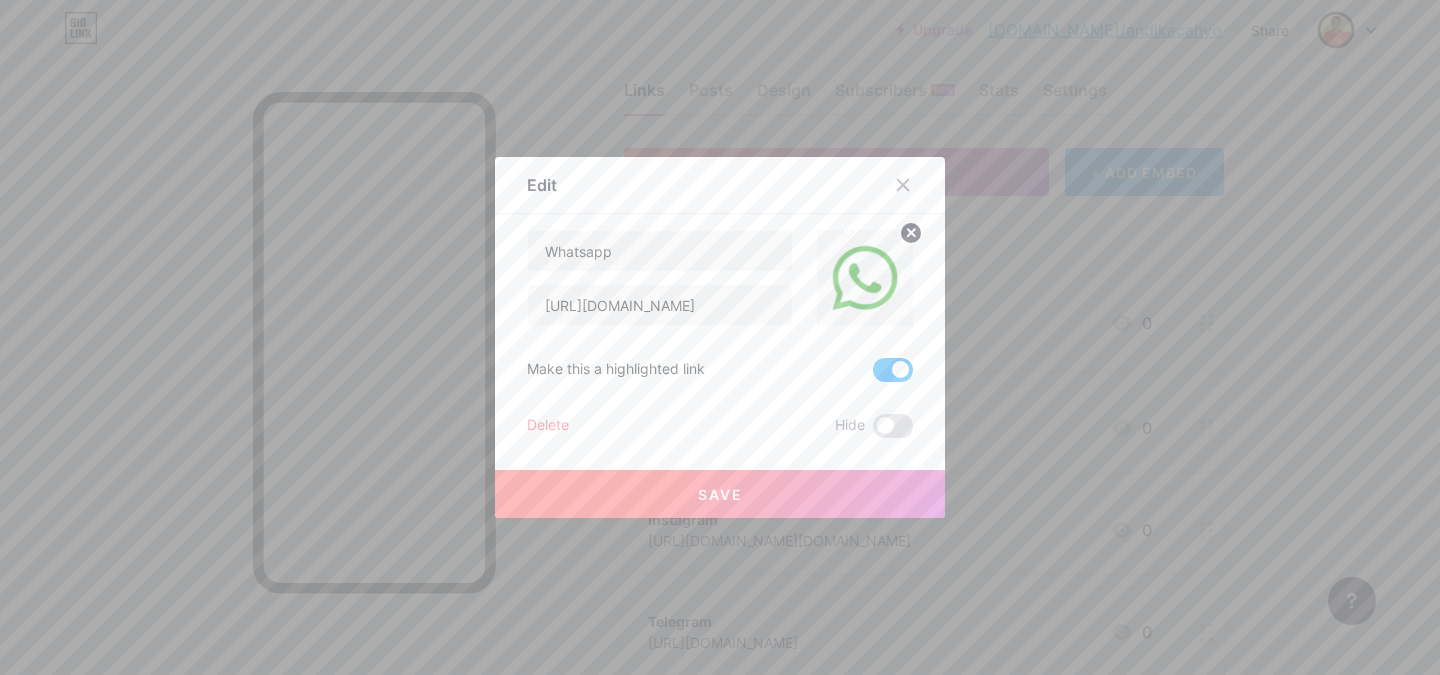 click 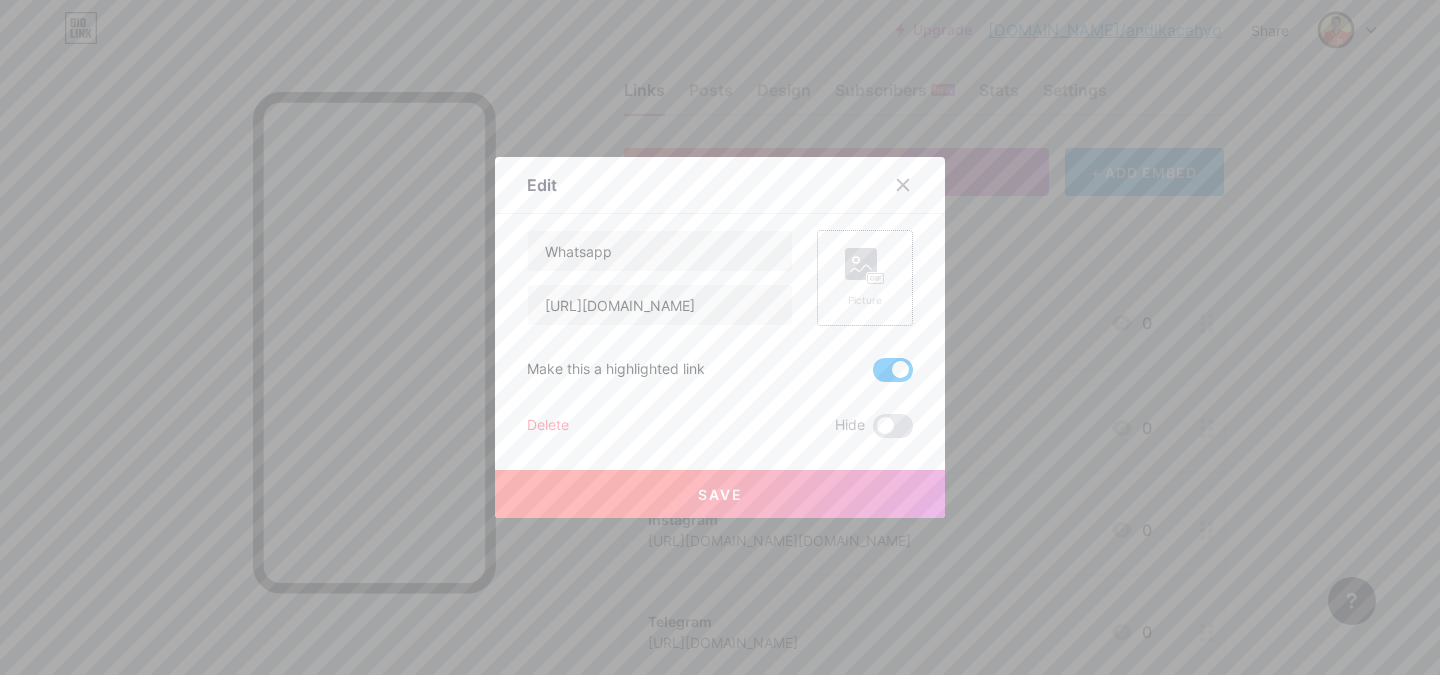 click 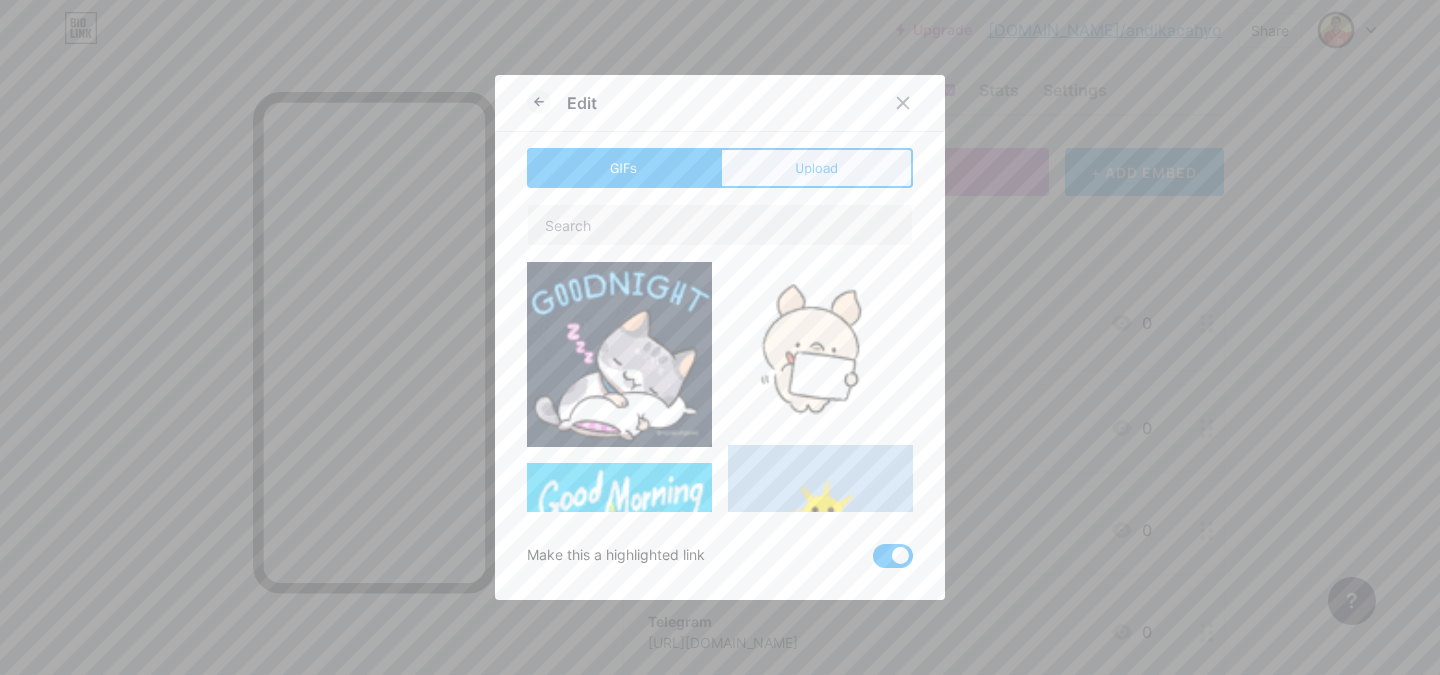 click on "Upload" at bounding box center [816, 168] 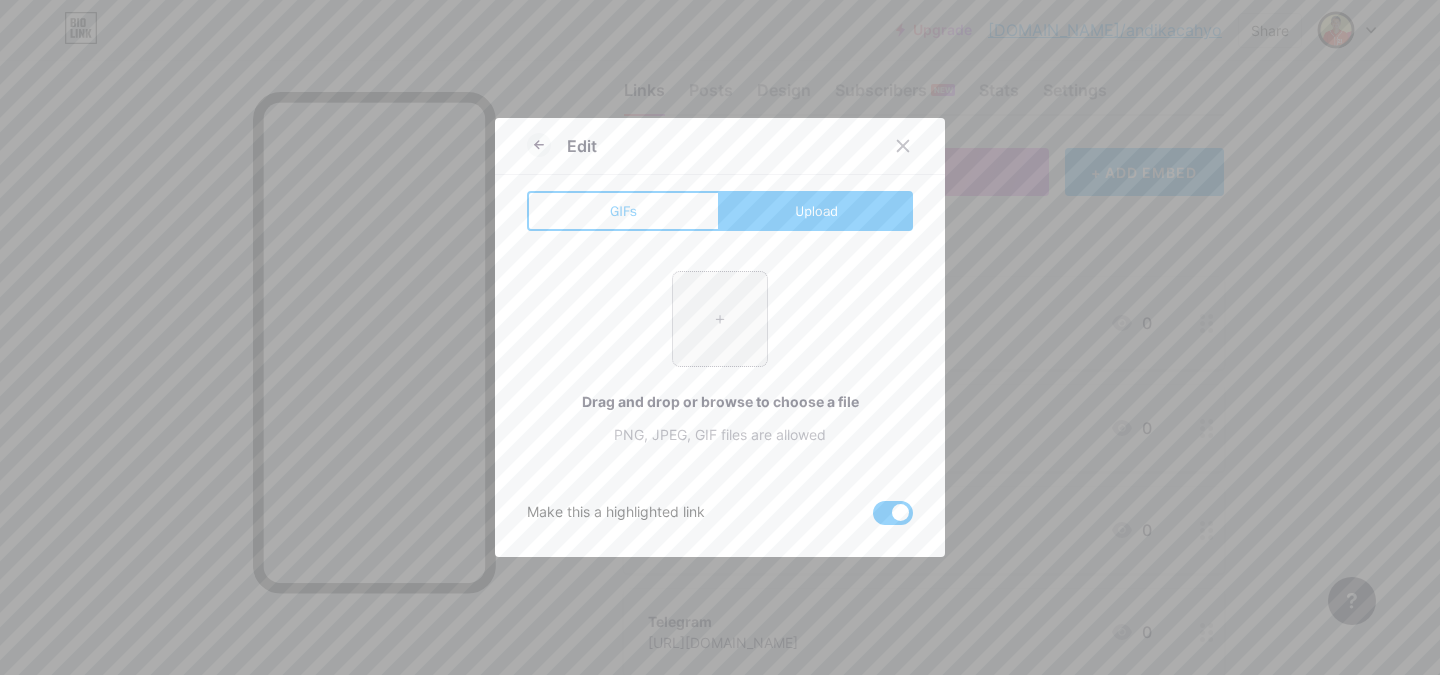click at bounding box center [720, 319] 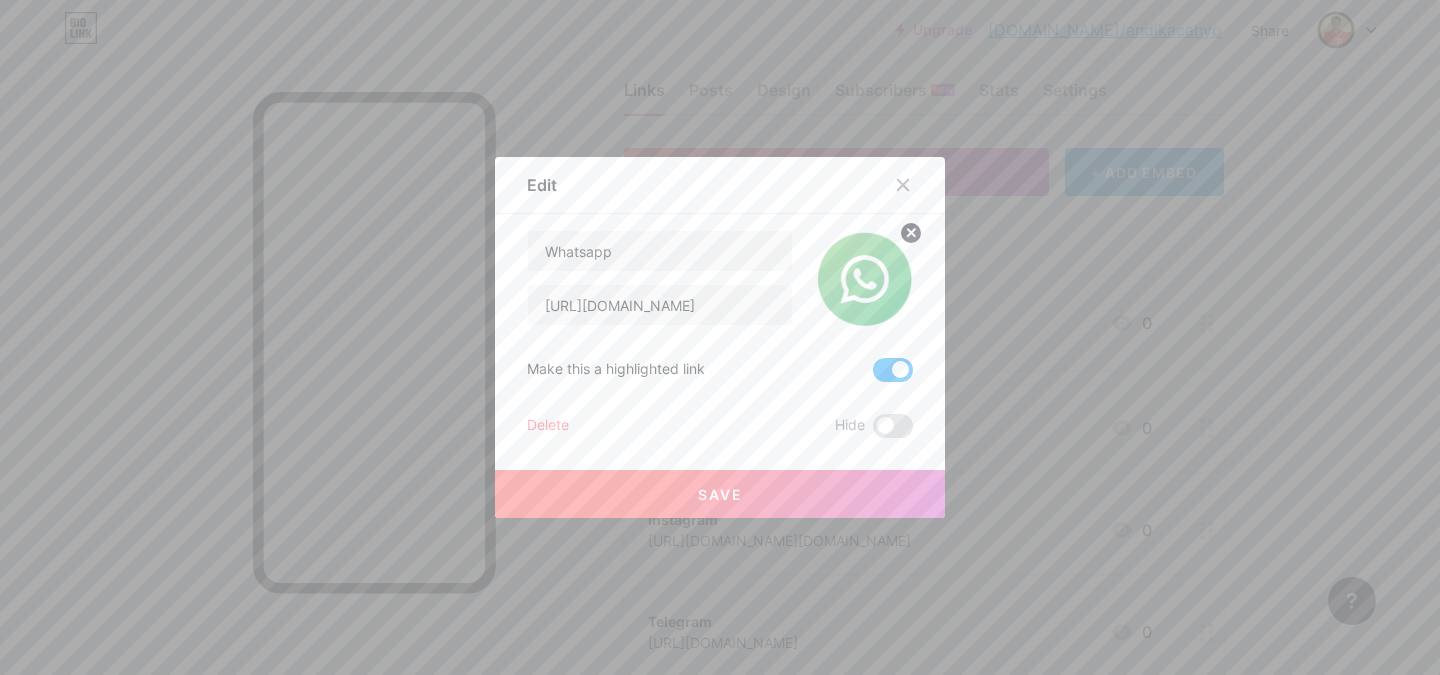 click on "Save" at bounding box center [720, 494] 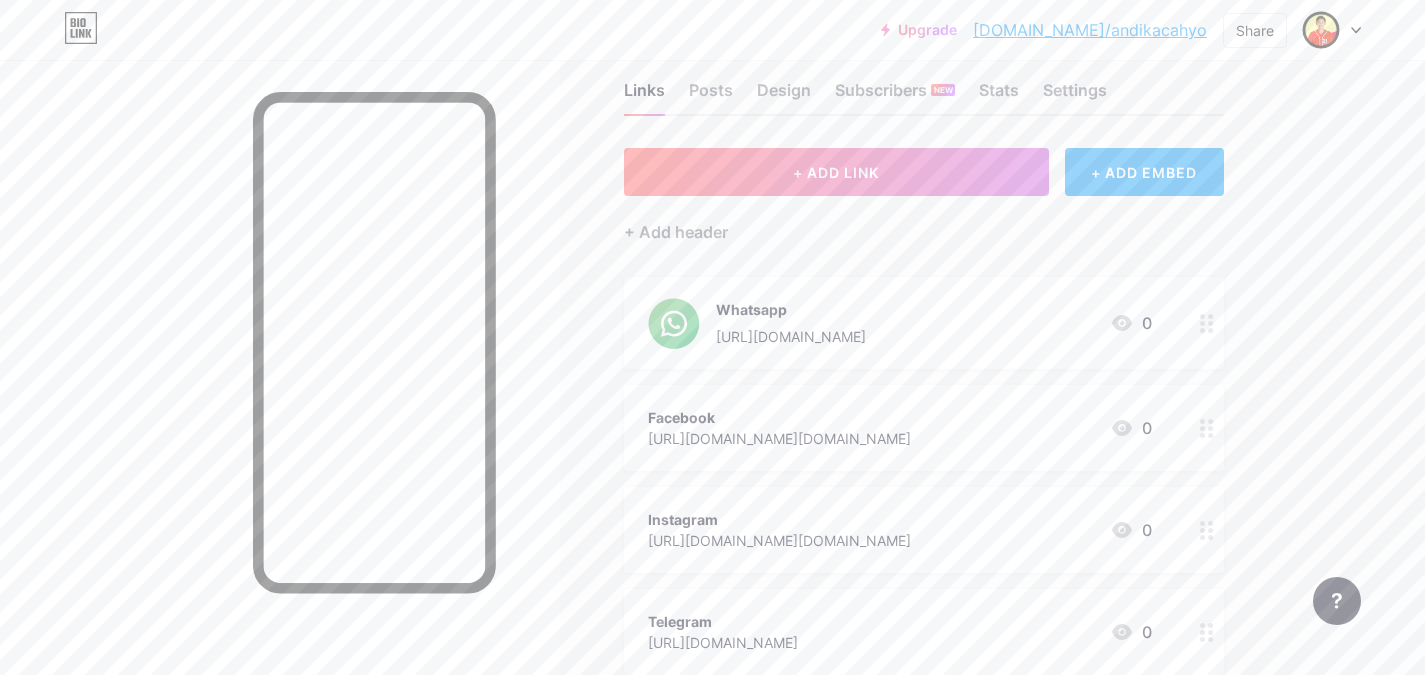 click on "Facebook
[URL][DOMAIN_NAME][DOMAIN_NAME]
0" at bounding box center (900, 428) 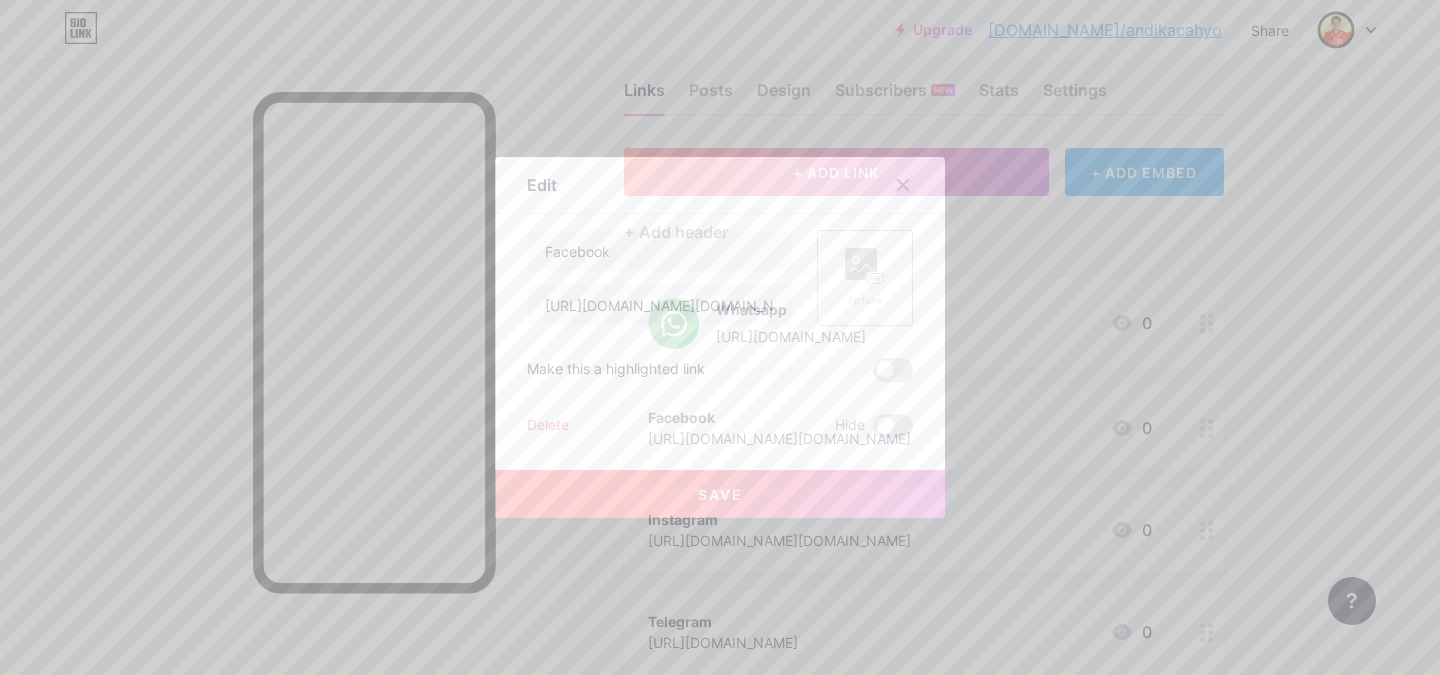 click on "Picture" at bounding box center [865, 300] 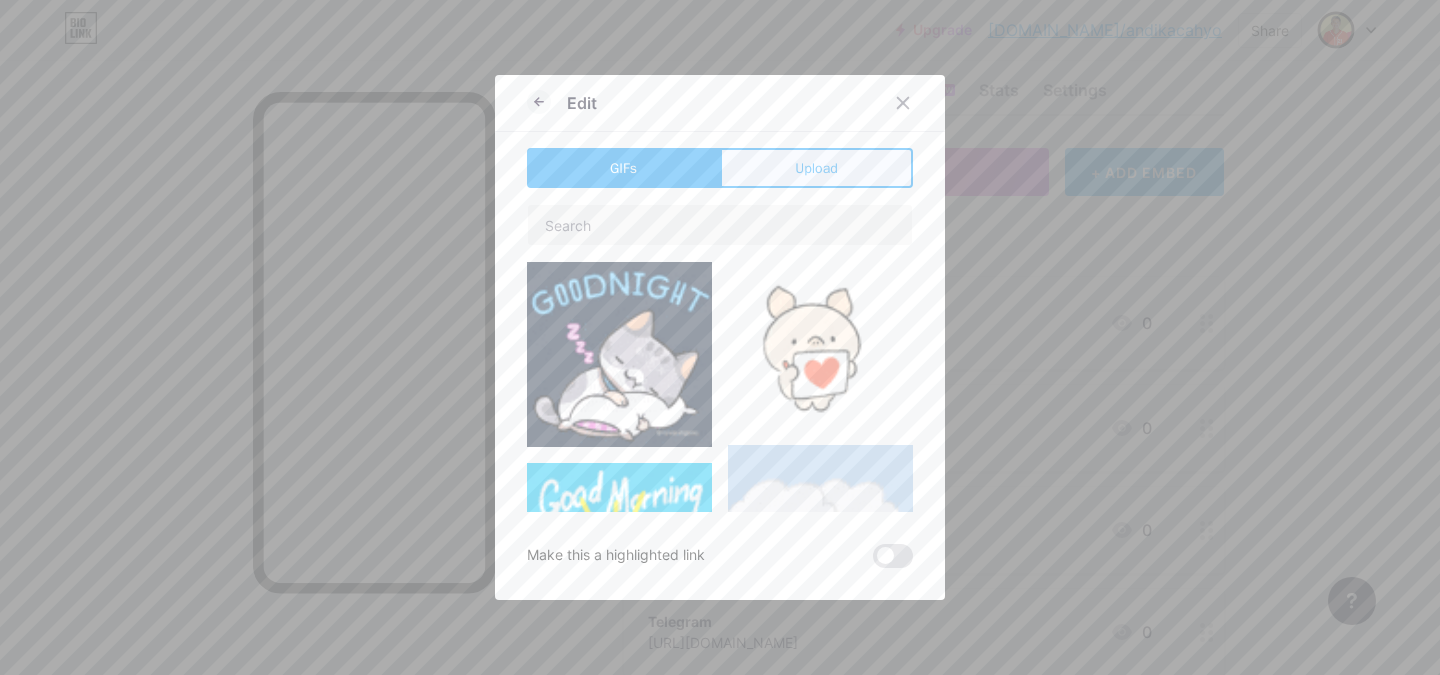 click on "Upload" at bounding box center (816, 168) 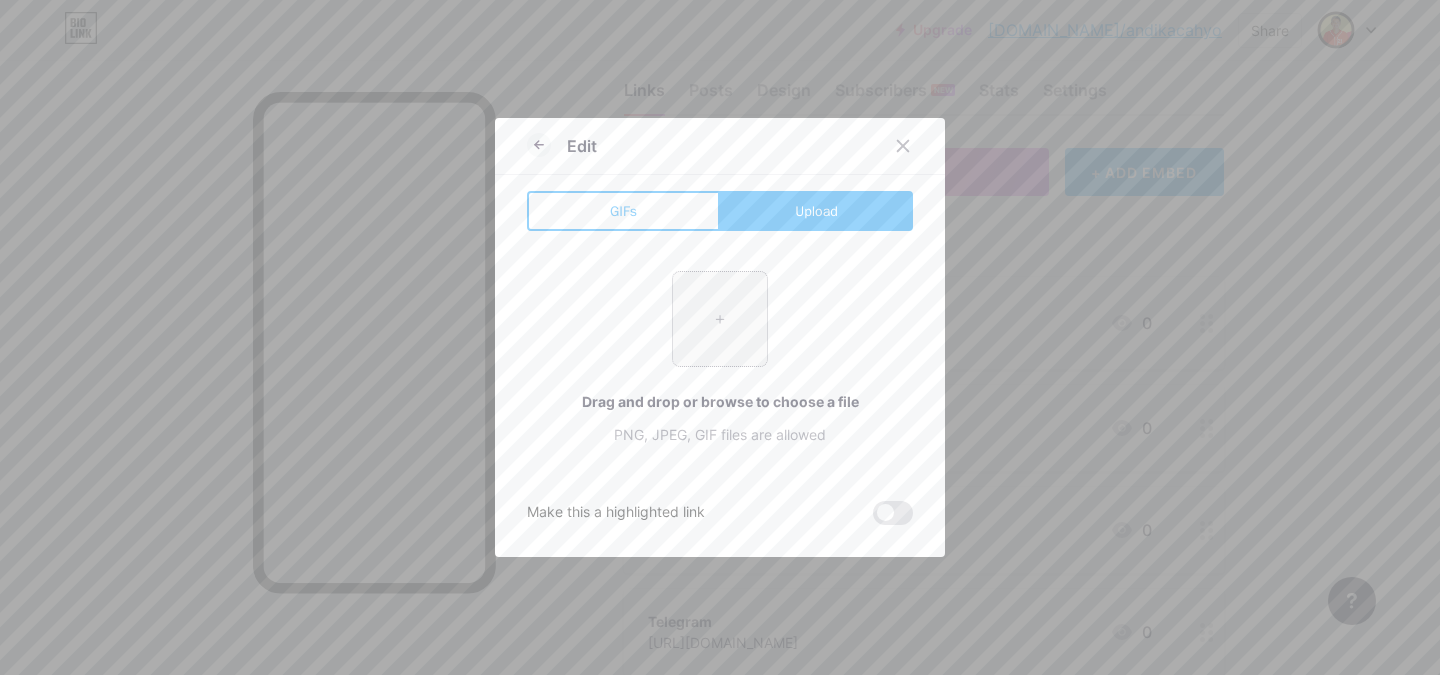 click at bounding box center (720, 319) 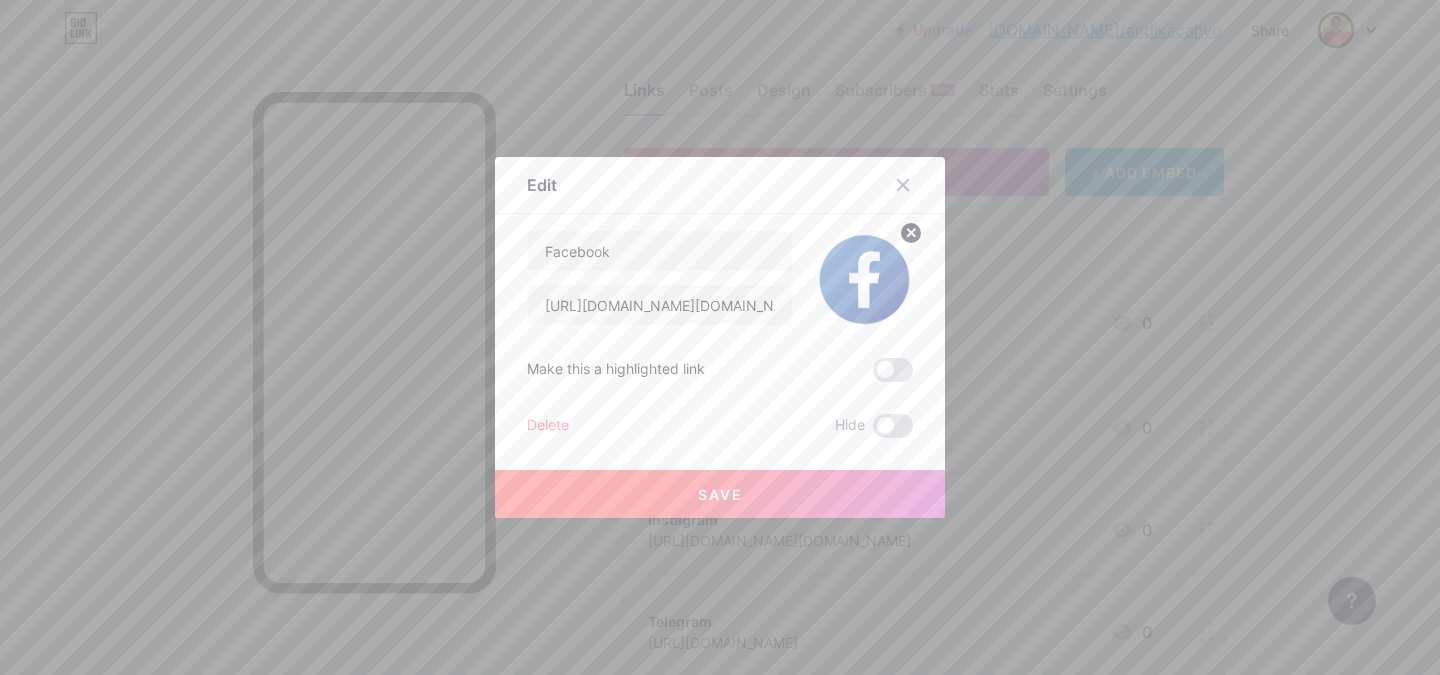 click on "Save" at bounding box center (720, 494) 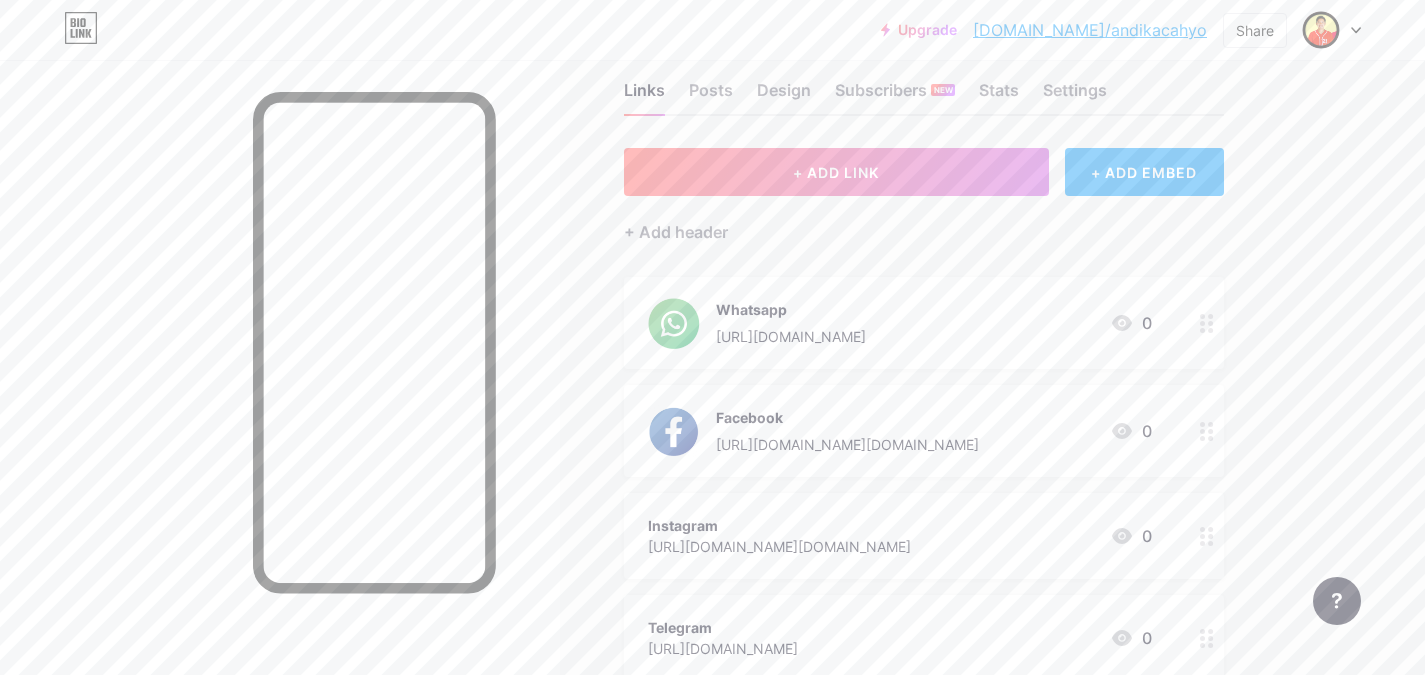 click on "Instagram
[URL][DOMAIN_NAME][DOMAIN_NAME]
0" at bounding box center [900, 536] 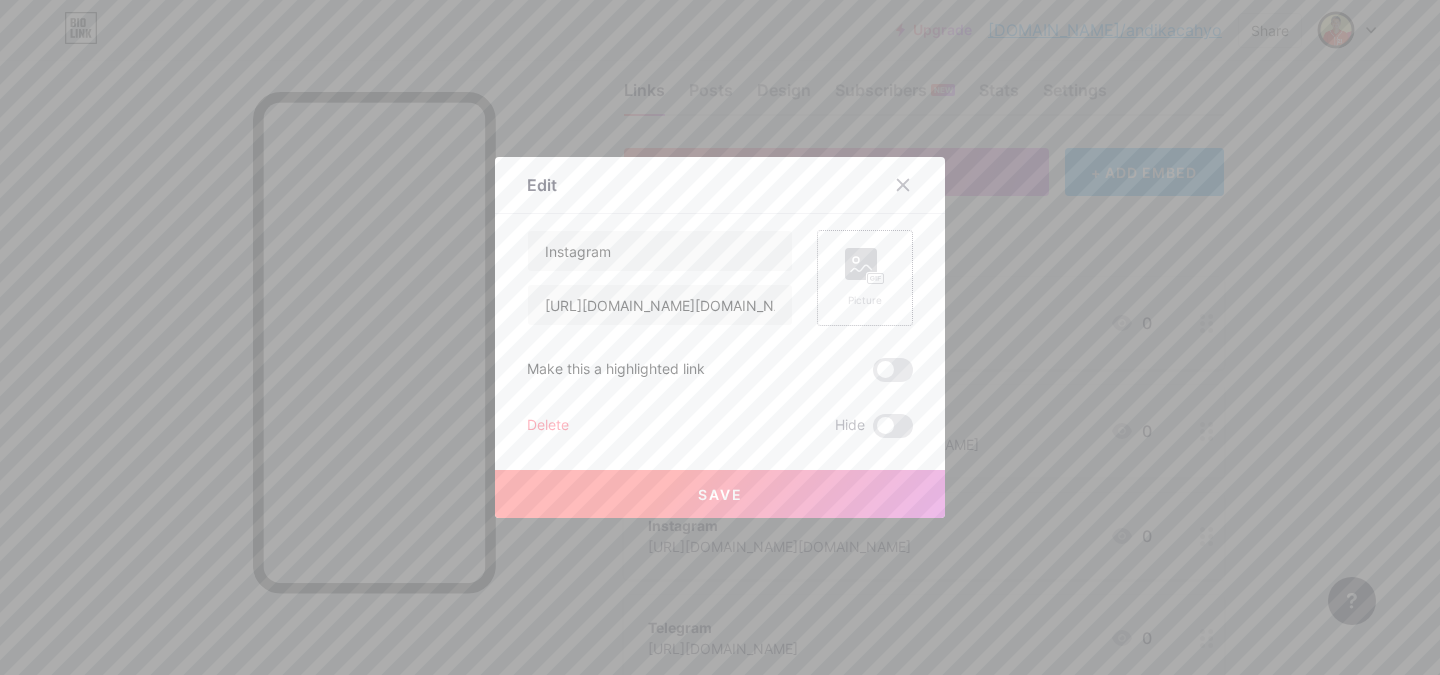 click on "Picture" at bounding box center [865, 300] 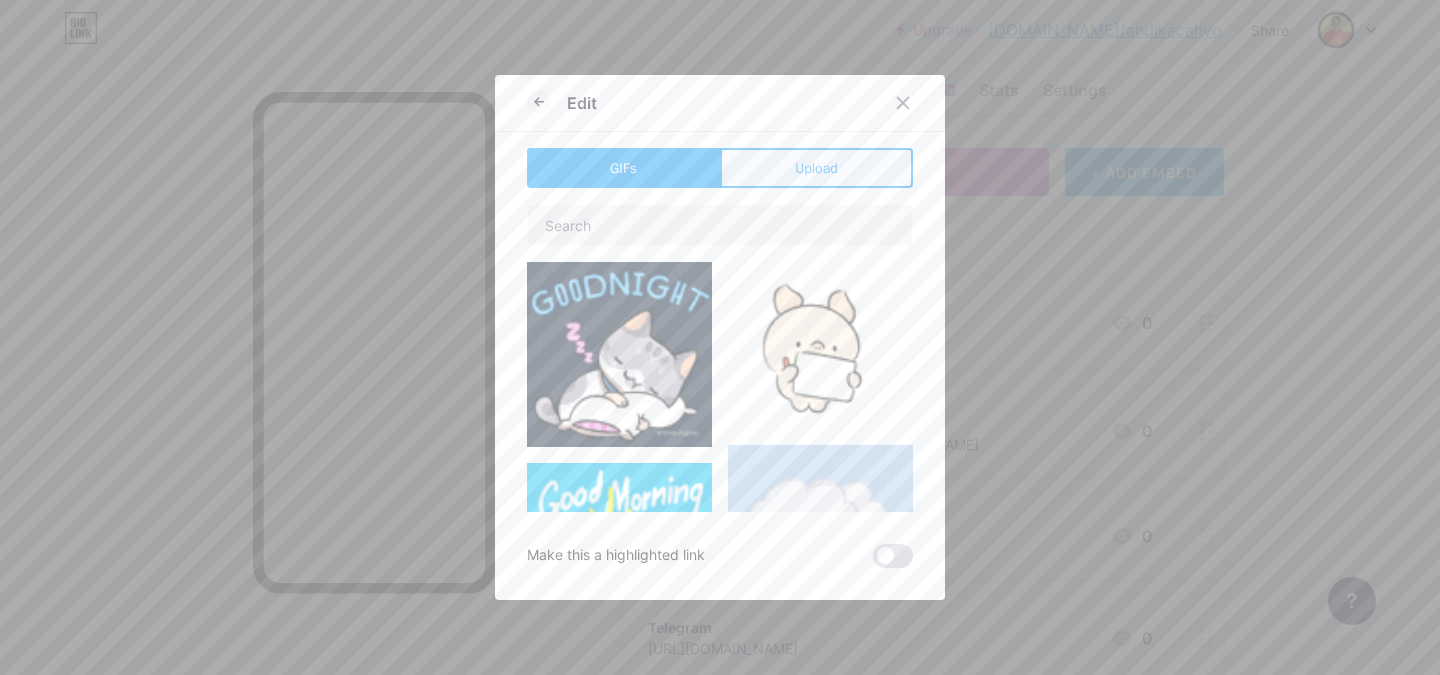 click on "Upload" at bounding box center [816, 168] 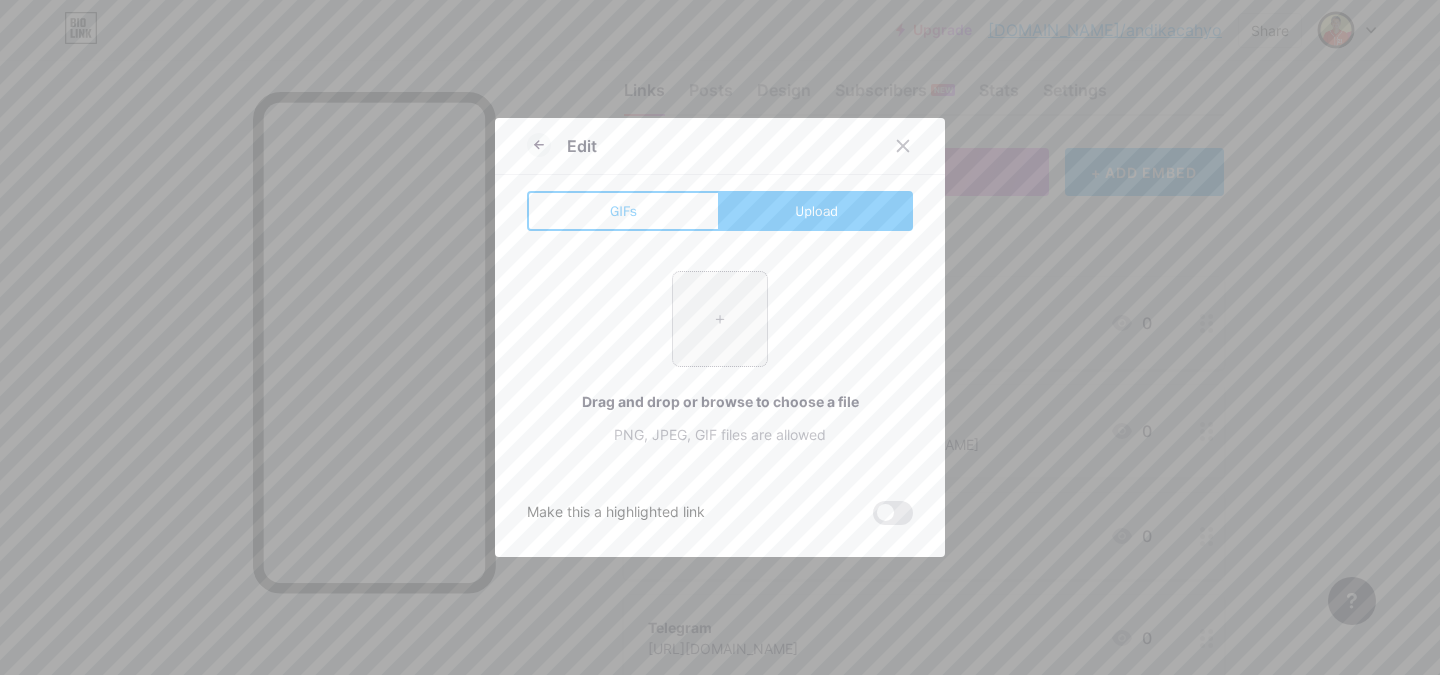 click at bounding box center [720, 319] 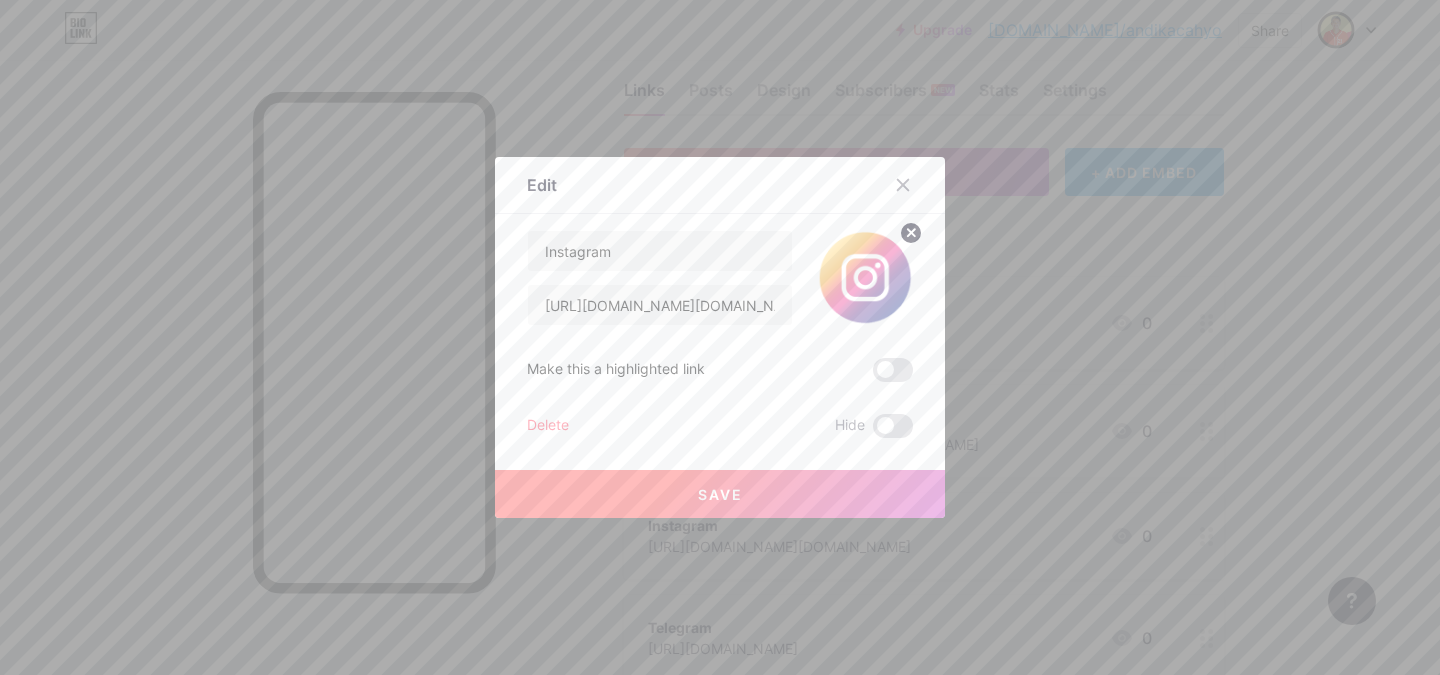 click on "Save" at bounding box center [720, 494] 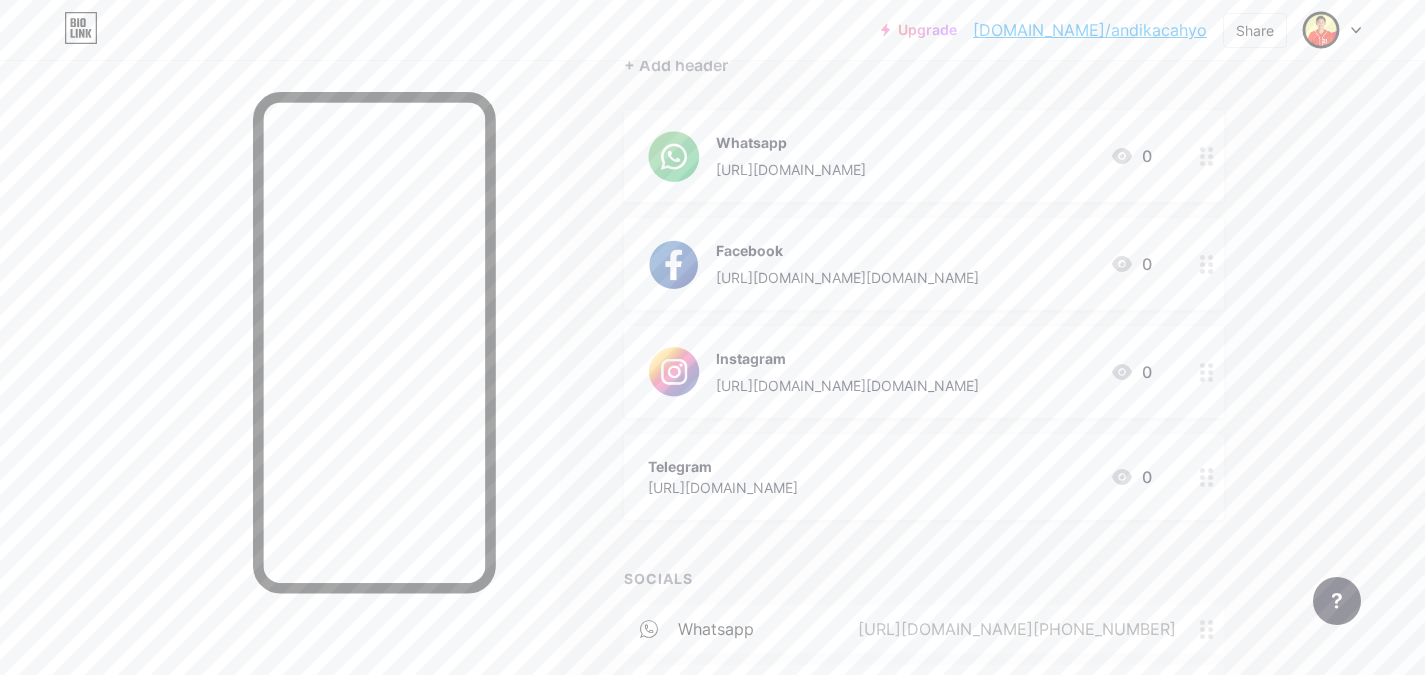 scroll, scrollTop: 208, scrollLeft: 0, axis: vertical 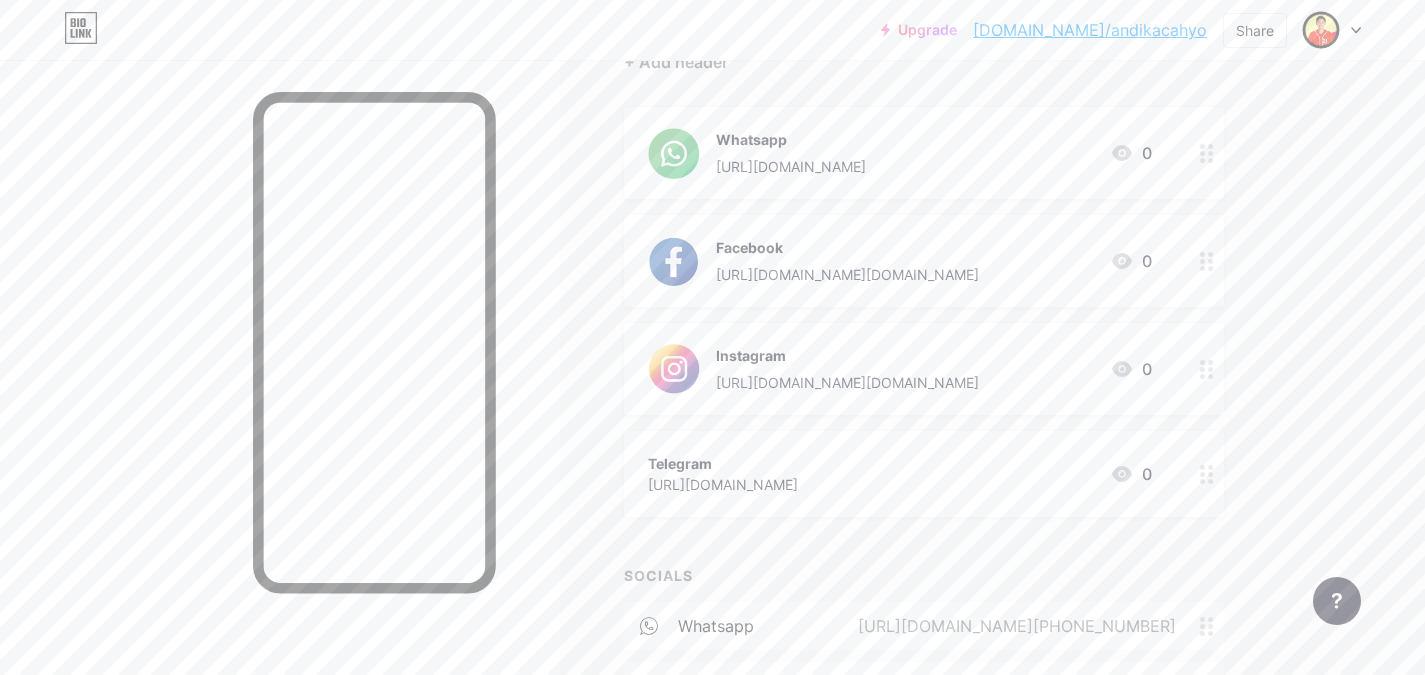 click on "Telegram
[URL][DOMAIN_NAME]
0" at bounding box center (900, 474) 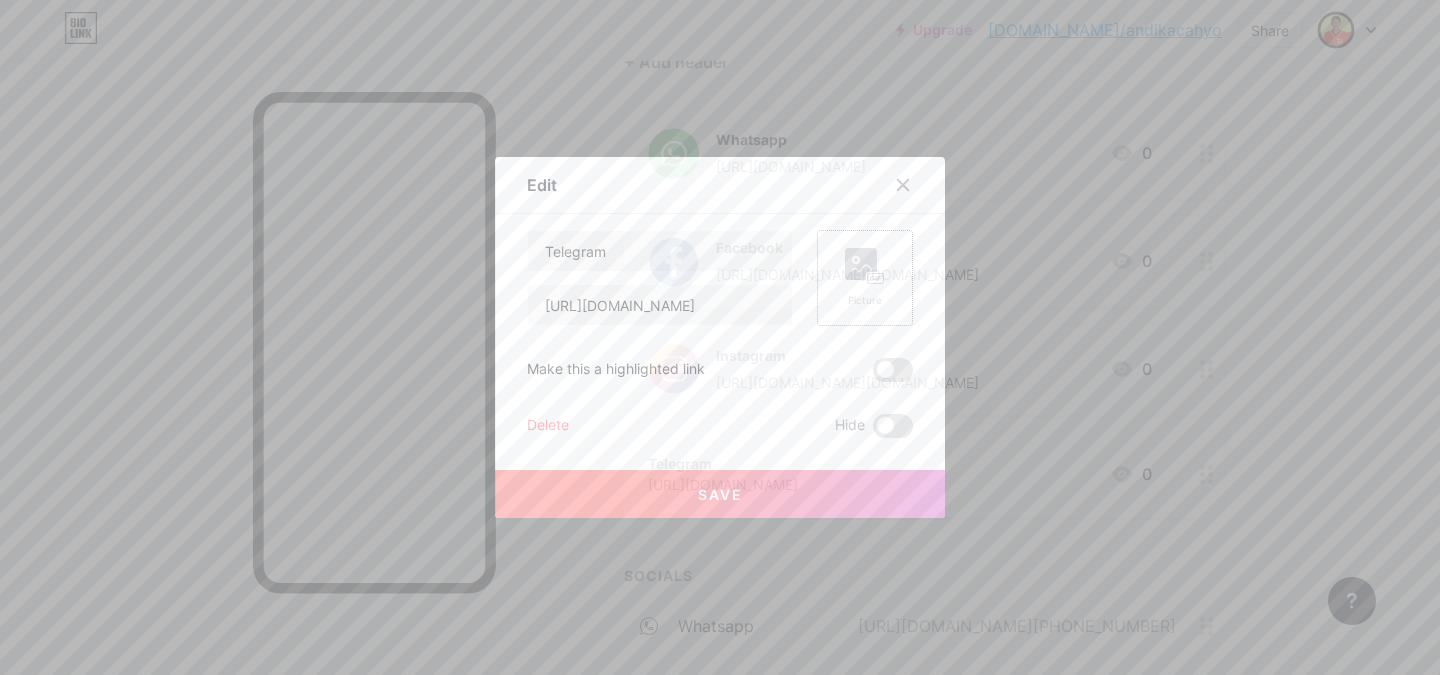 click 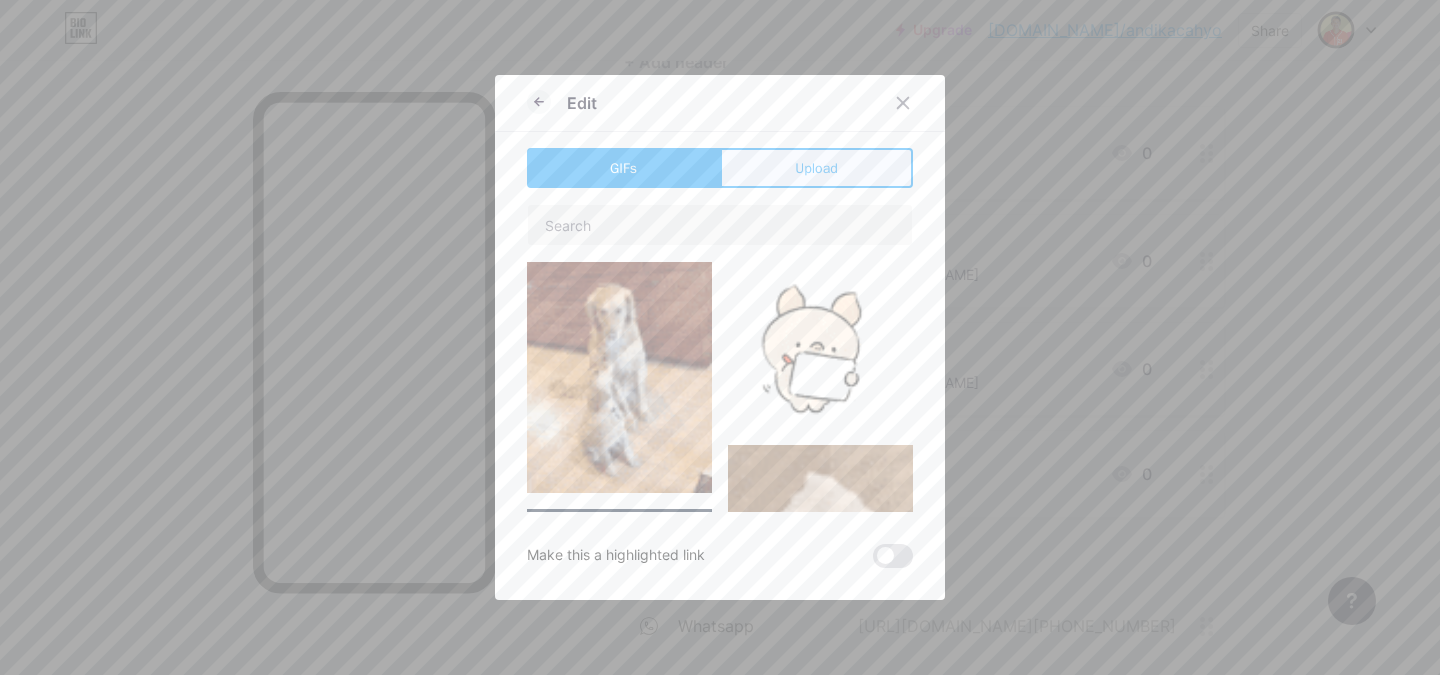 click on "Upload" at bounding box center [816, 168] 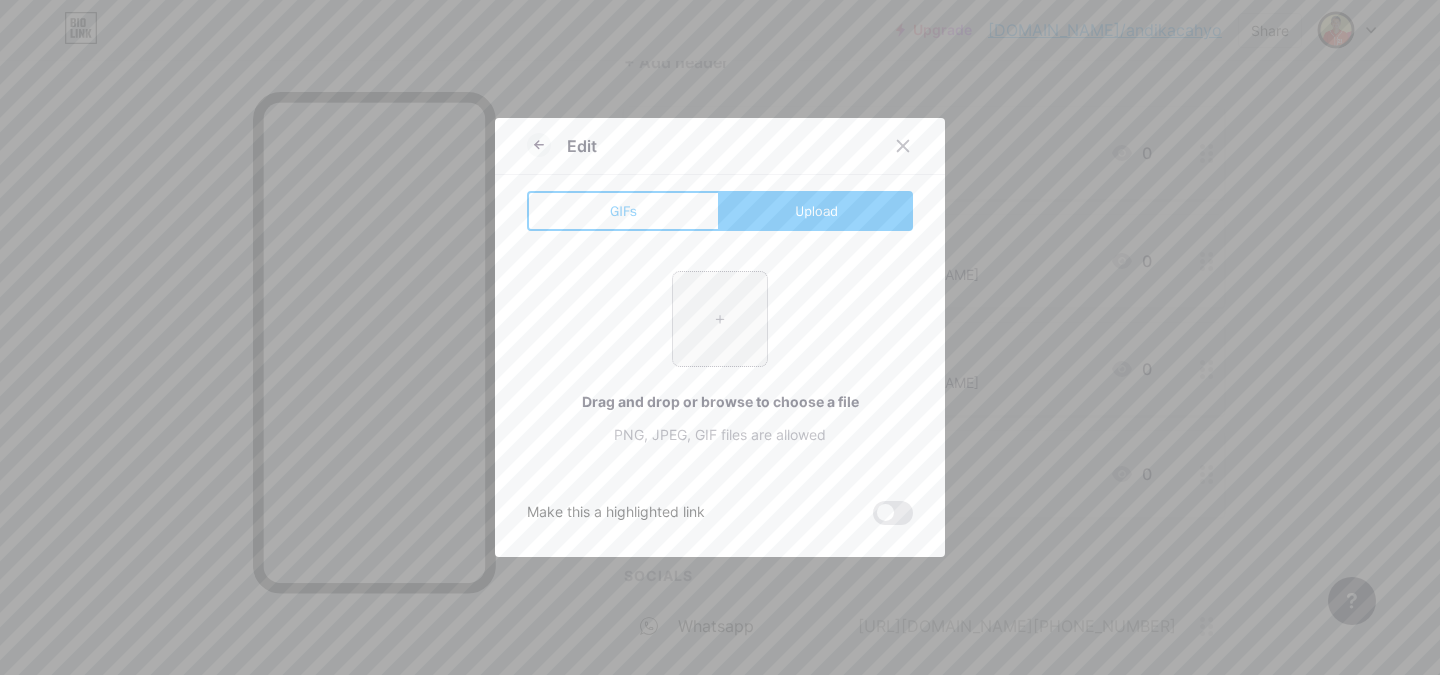 click at bounding box center (720, 319) 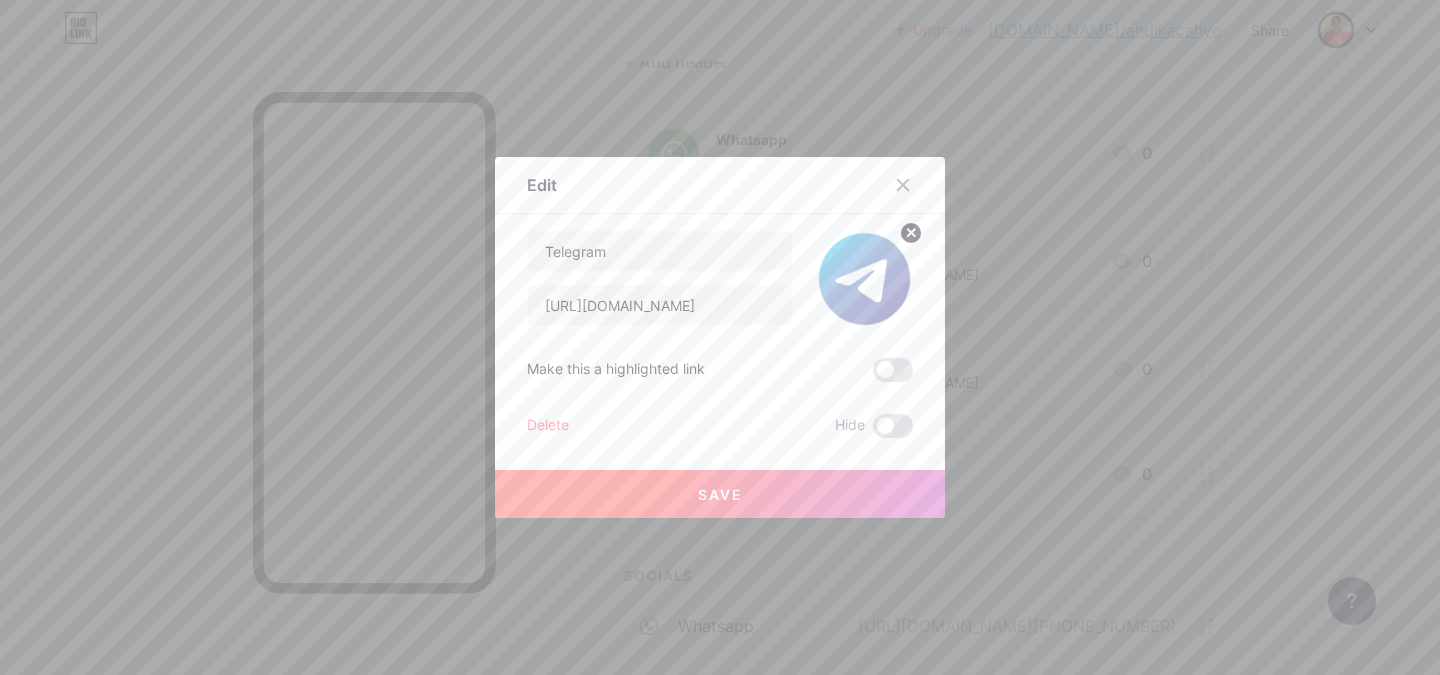 click on "Save" at bounding box center (720, 494) 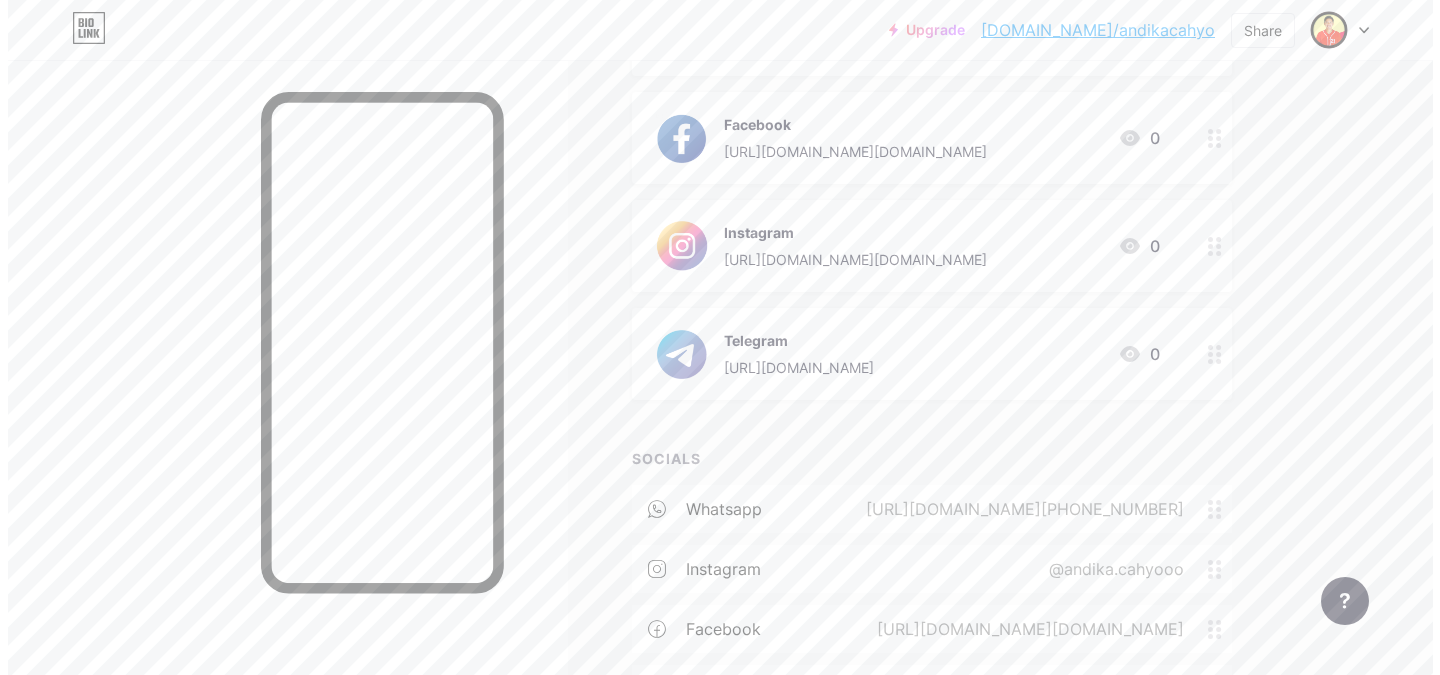 scroll, scrollTop: 0, scrollLeft: 0, axis: both 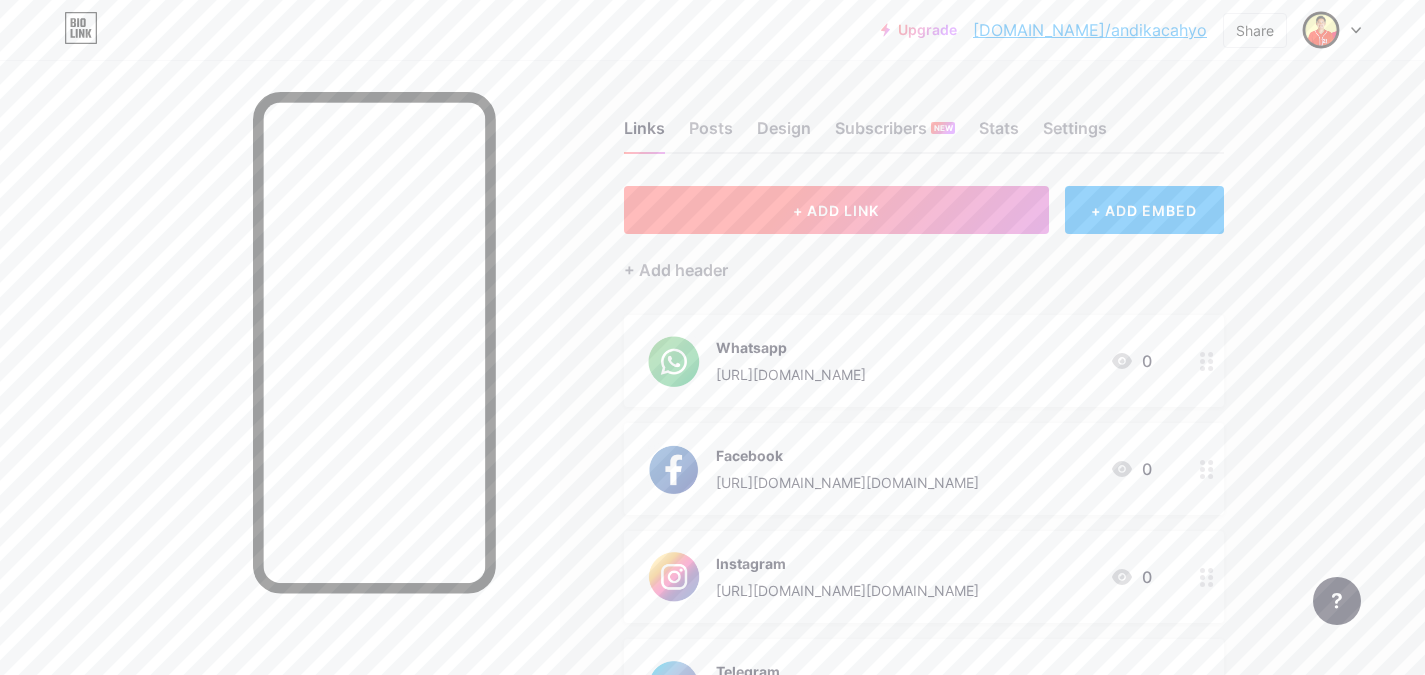 click on "+ ADD LINK" at bounding box center (836, 210) 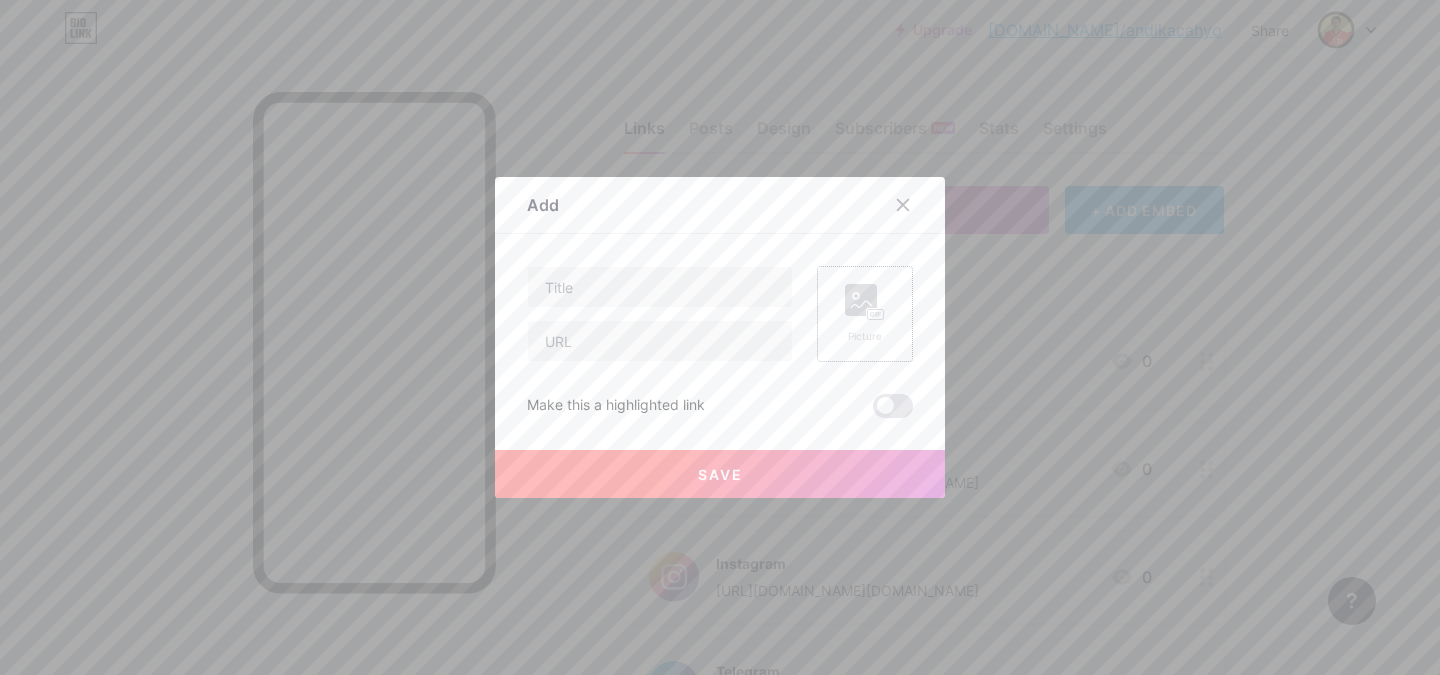 click 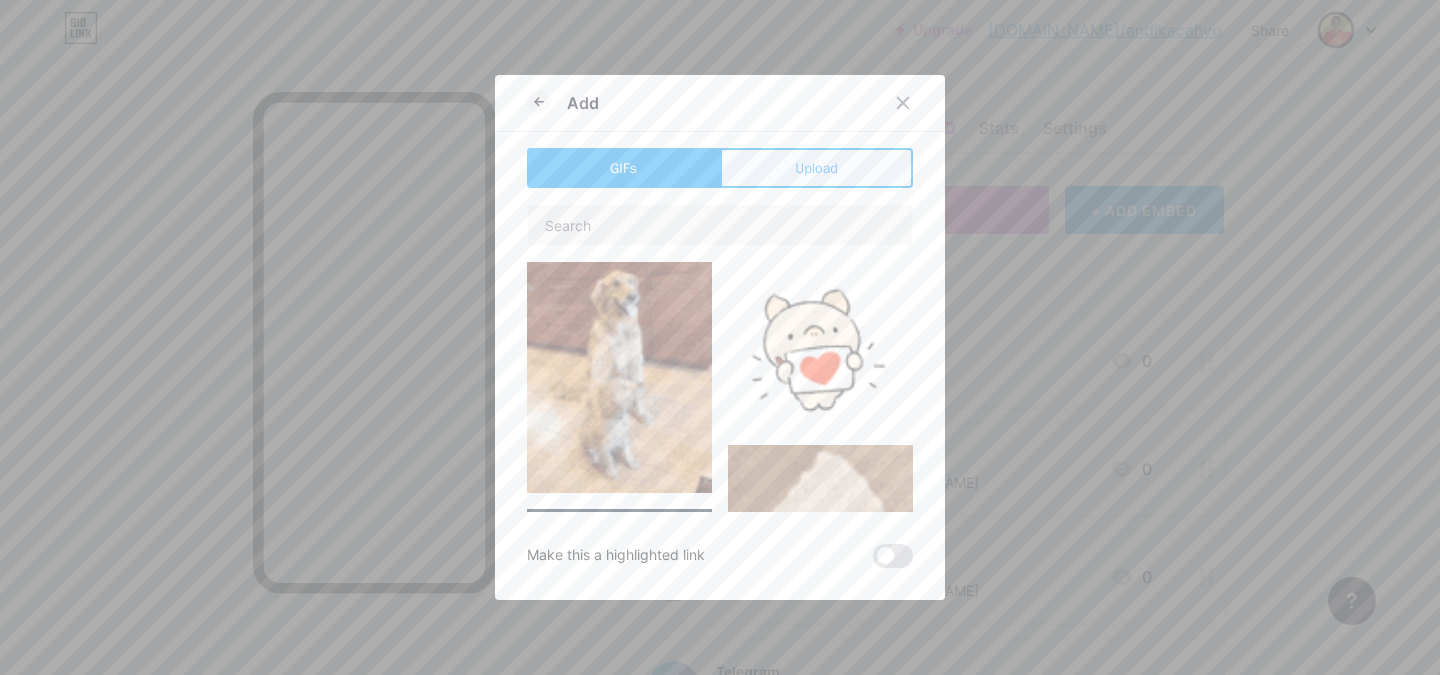 click on "Upload" at bounding box center (816, 168) 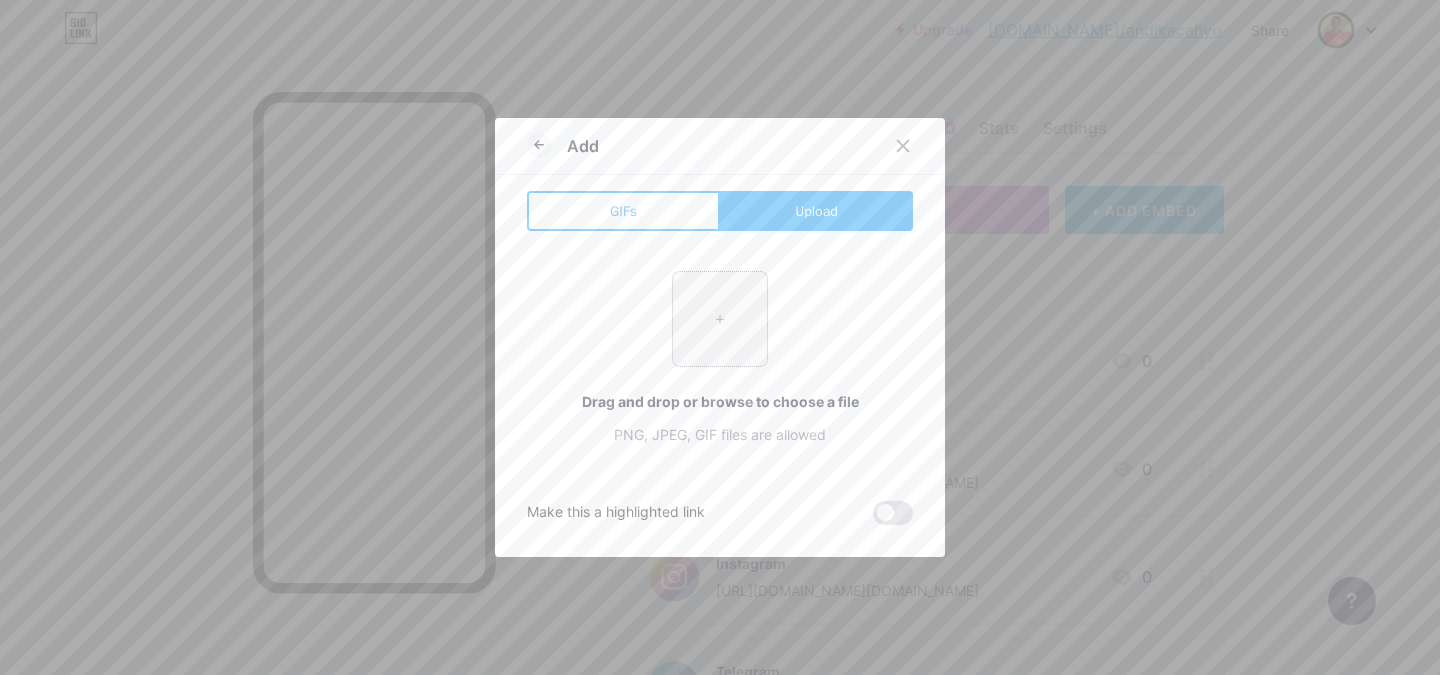 click at bounding box center (720, 319) 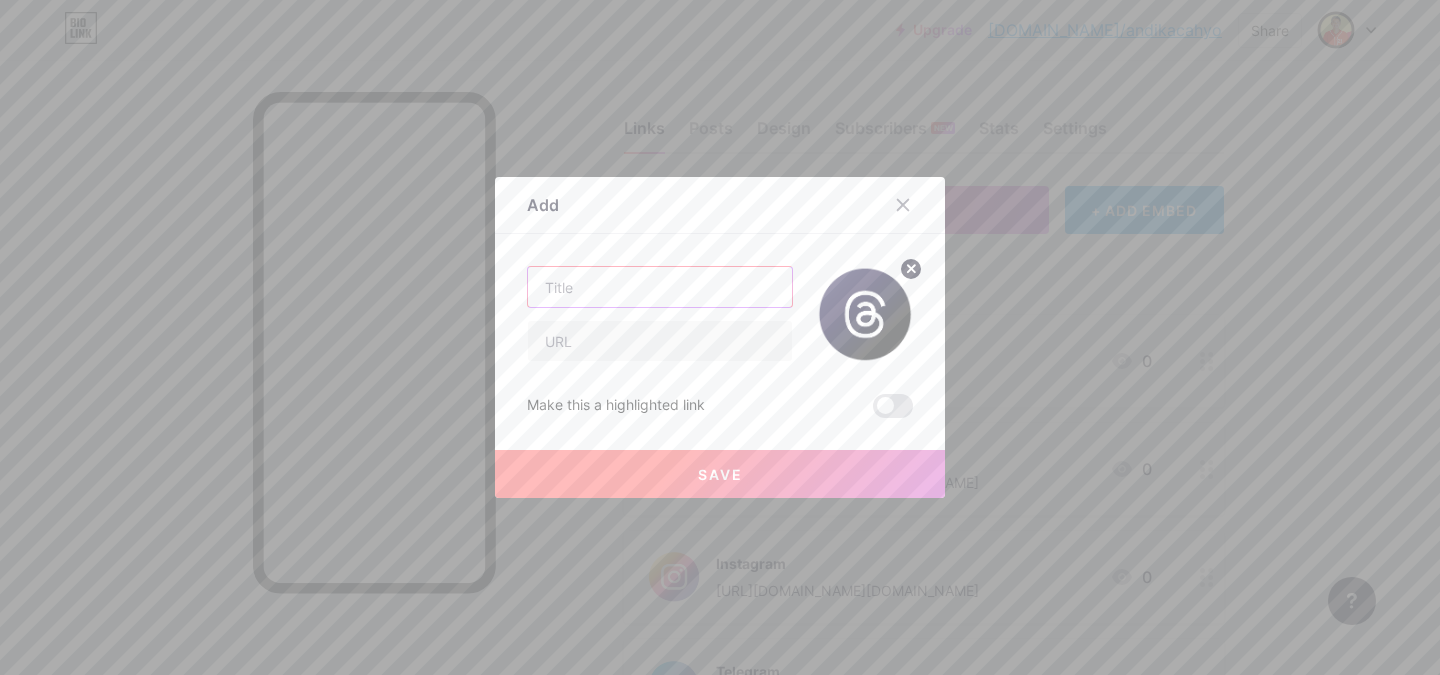 click at bounding box center [660, 287] 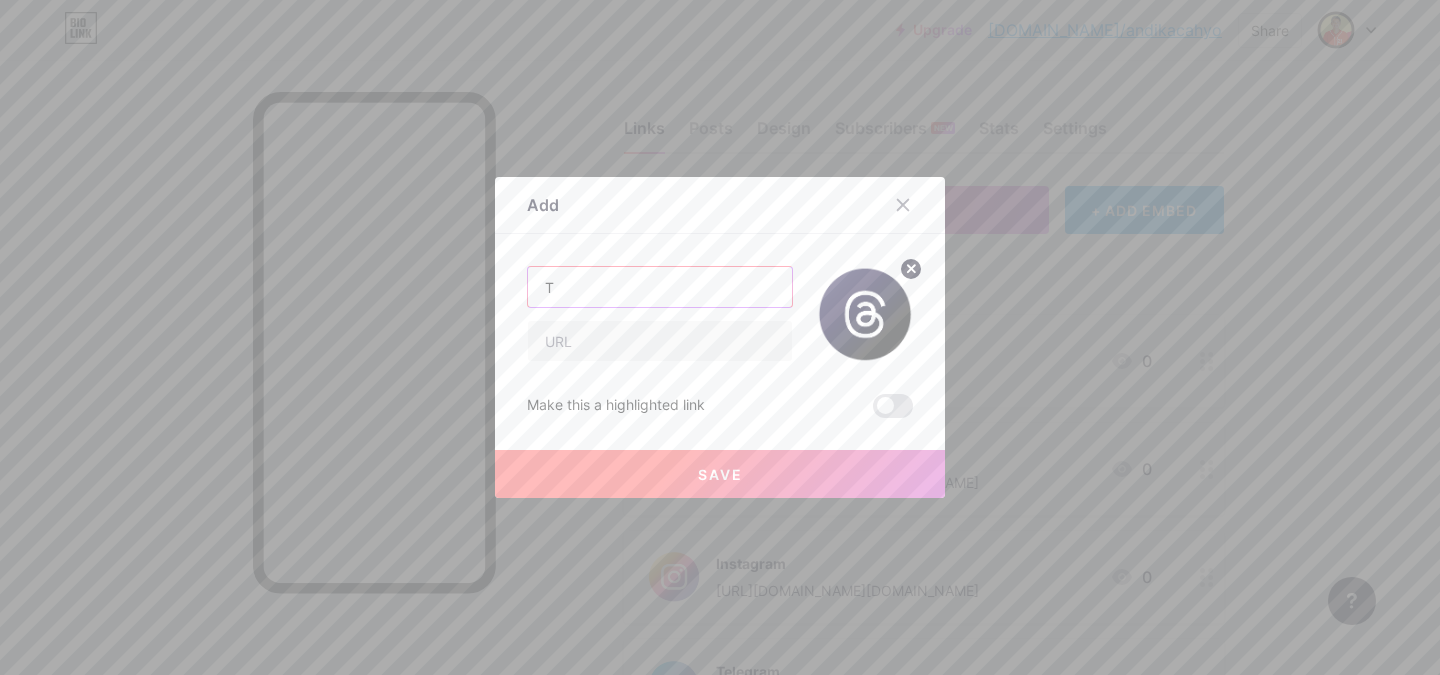 type on "T" 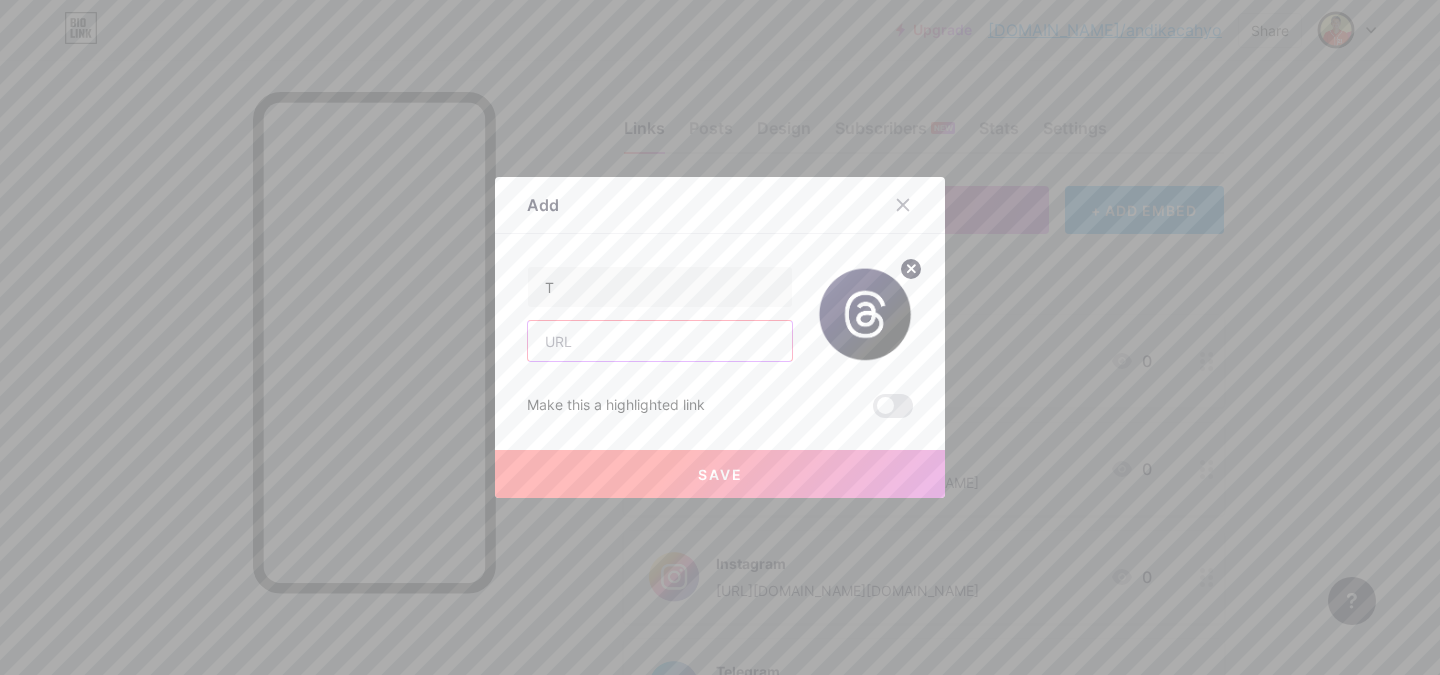click at bounding box center (660, 341) 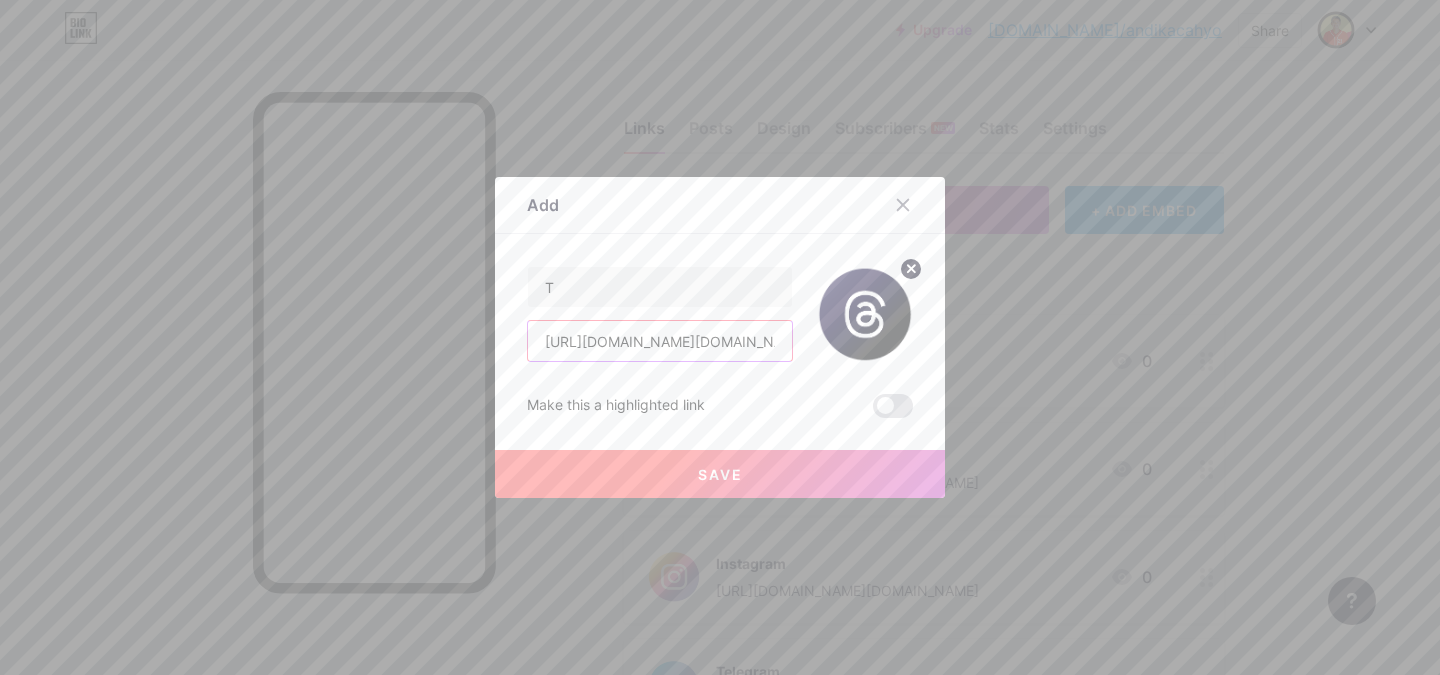 scroll, scrollTop: 0, scrollLeft: 59, axis: horizontal 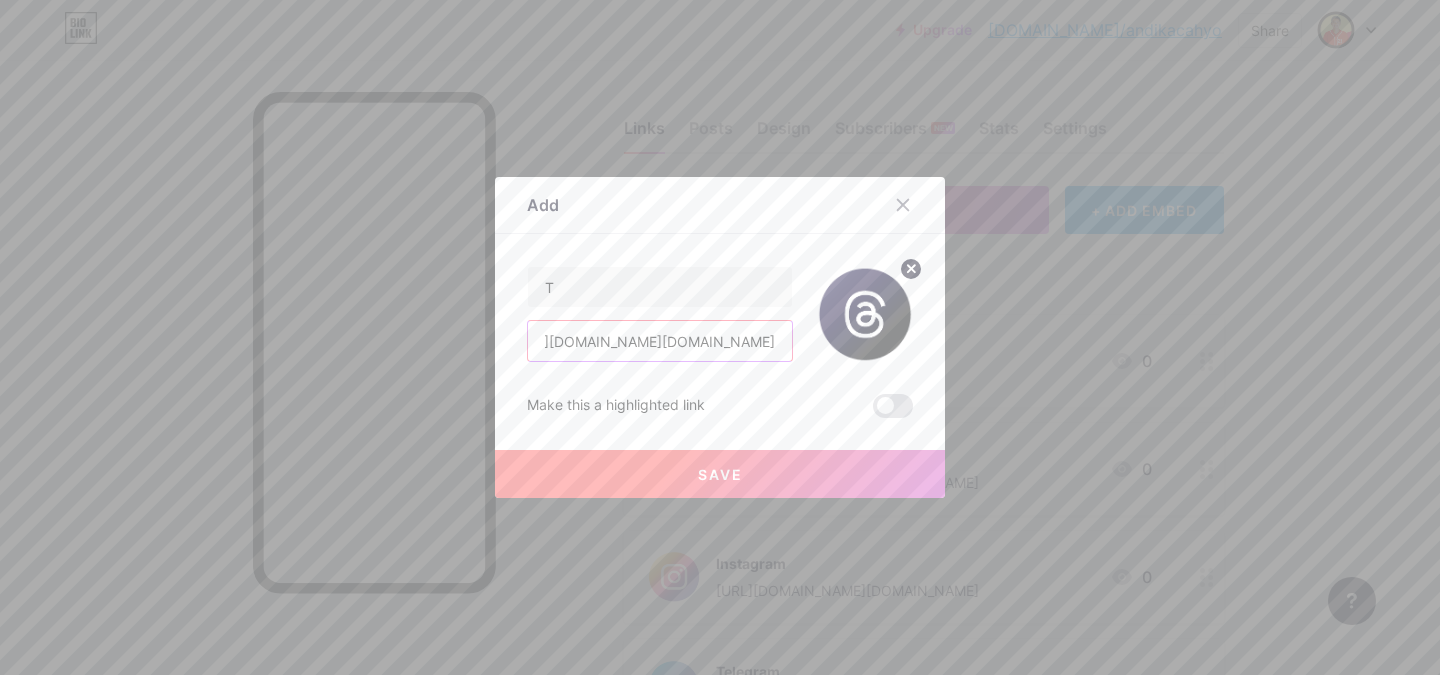 click on "[URL][DOMAIN_NAME][DOMAIN_NAME]" at bounding box center (660, 341) 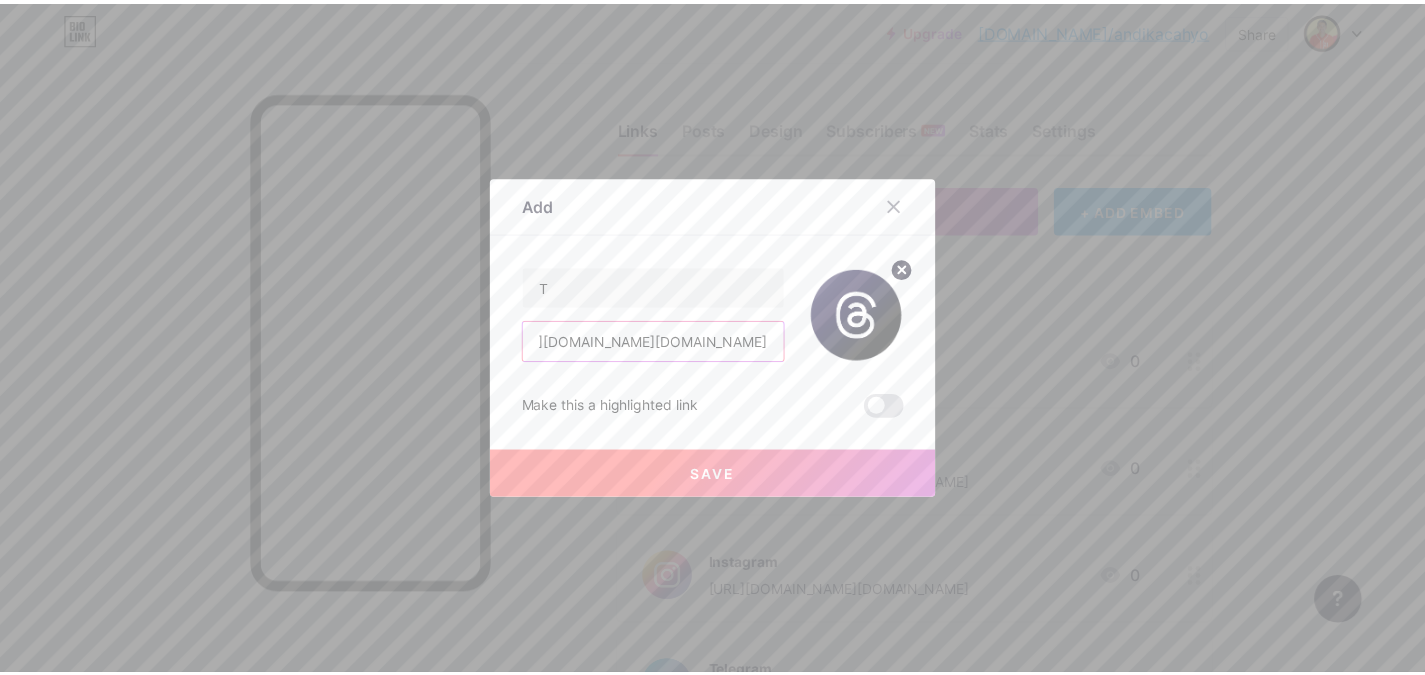 scroll, scrollTop: 0, scrollLeft: 0, axis: both 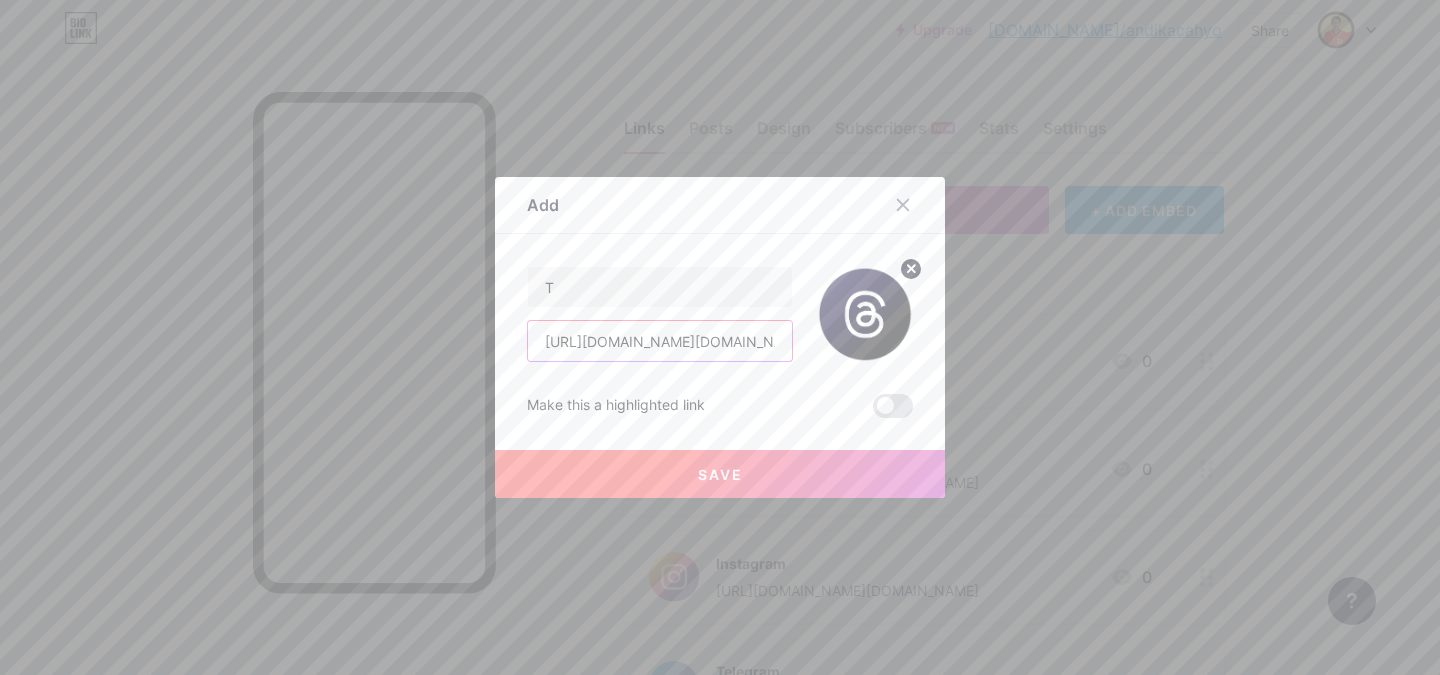 type on "[URL][DOMAIN_NAME][DOMAIN_NAME]" 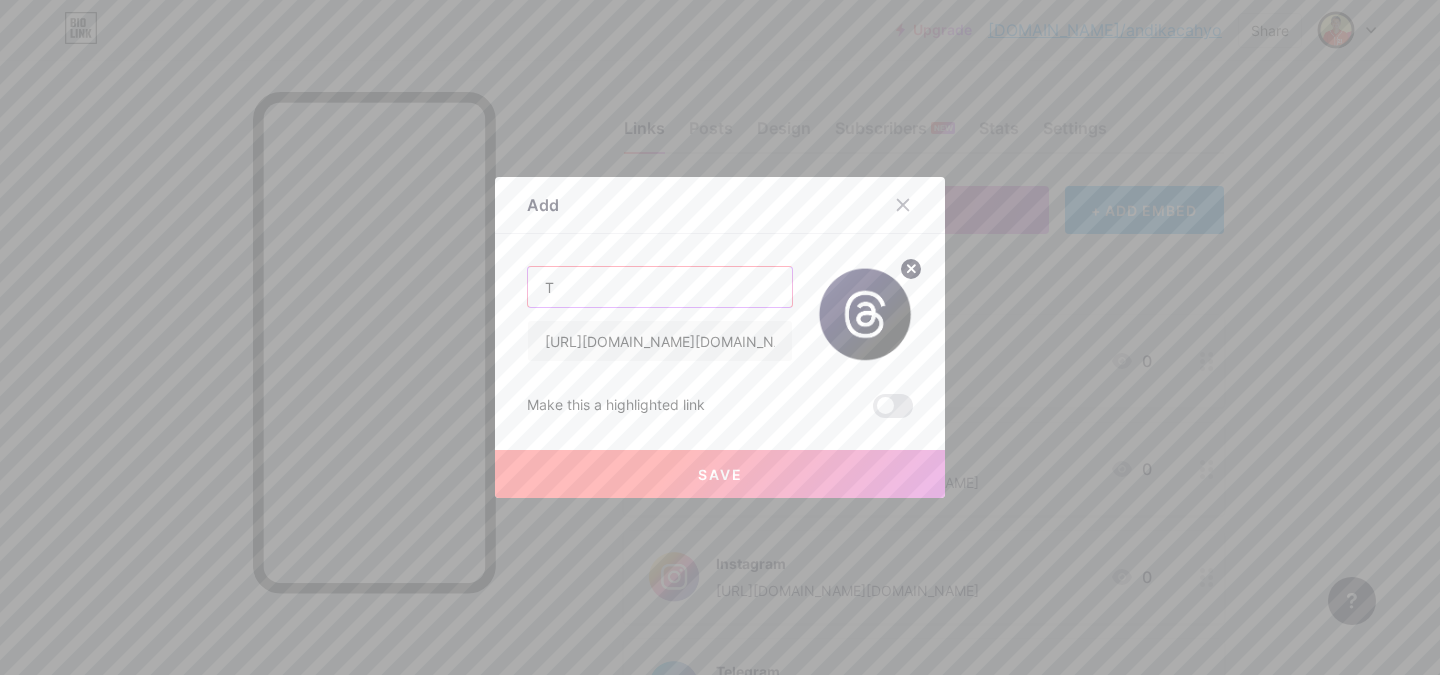 click on "T" at bounding box center [660, 287] 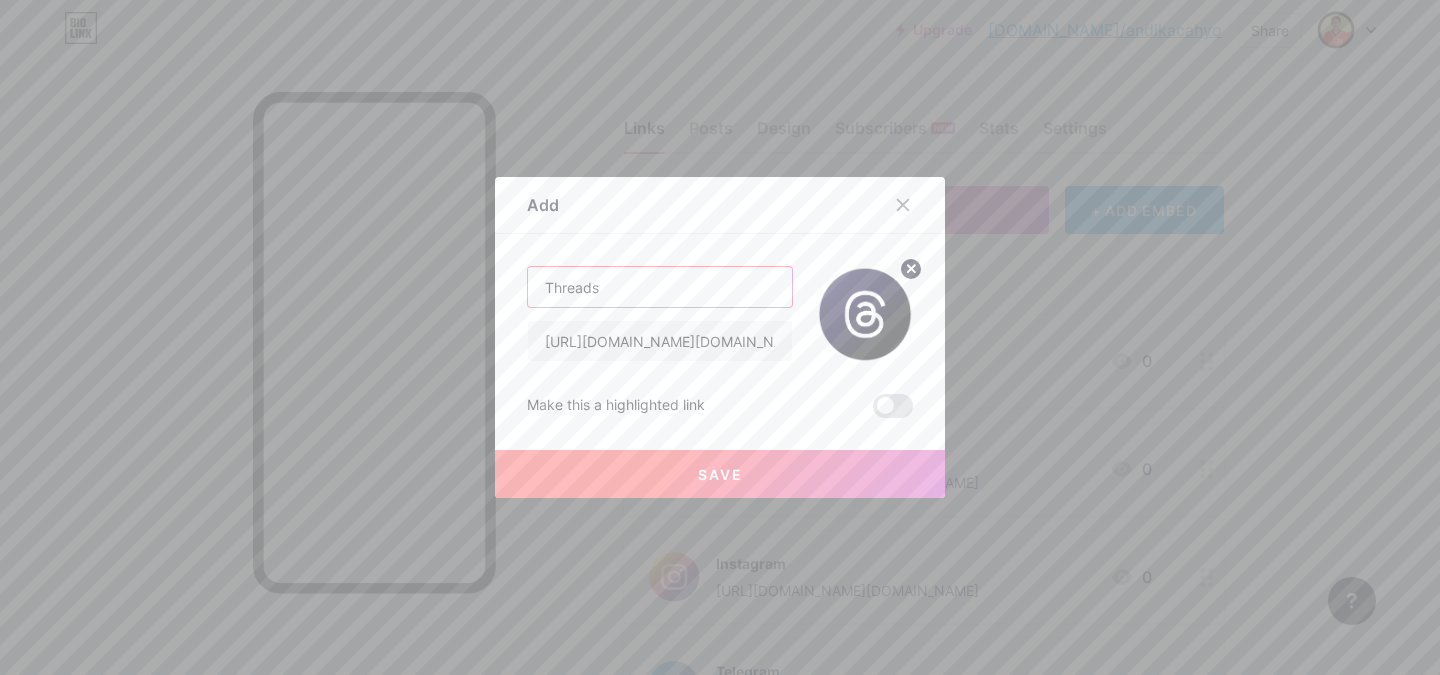 type on "Threads" 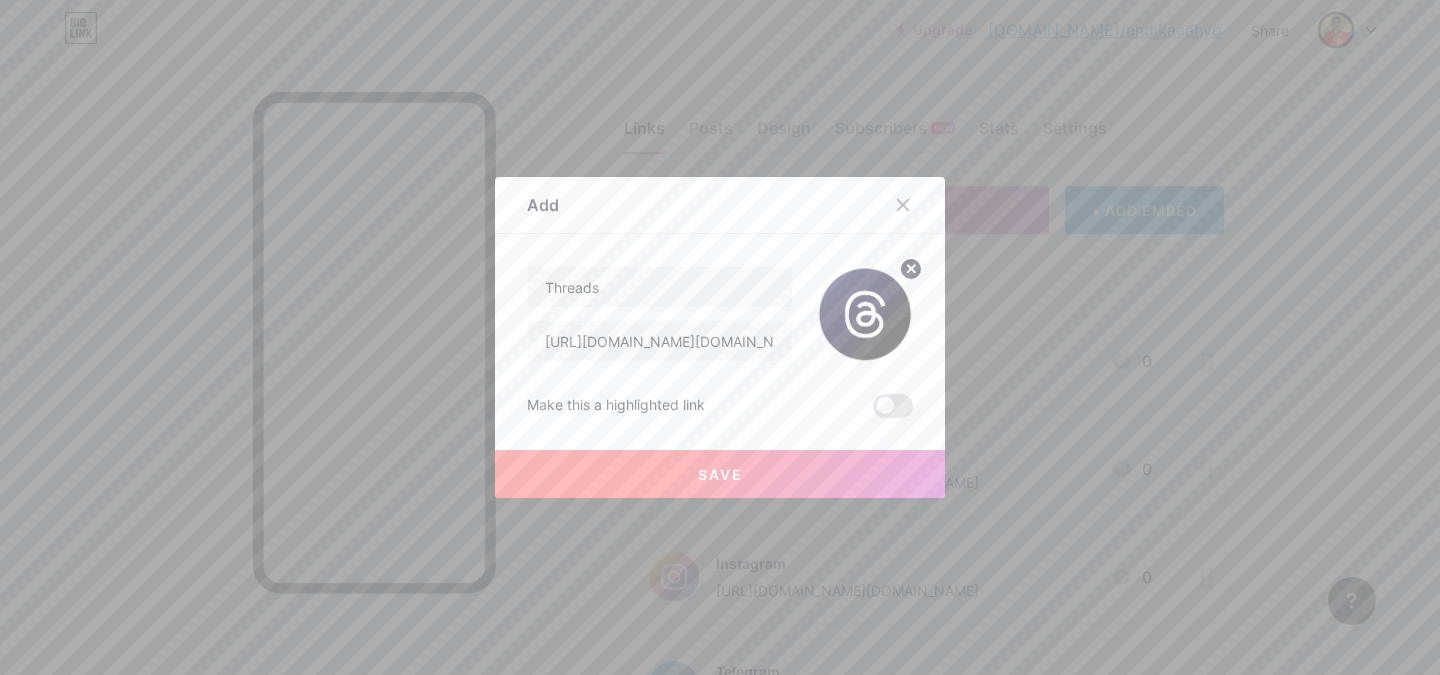 click on "Save" at bounding box center [720, 474] 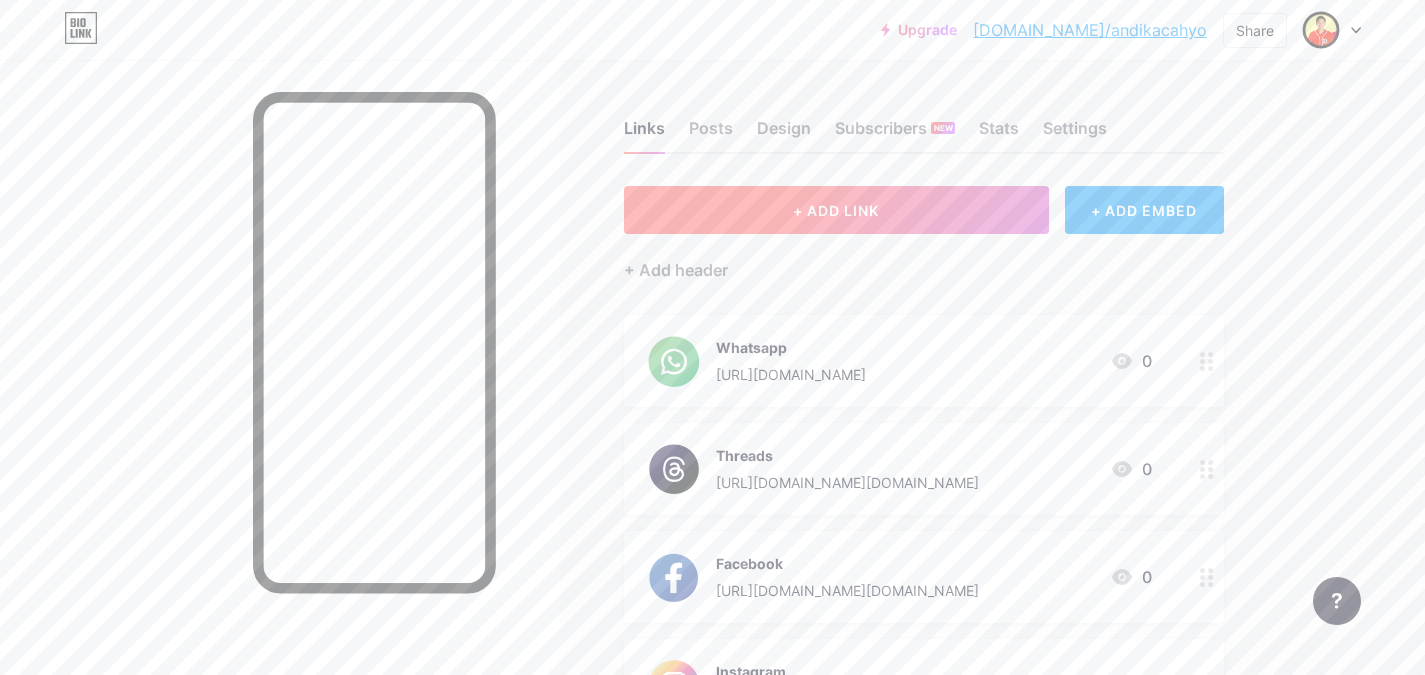 click on "+ ADD LINK" at bounding box center [836, 210] 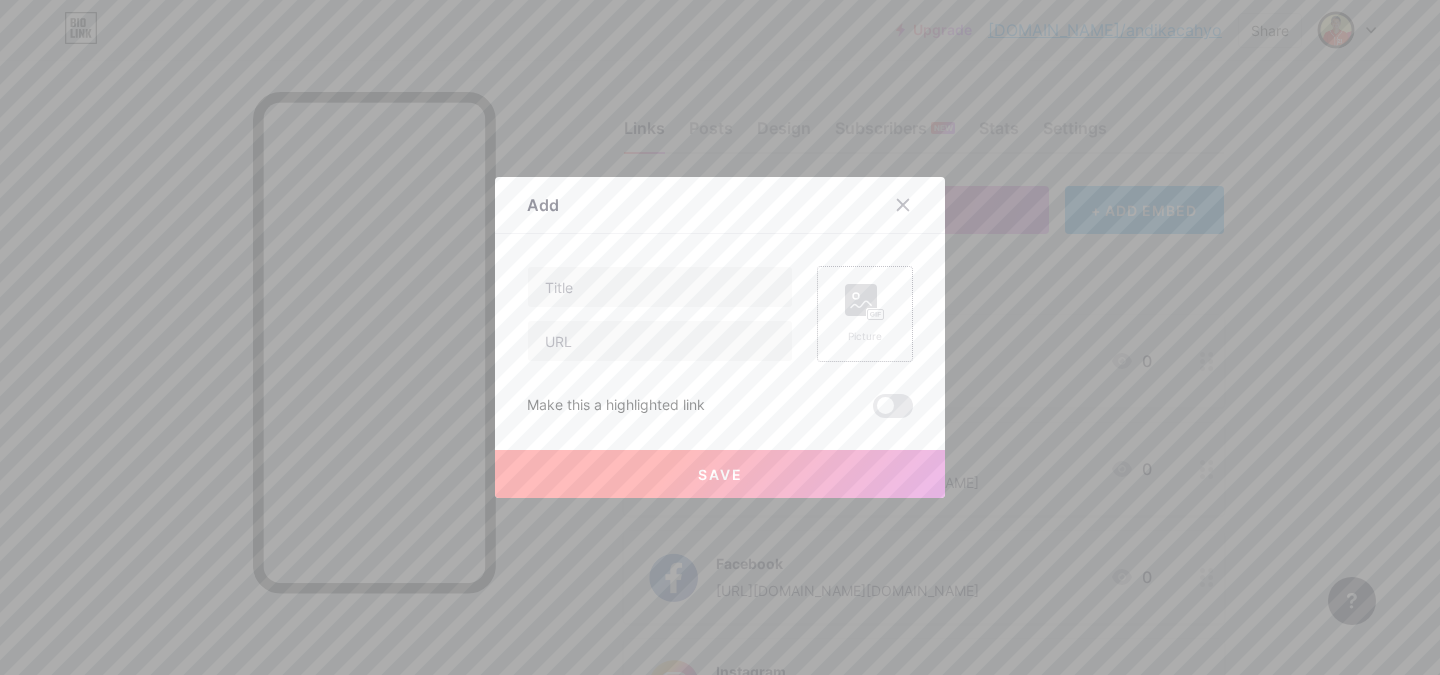 click on "Picture" at bounding box center [865, 336] 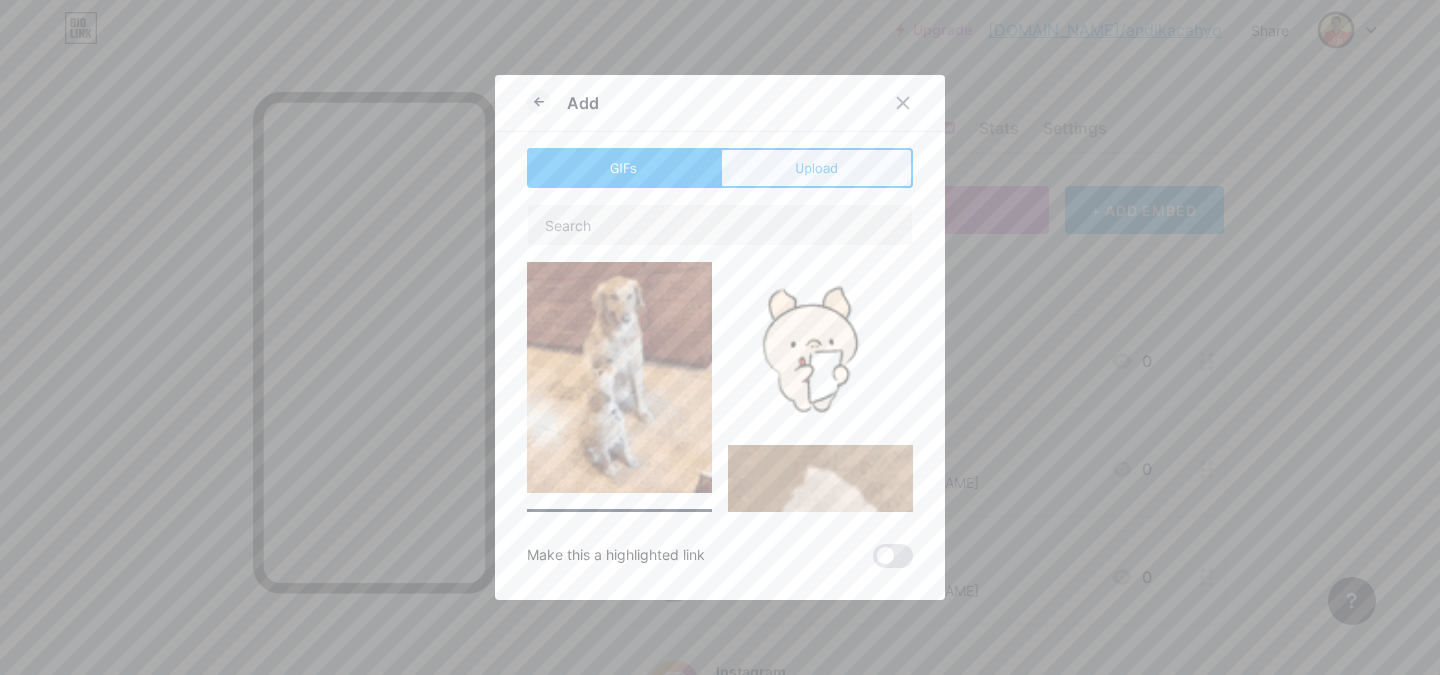 click on "Upload" at bounding box center [816, 168] 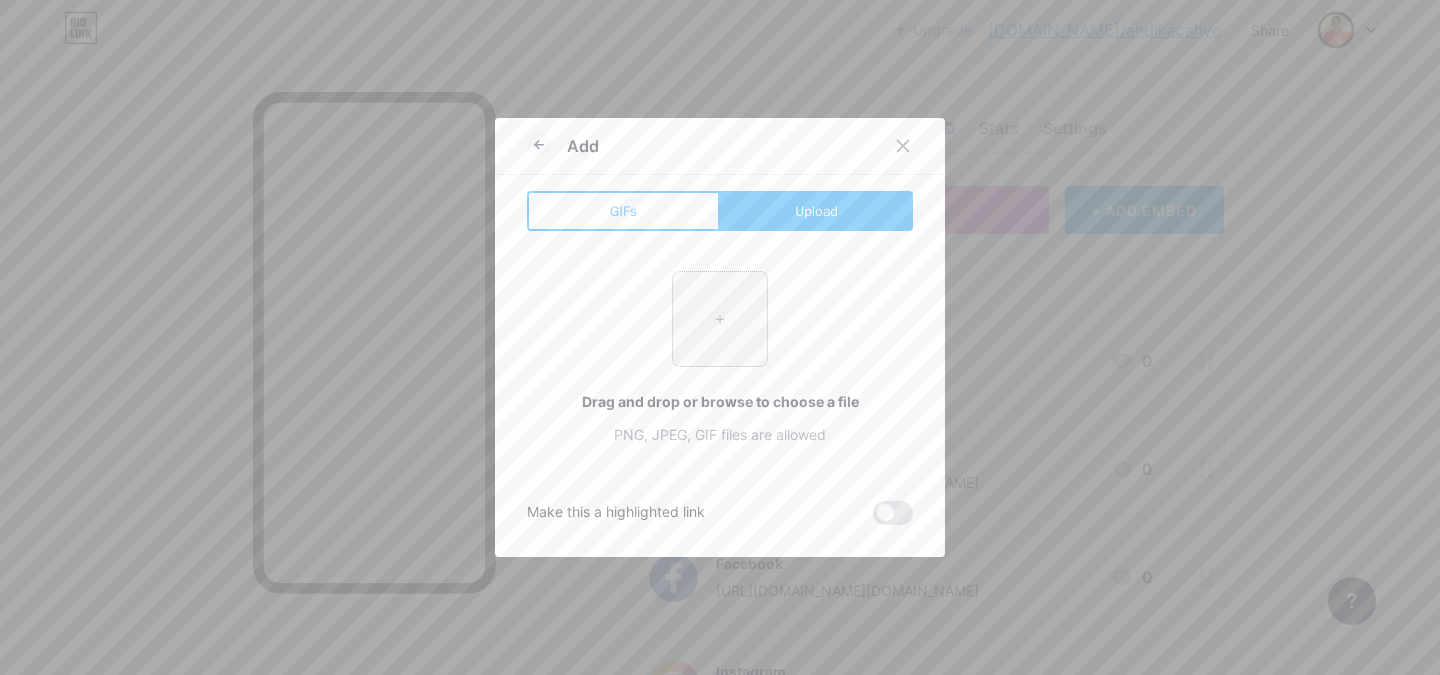 click at bounding box center [720, 319] 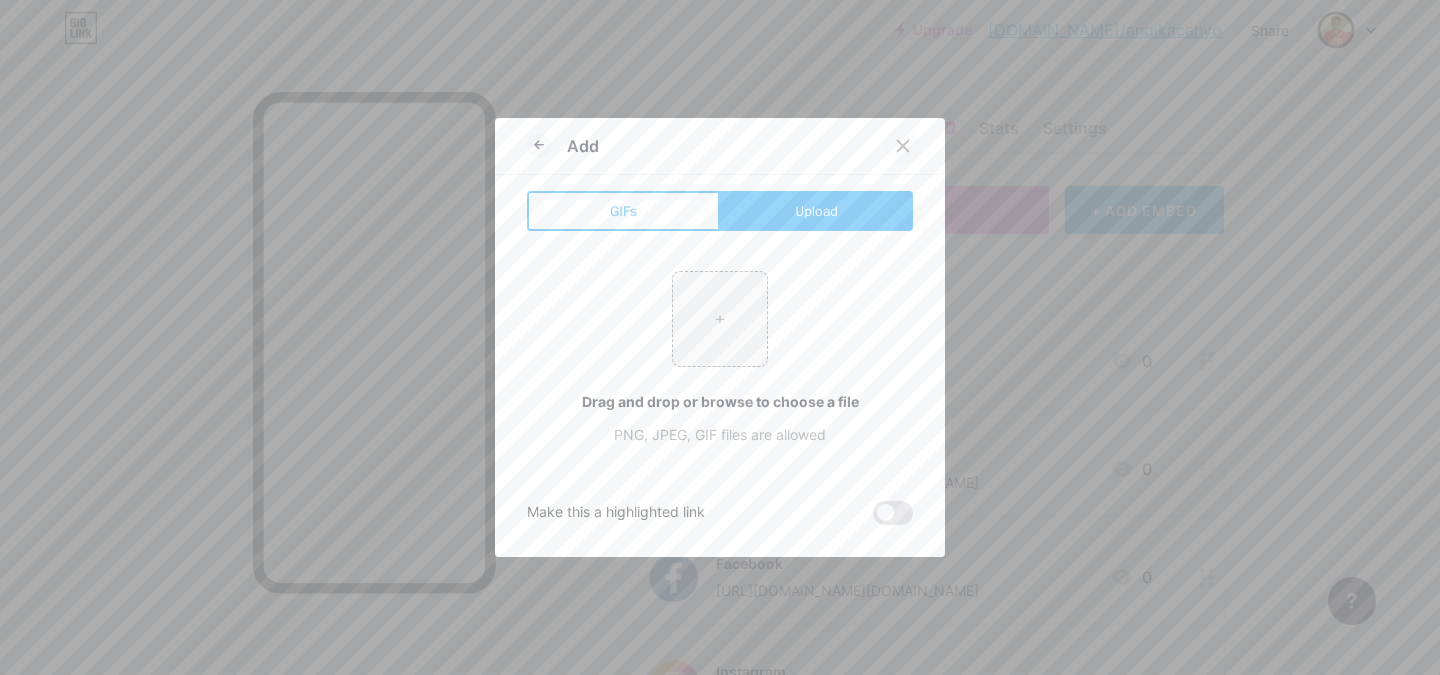 click 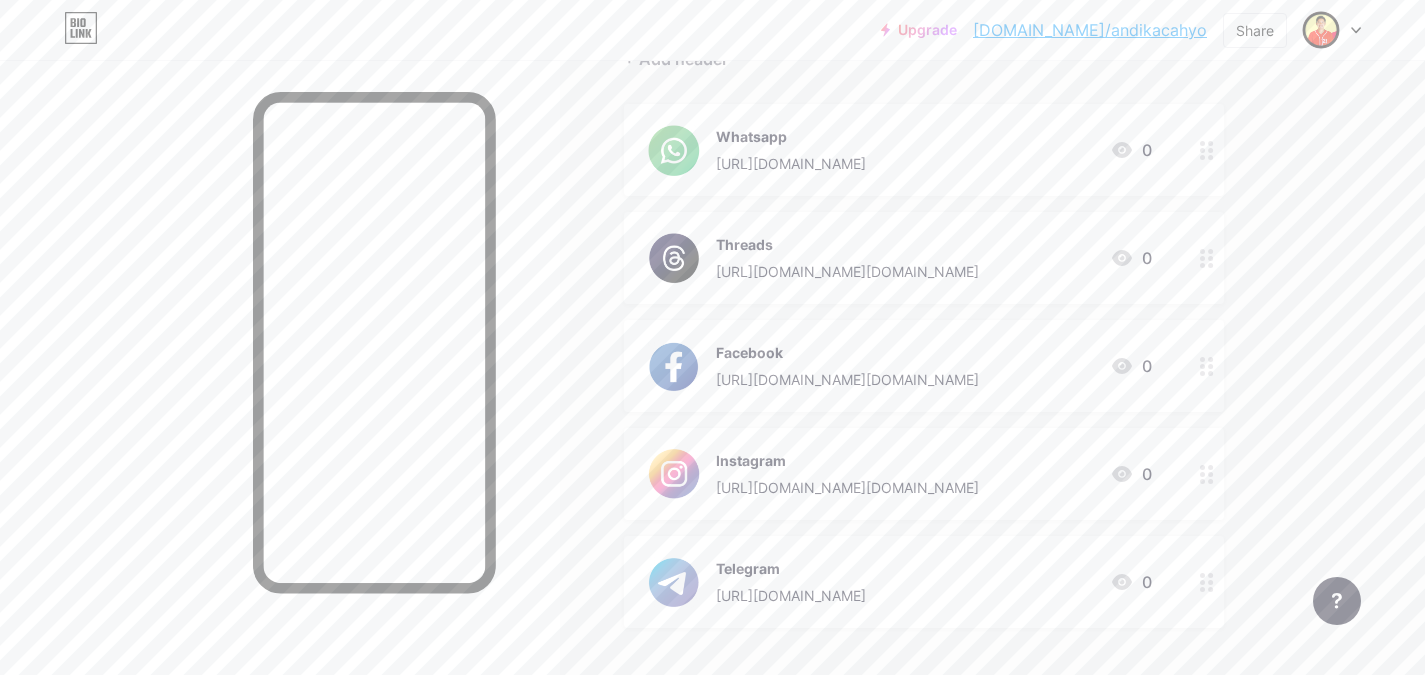 scroll, scrollTop: 213, scrollLeft: 0, axis: vertical 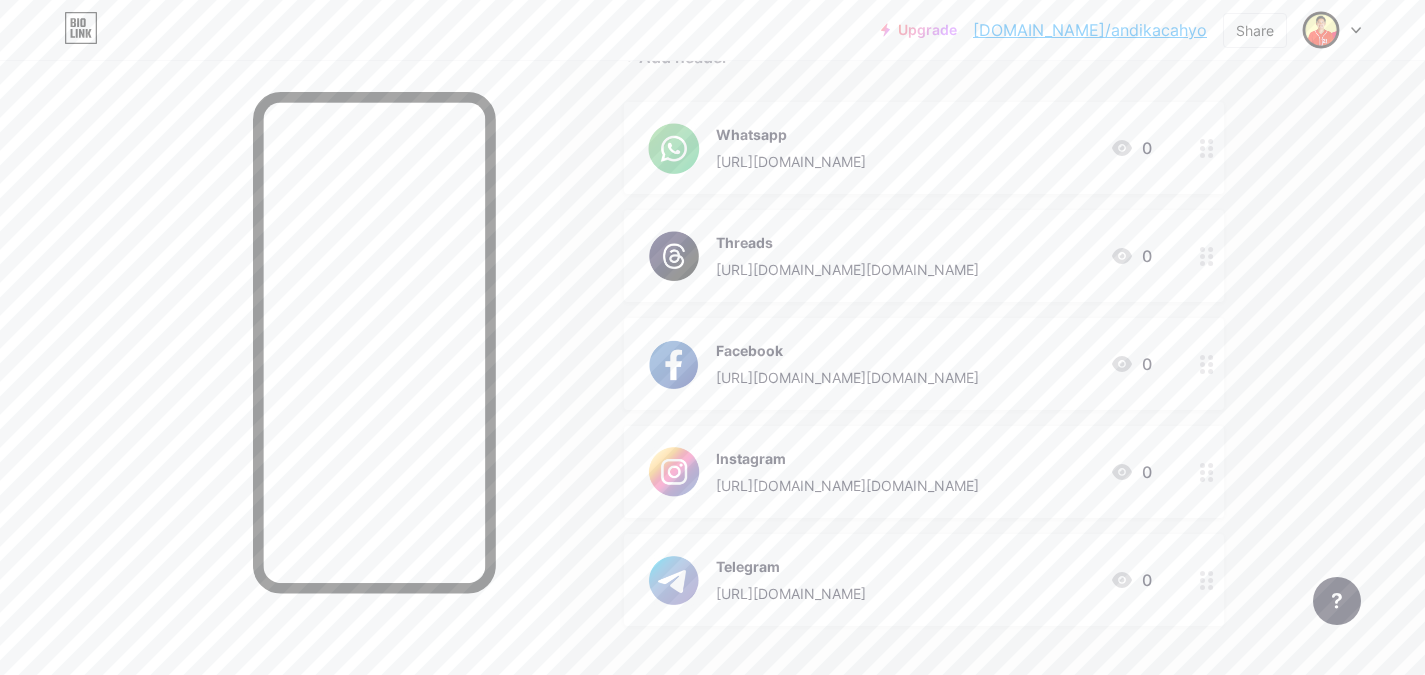 type 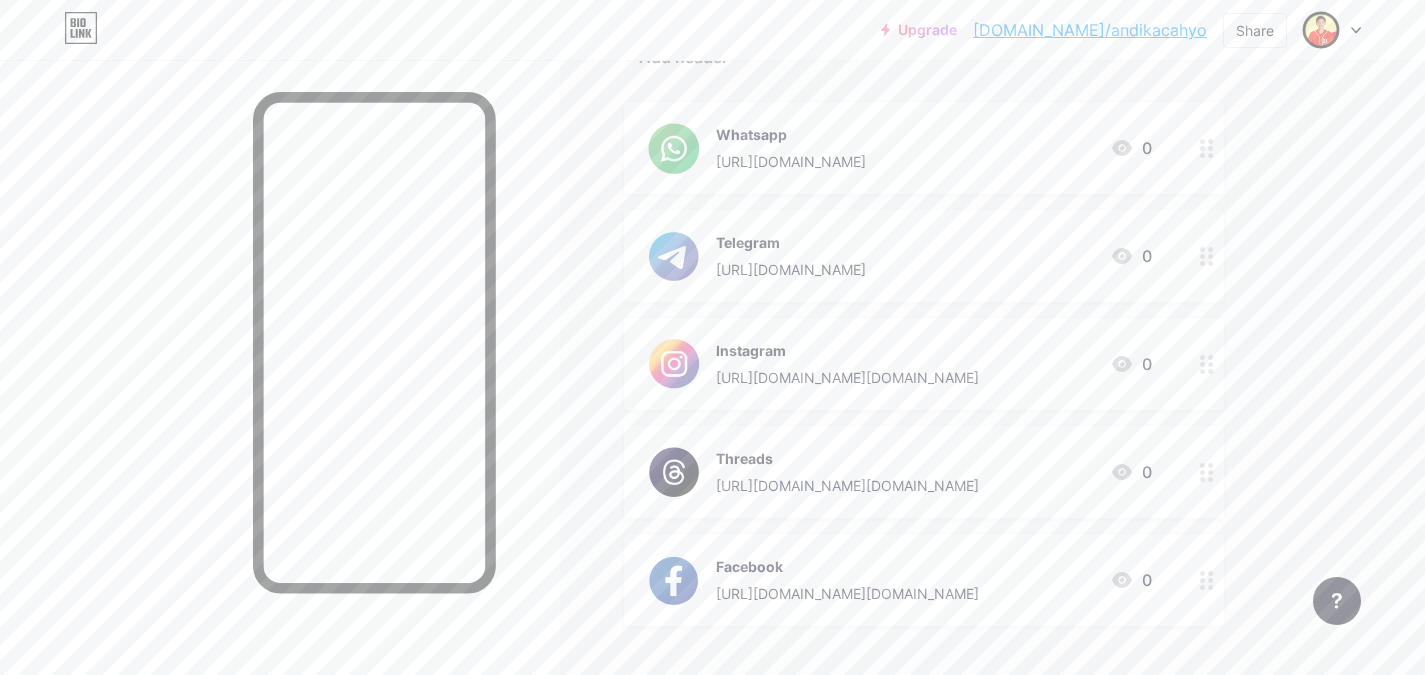 scroll, scrollTop: 576, scrollLeft: 0, axis: vertical 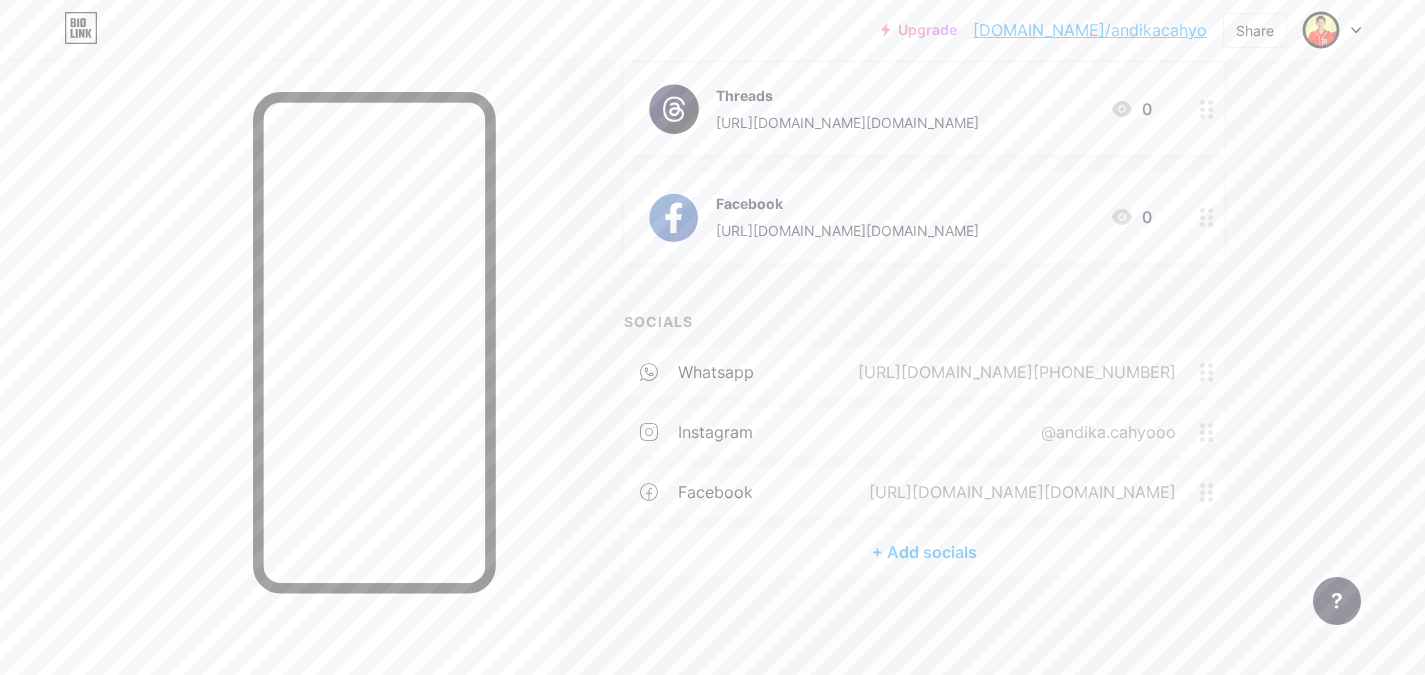 click 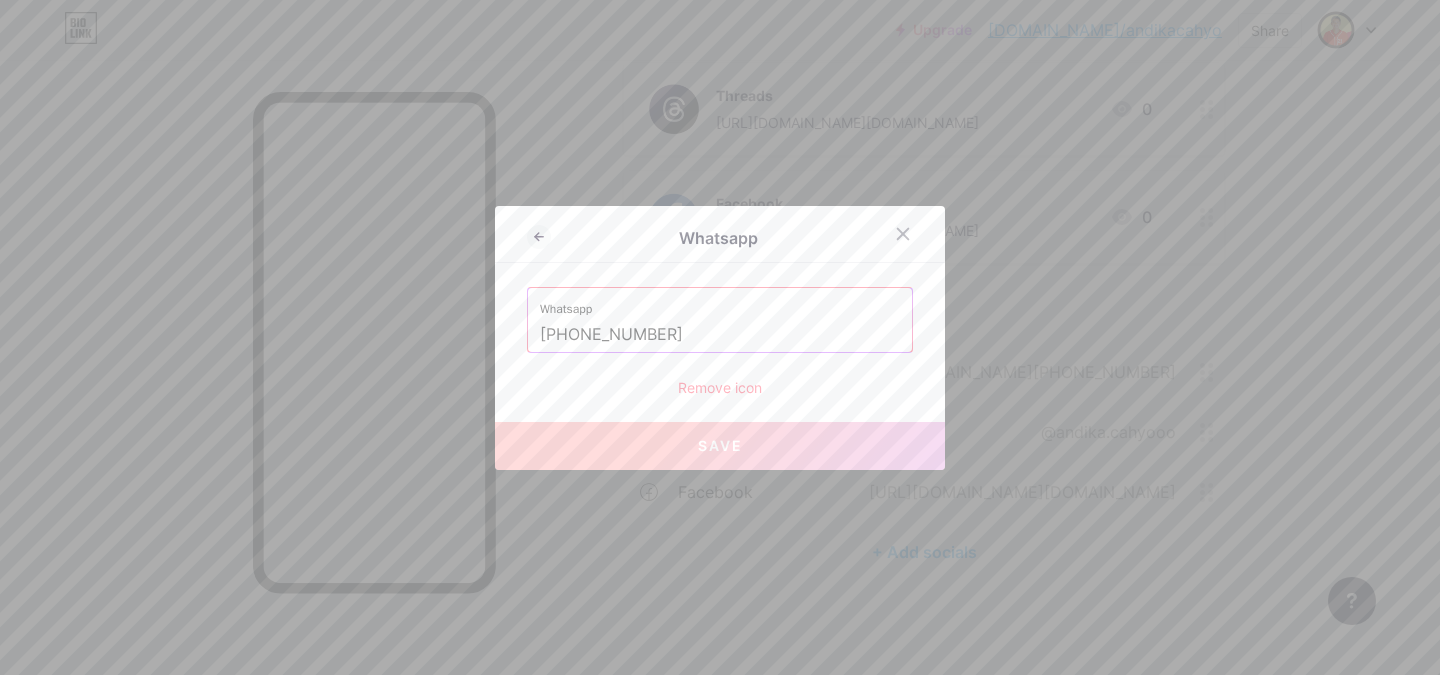 click on "Whatsapp   [PHONE_NUMBER]
Remove icon" at bounding box center [720, 342] 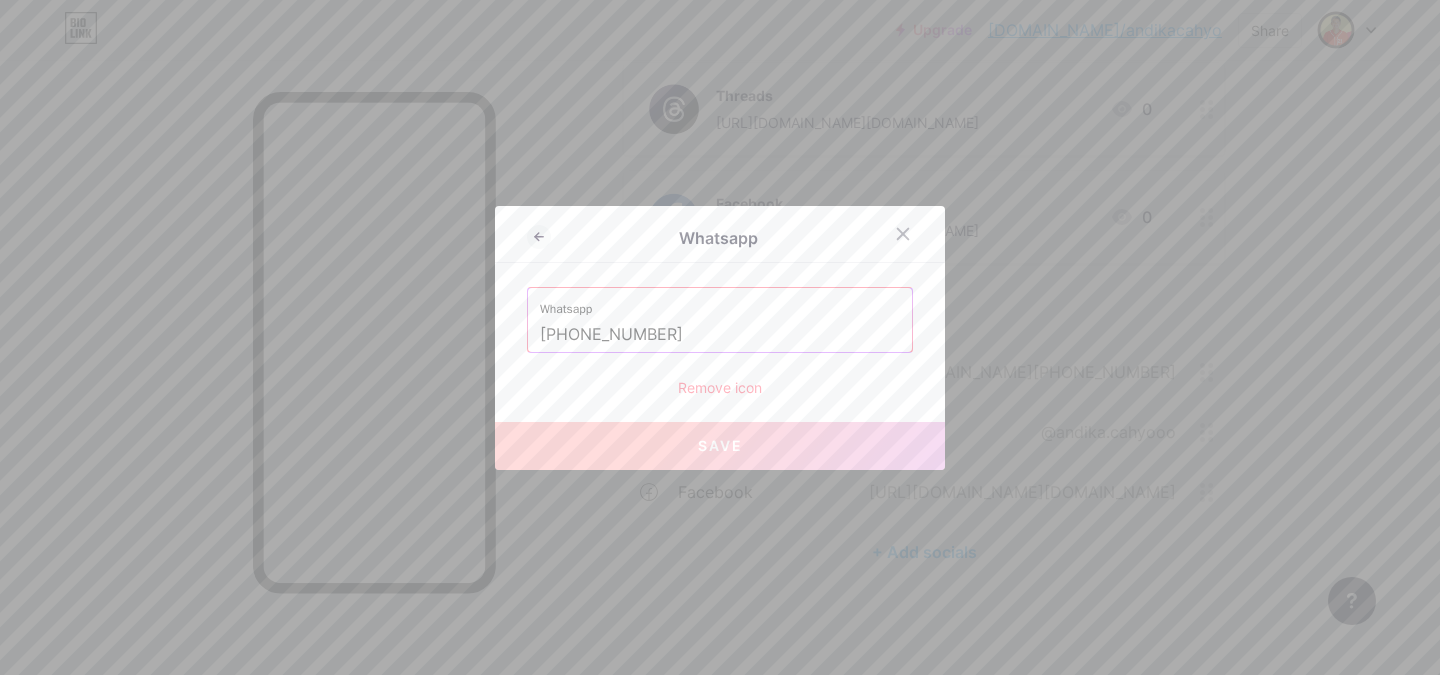 click on "Remove icon" at bounding box center [720, 387] 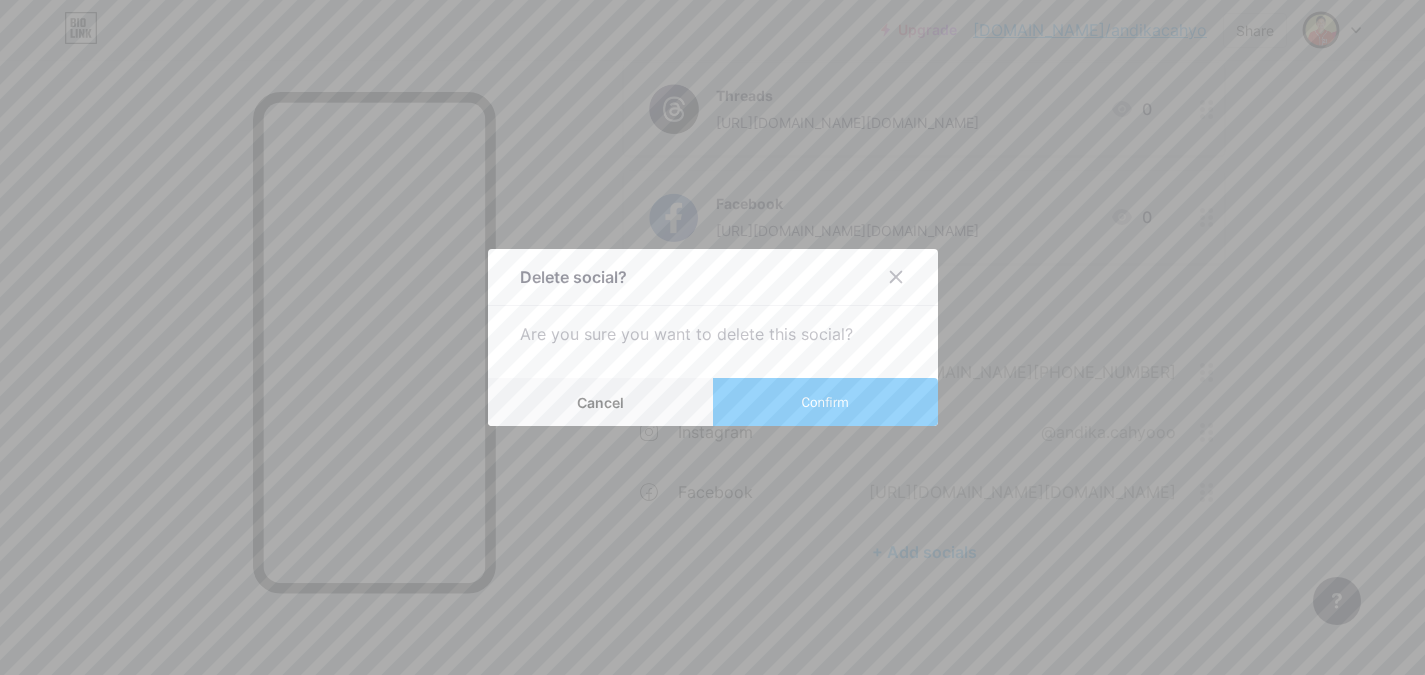 click on "Confirm" at bounding box center (825, 402) 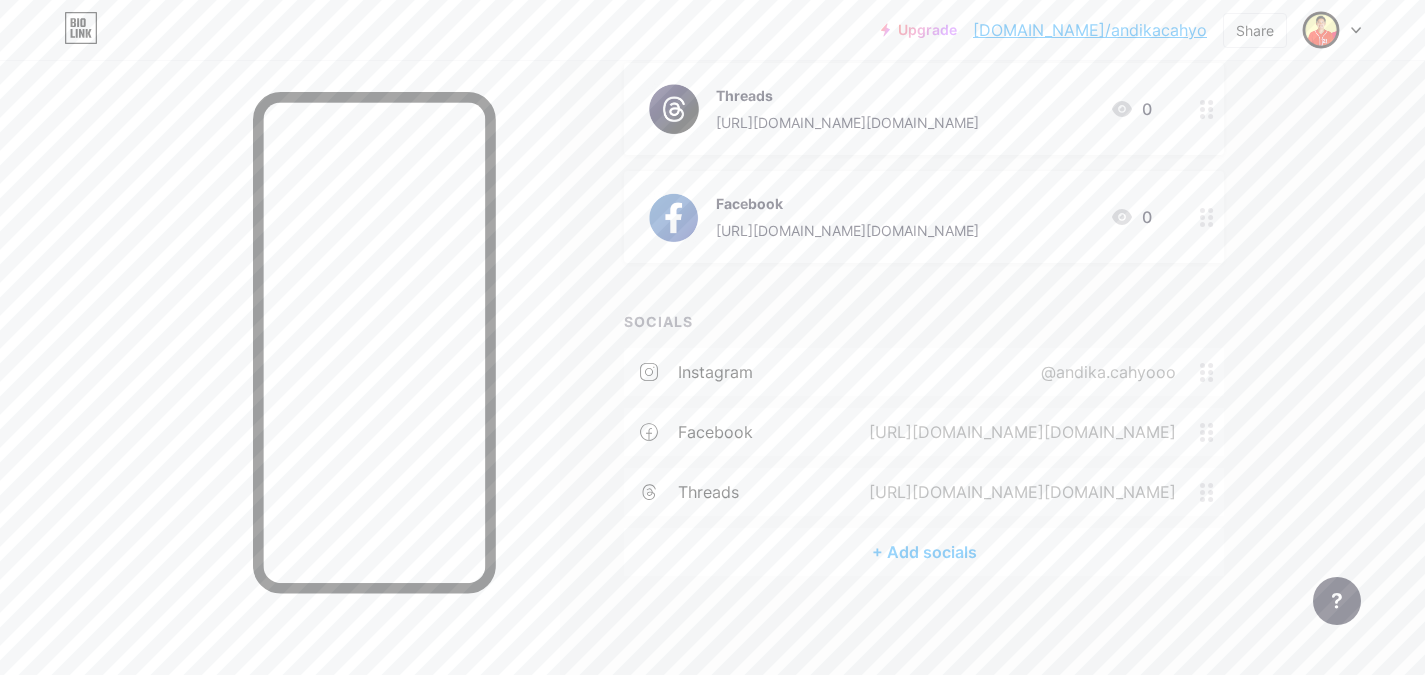 click at bounding box center (1212, 372) 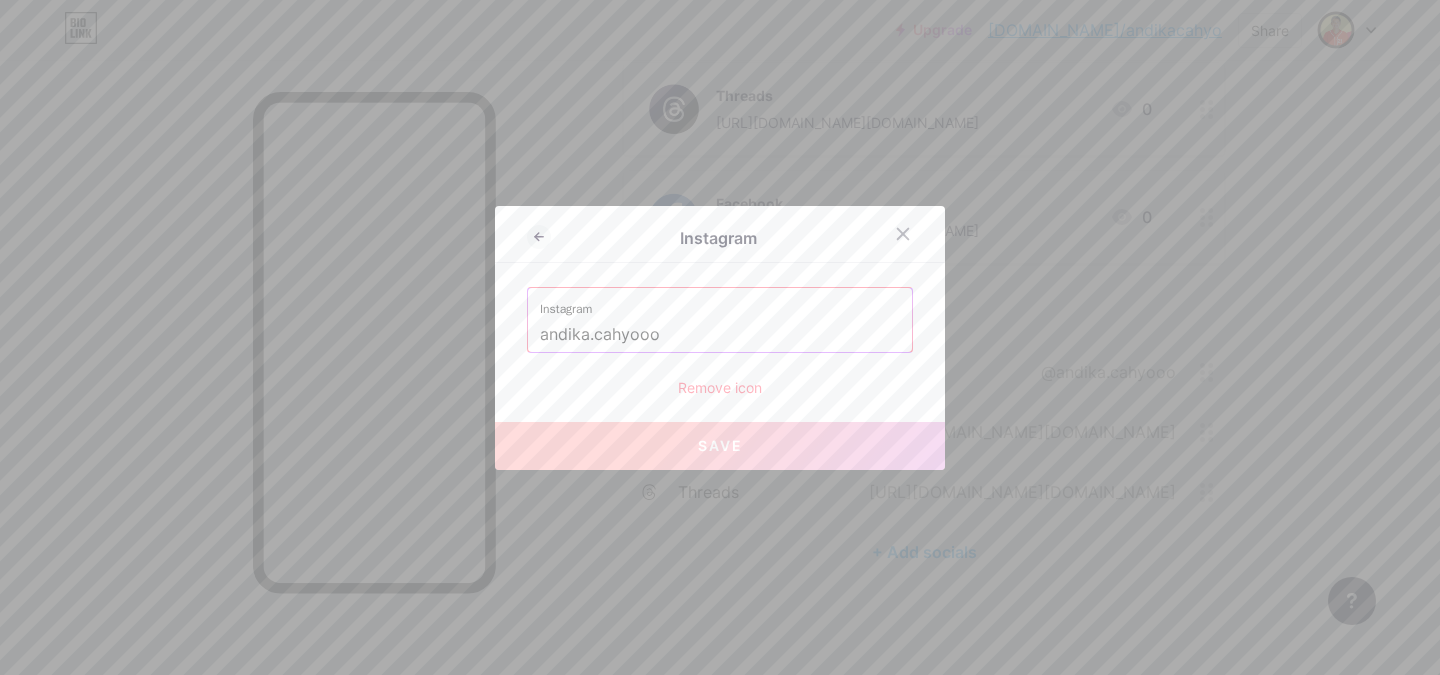click on "Remove icon" at bounding box center (720, 387) 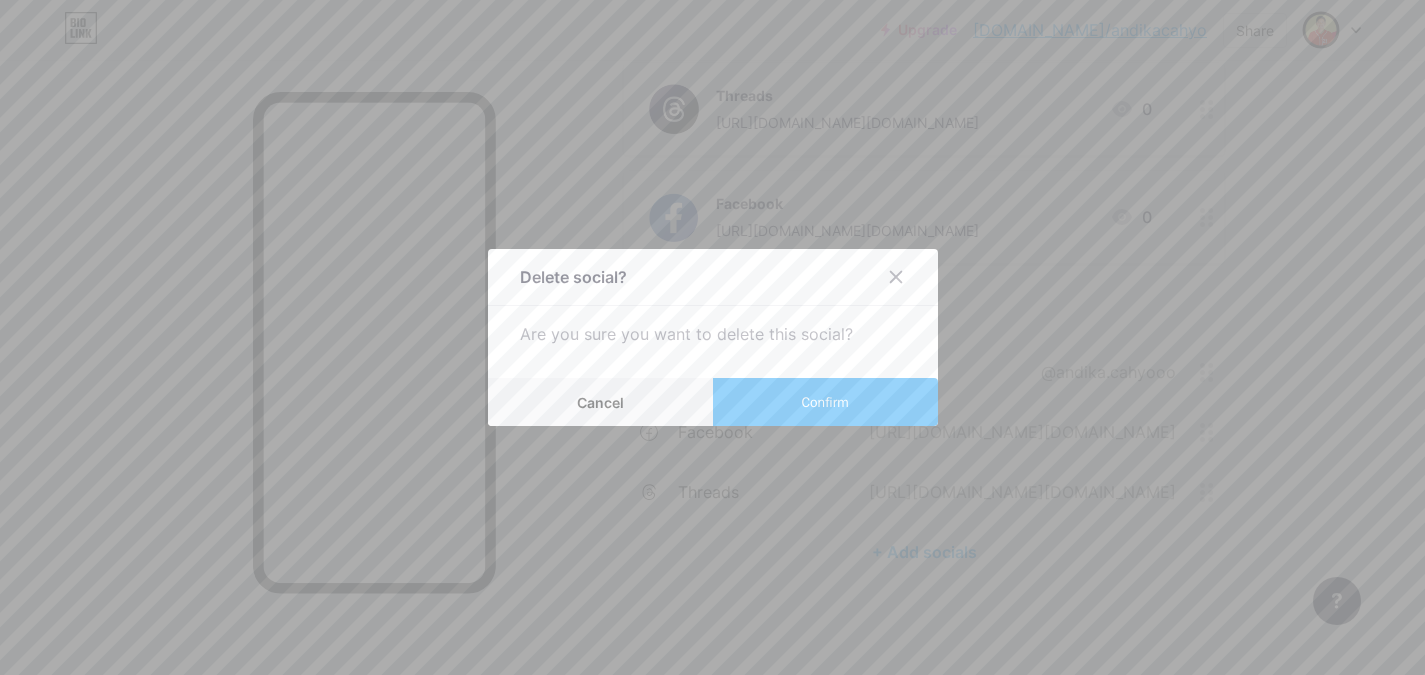 click on "Confirm" at bounding box center (825, 402) 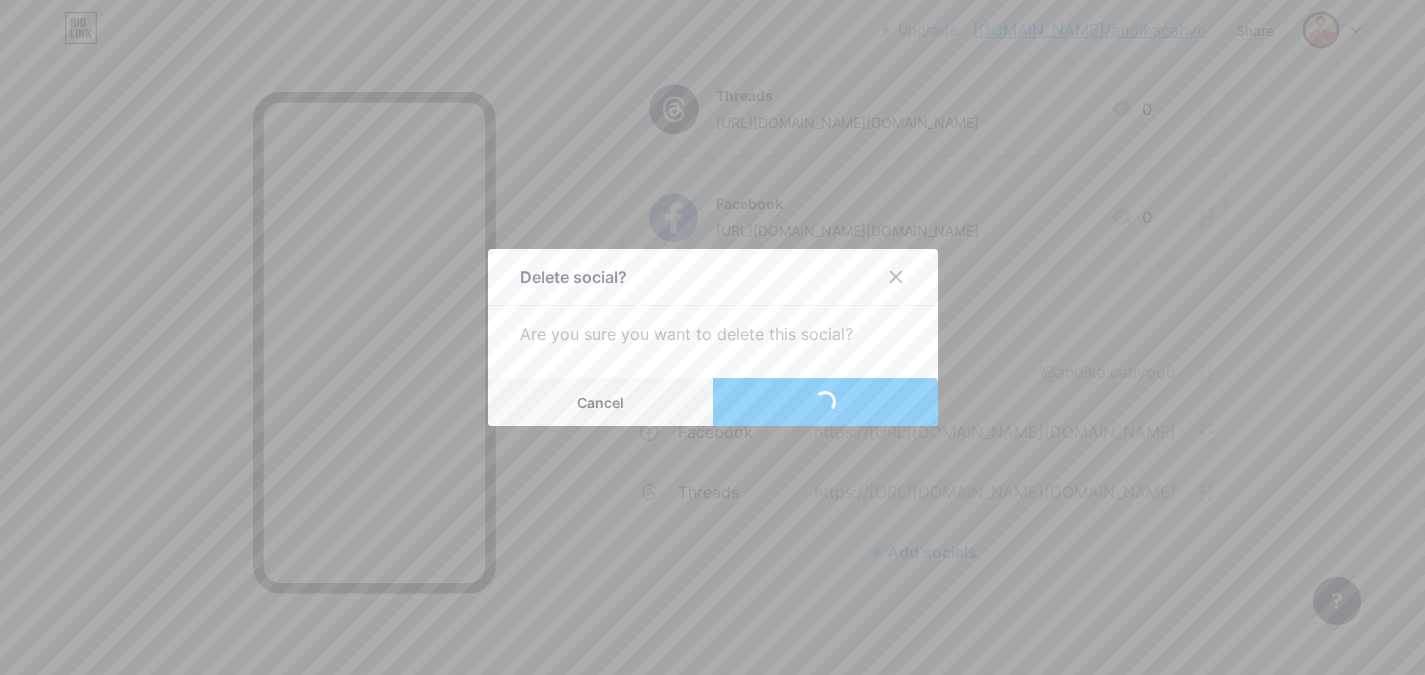 scroll, scrollTop: 516, scrollLeft: 0, axis: vertical 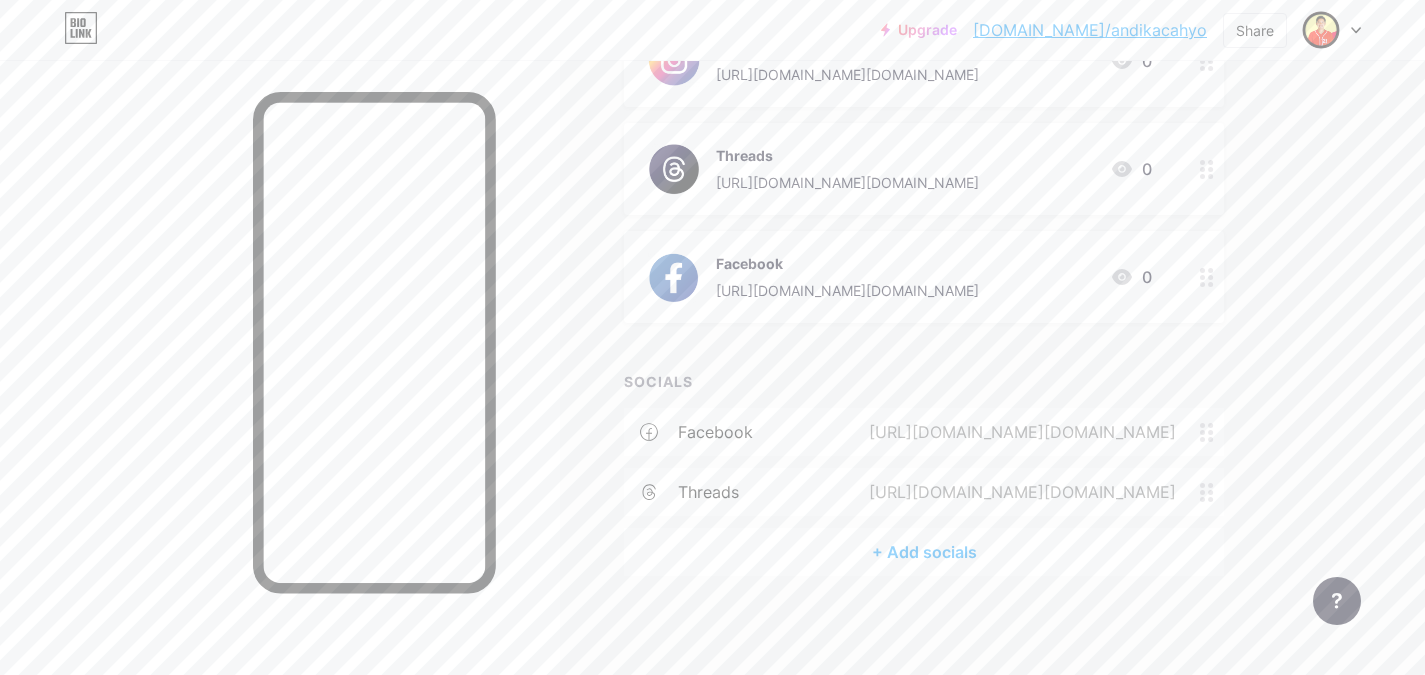 click on "[URL][DOMAIN_NAME][DOMAIN_NAME]" at bounding box center (1018, 432) 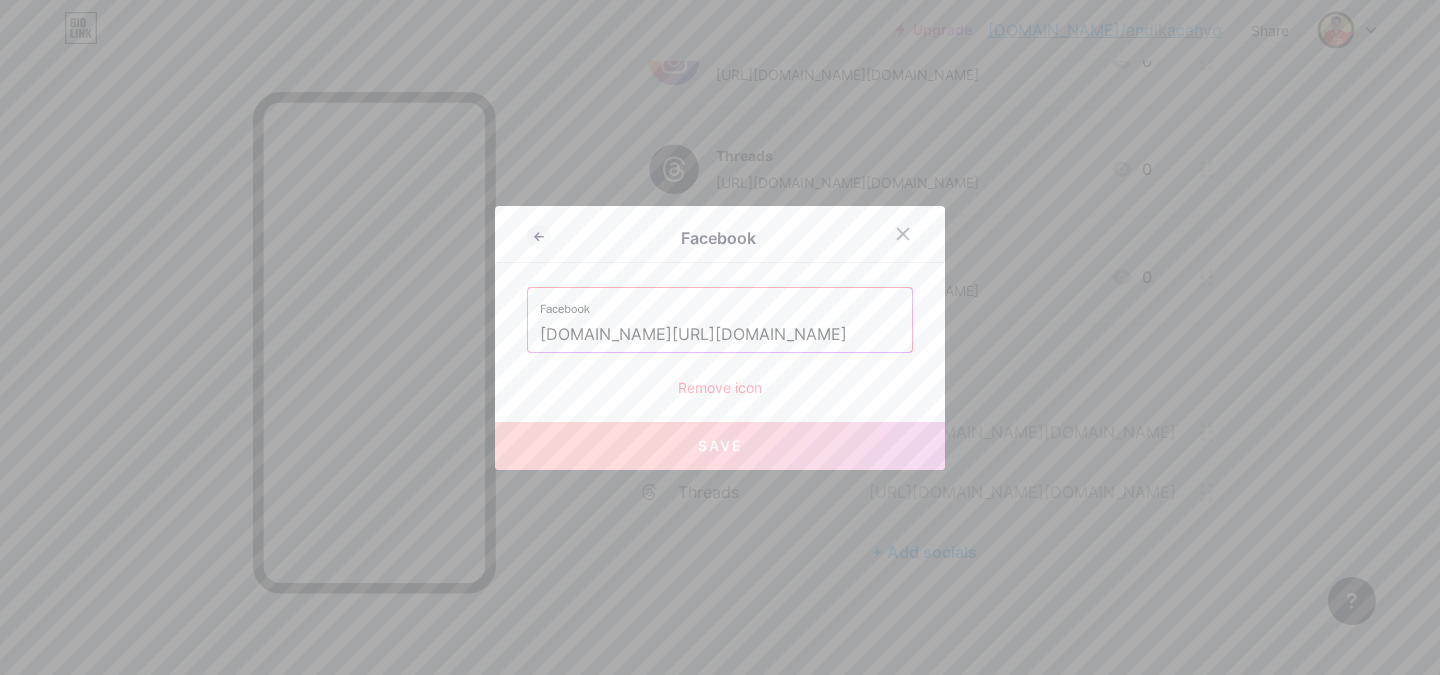 click on "Remove icon" at bounding box center (720, 387) 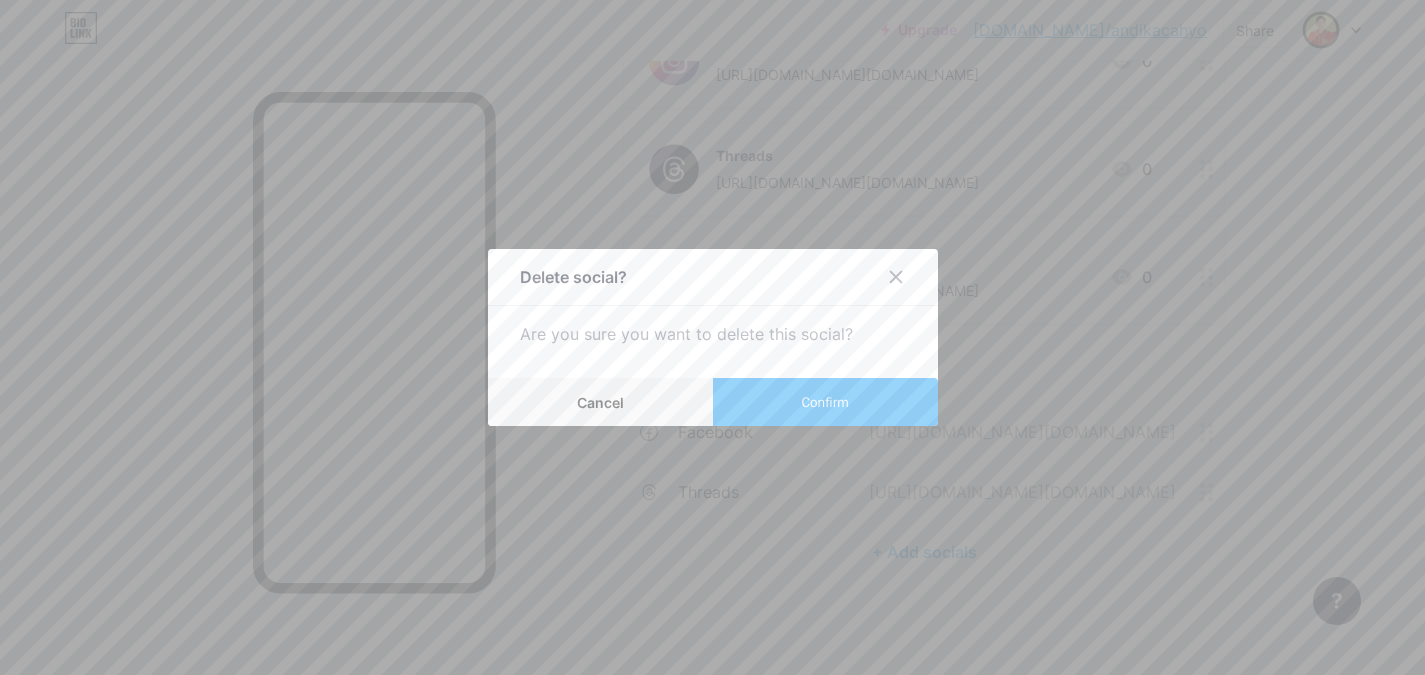 click on "Confirm" at bounding box center [825, 402] 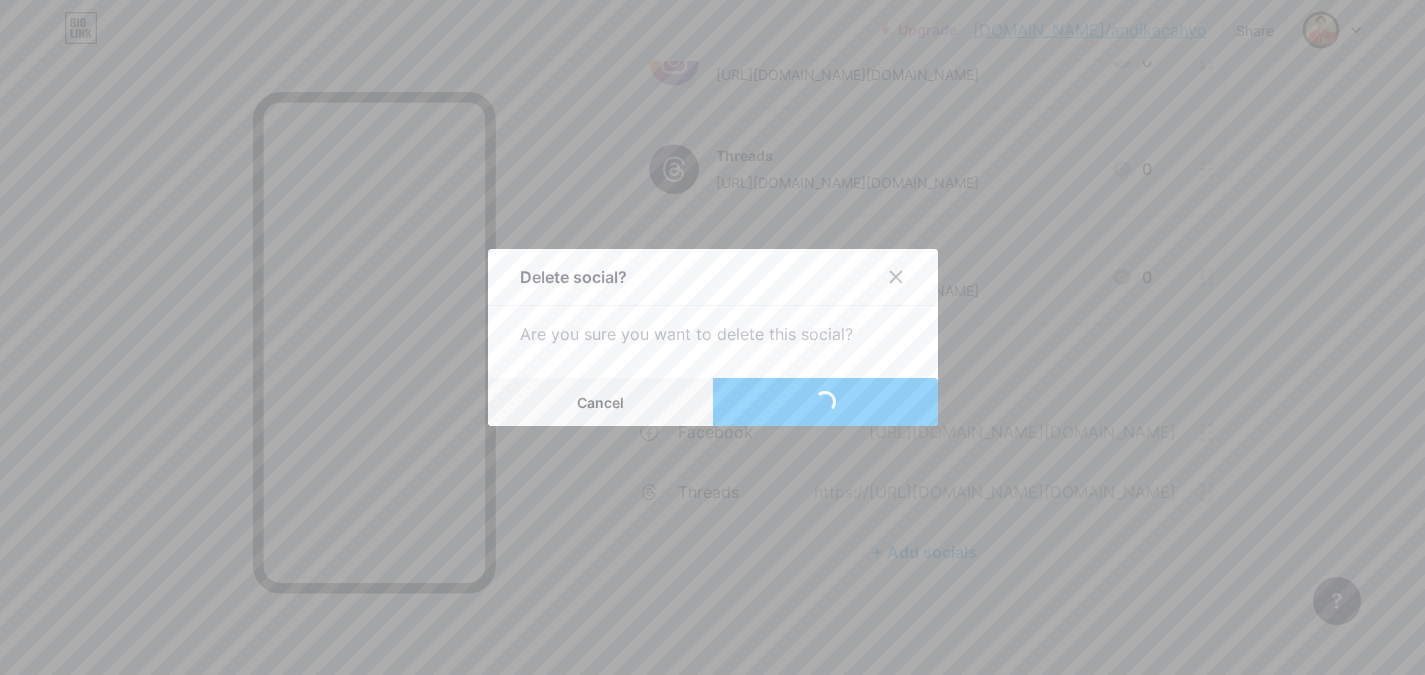 scroll, scrollTop: 456, scrollLeft: 0, axis: vertical 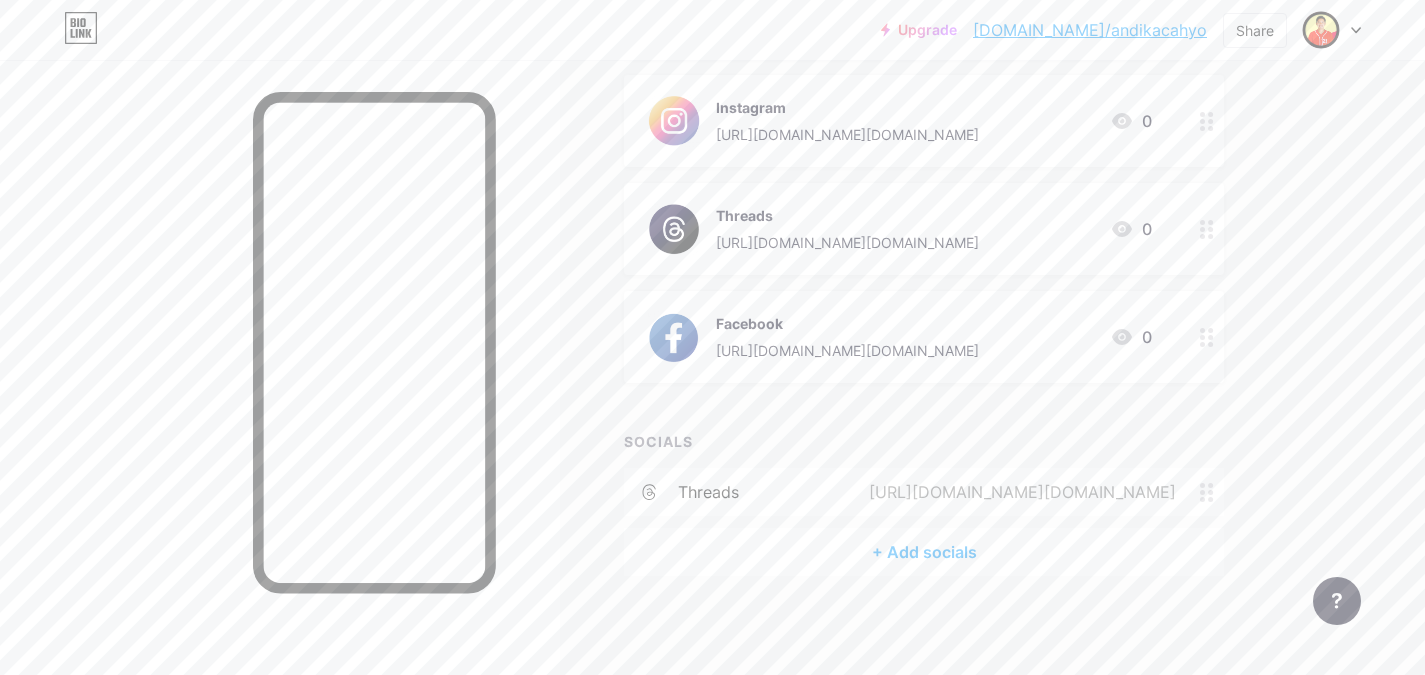 click on "[URL][DOMAIN_NAME][DOMAIN_NAME]" at bounding box center (1018, 492) 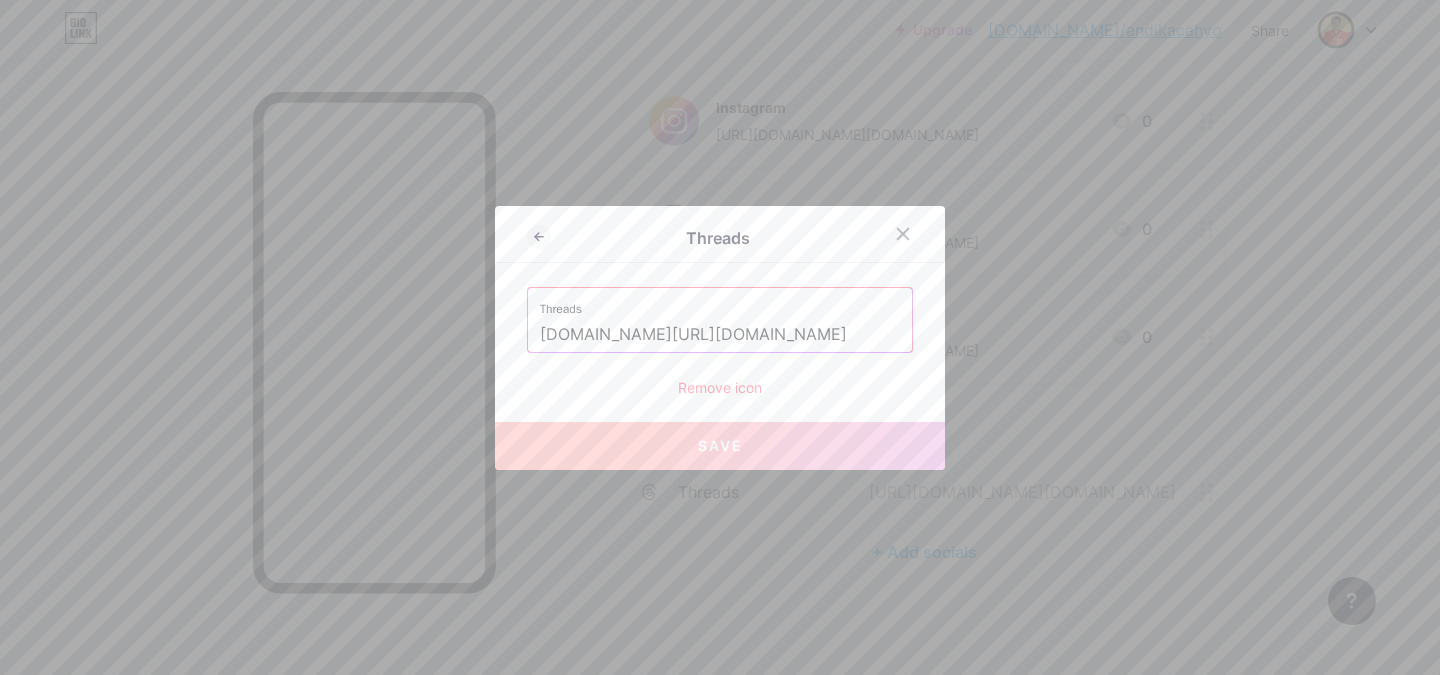 click on "Remove icon" at bounding box center (720, 387) 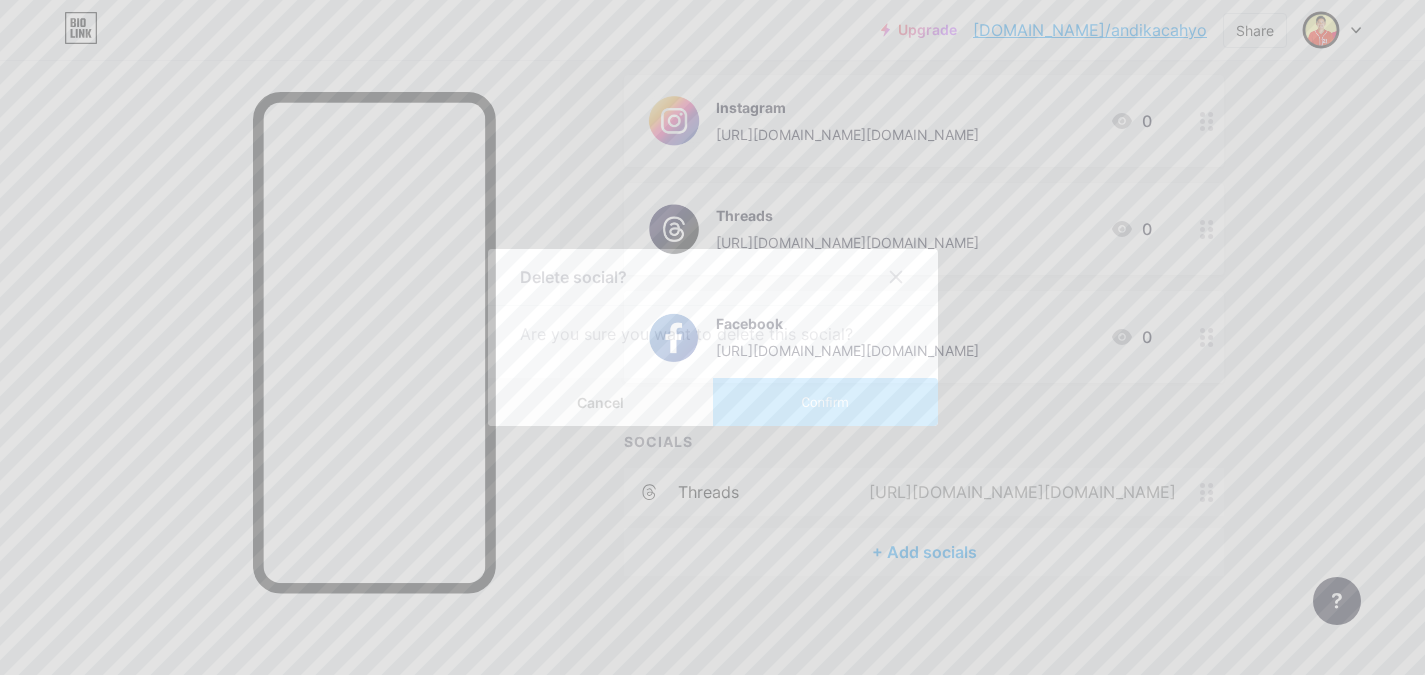 click on "Confirm" at bounding box center (825, 402) 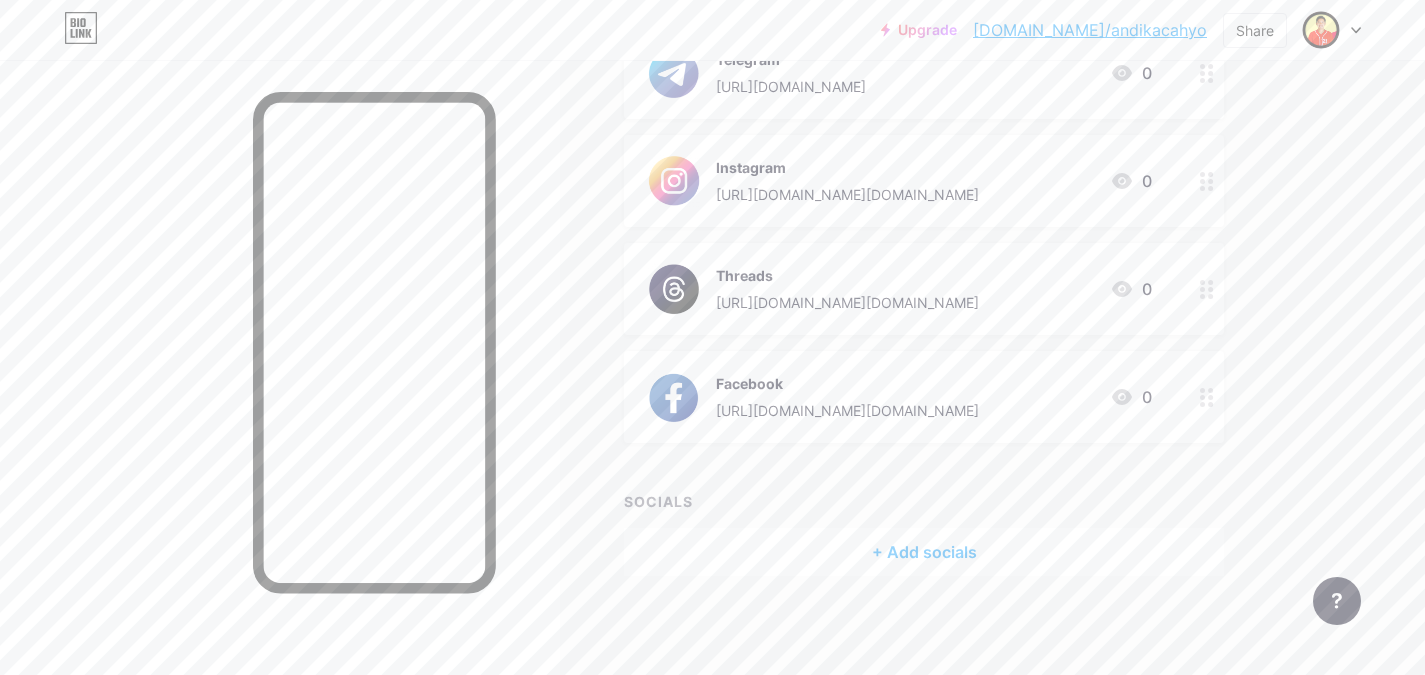 scroll, scrollTop: 0, scrollLeft: 0, axis: both 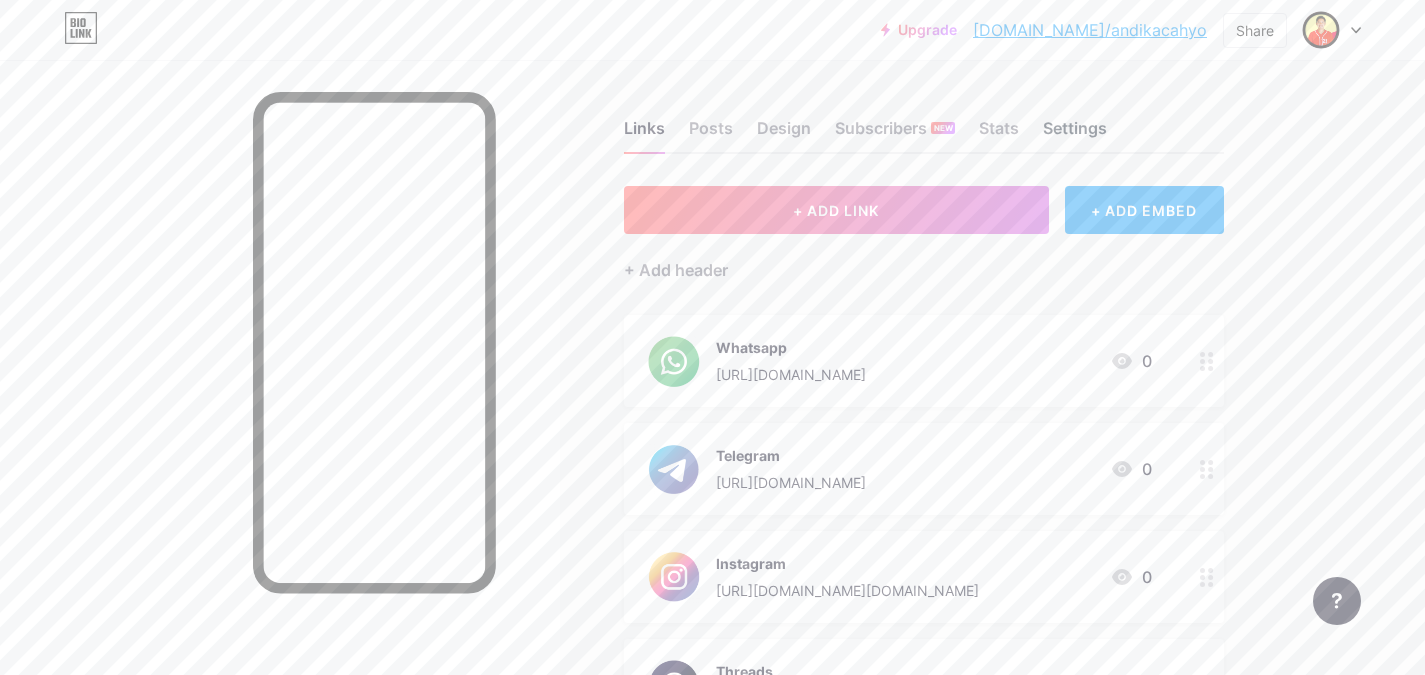 click on "Settings" at bounding box center (1075, 134) 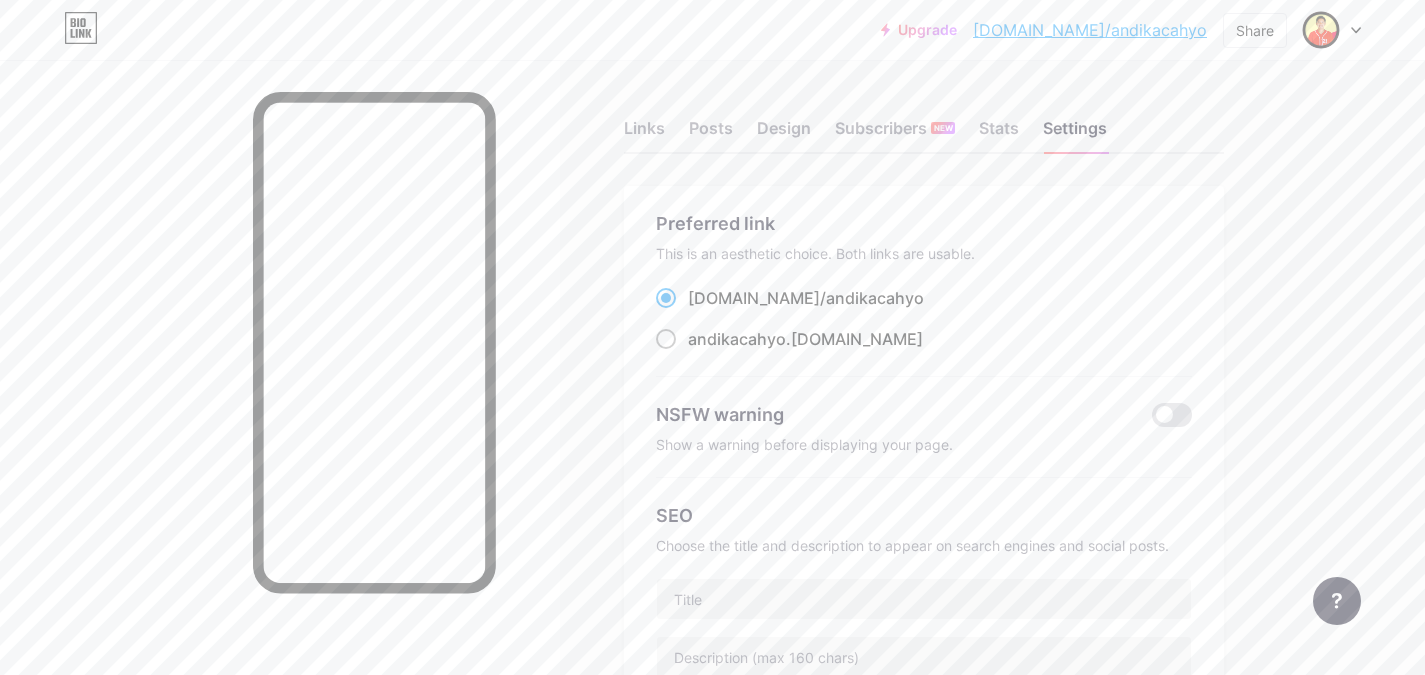 click on "andikacahyo .[DOMAIN_NAME]" at bounding box center [805, 339] 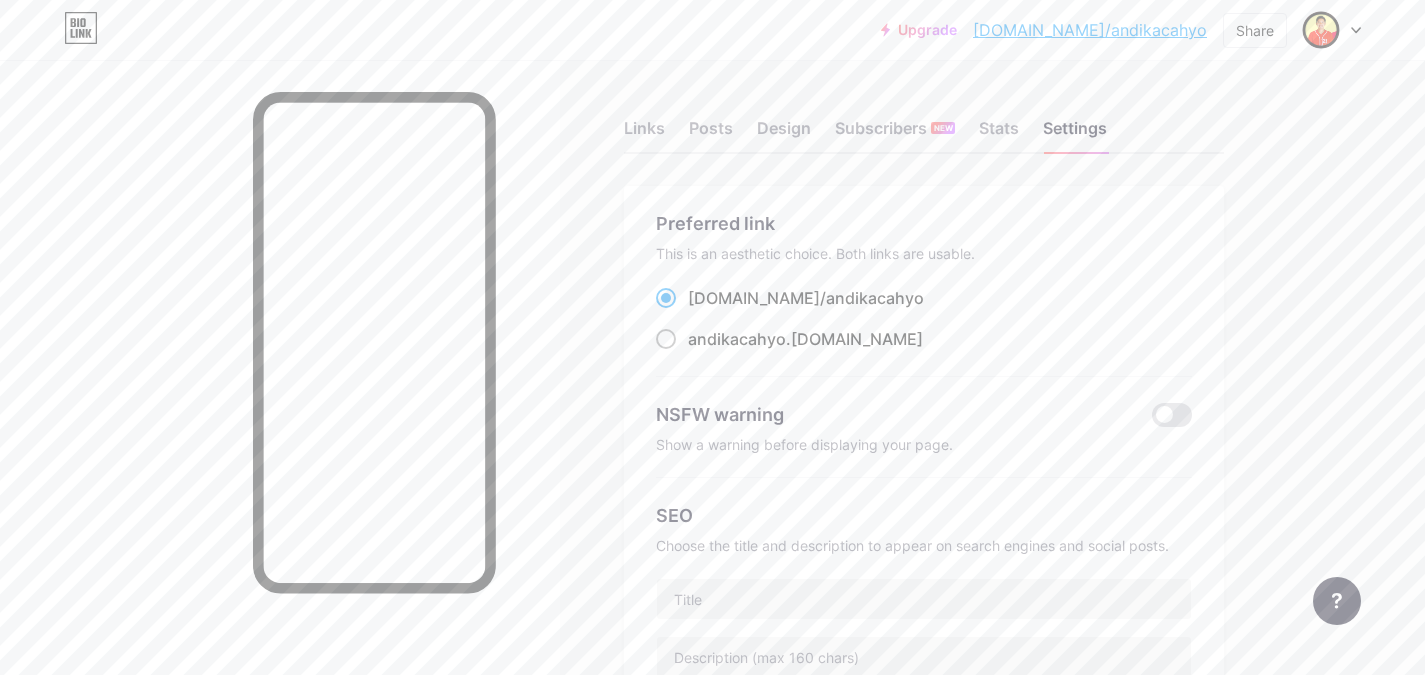 click on "andikacahyo .[DOMAIN_NAME]" at bounding box center (694, 357) 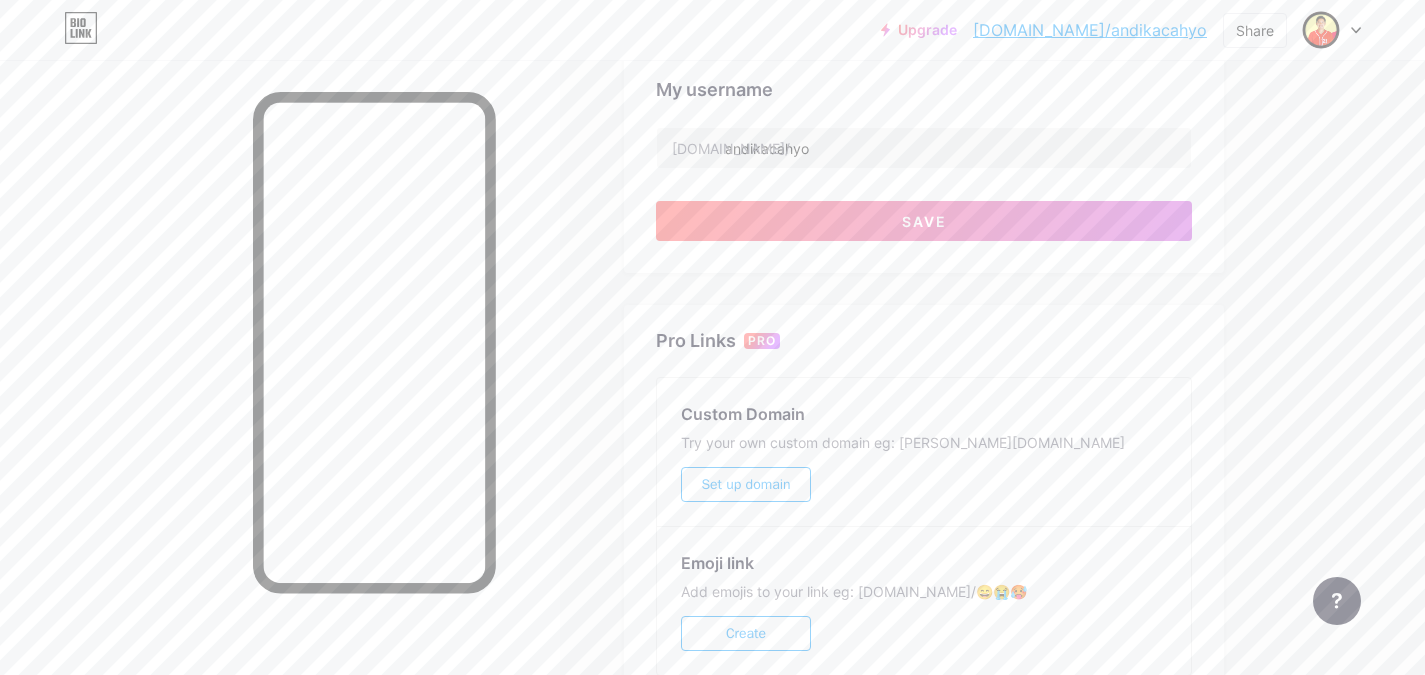 scroll, scrollTop: 822, scrollLeft: 0, axis: vertical 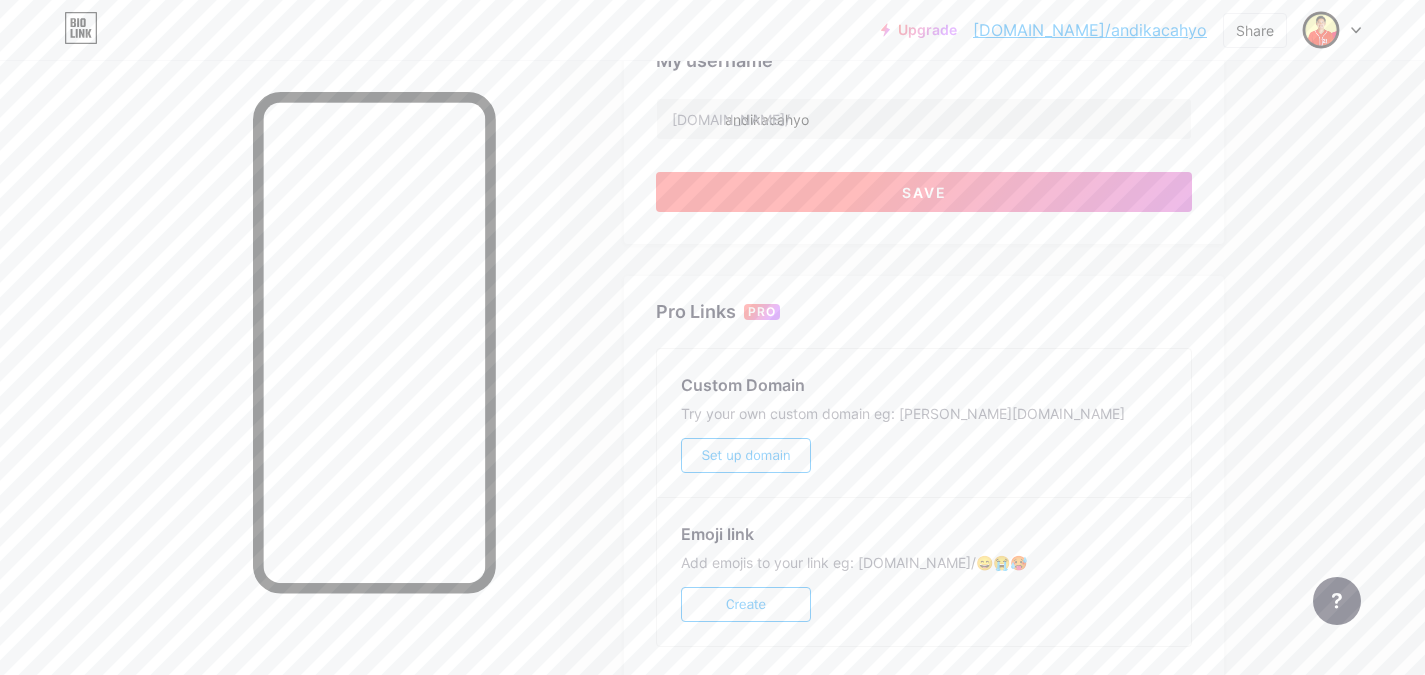 click on "Save" at bounding box center [924, 192] 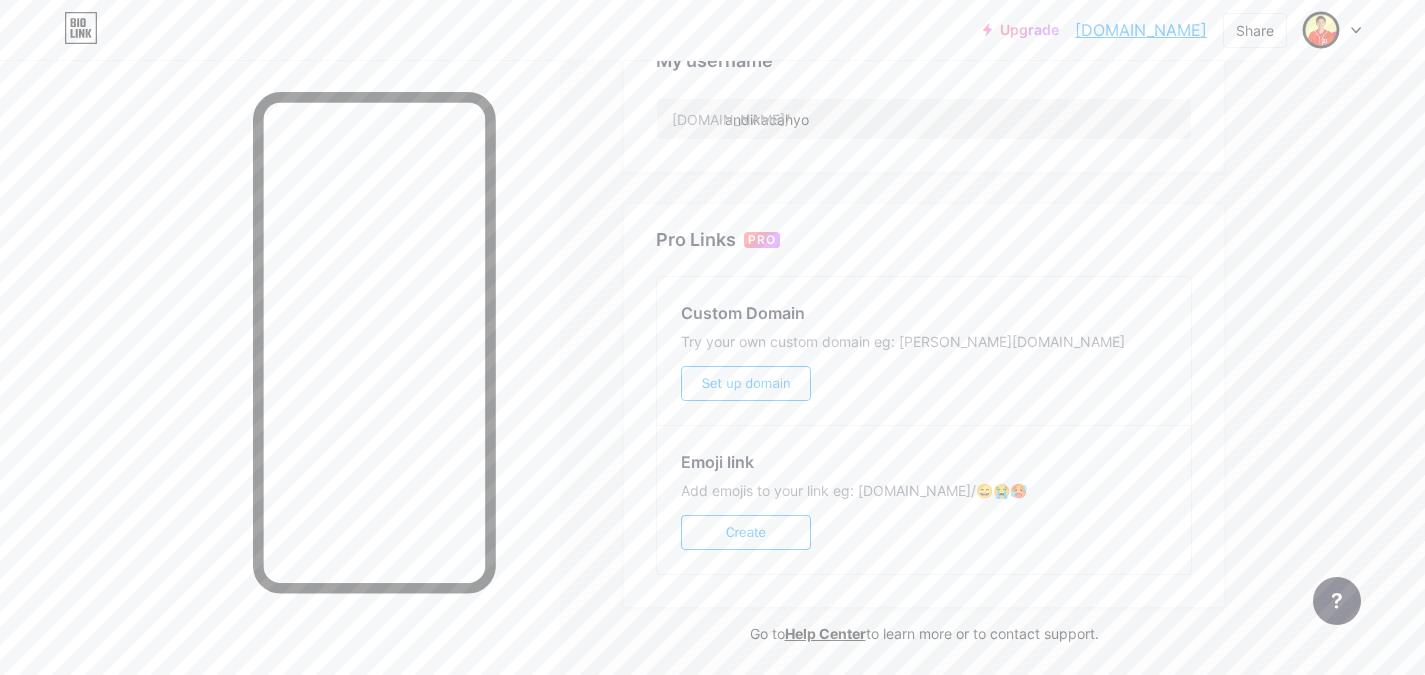 click on "[DOMAIN_NAME]" at bounding box center [1141, 30] 